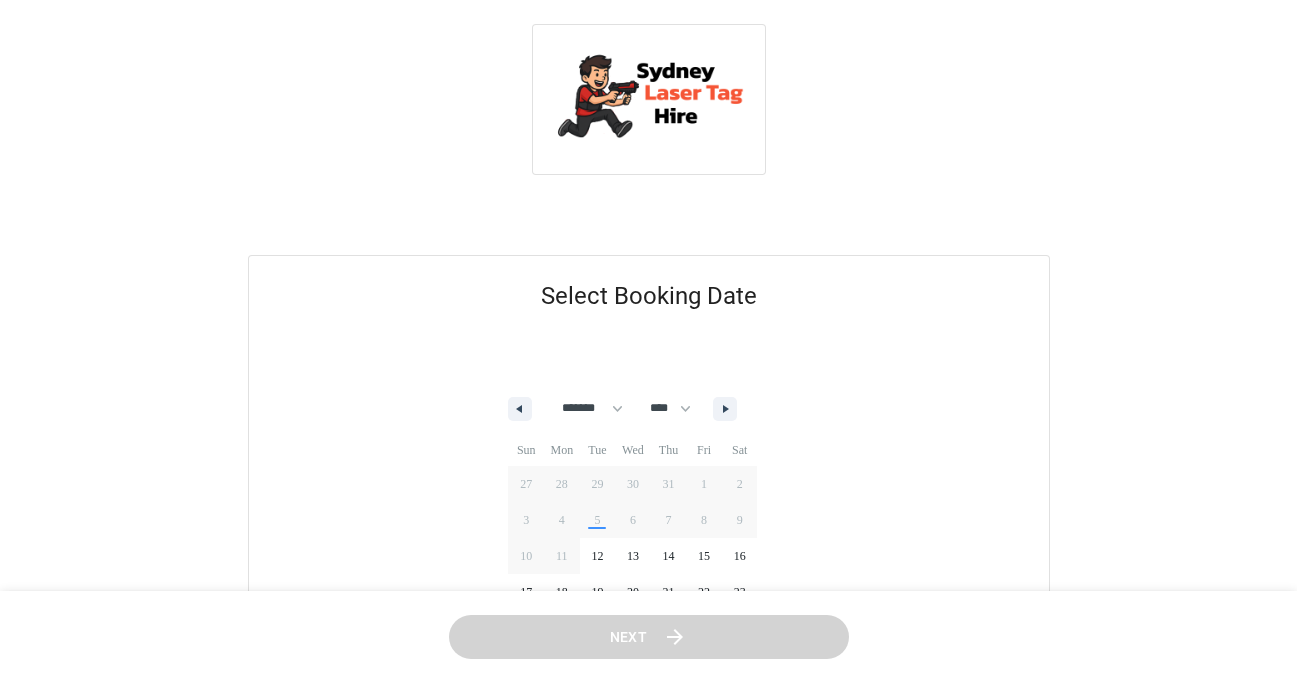 select on "*" 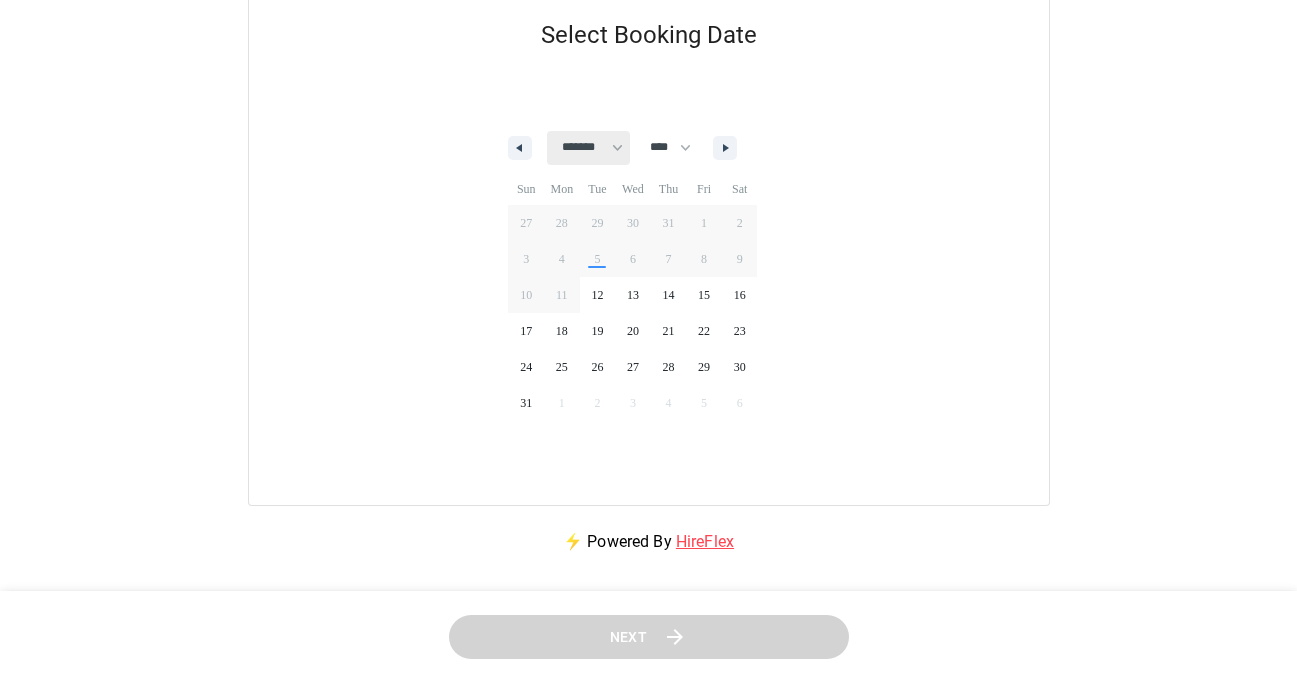 click on "[CREDIT_CARD_NUMBER]" at bounding box center (588, 148) 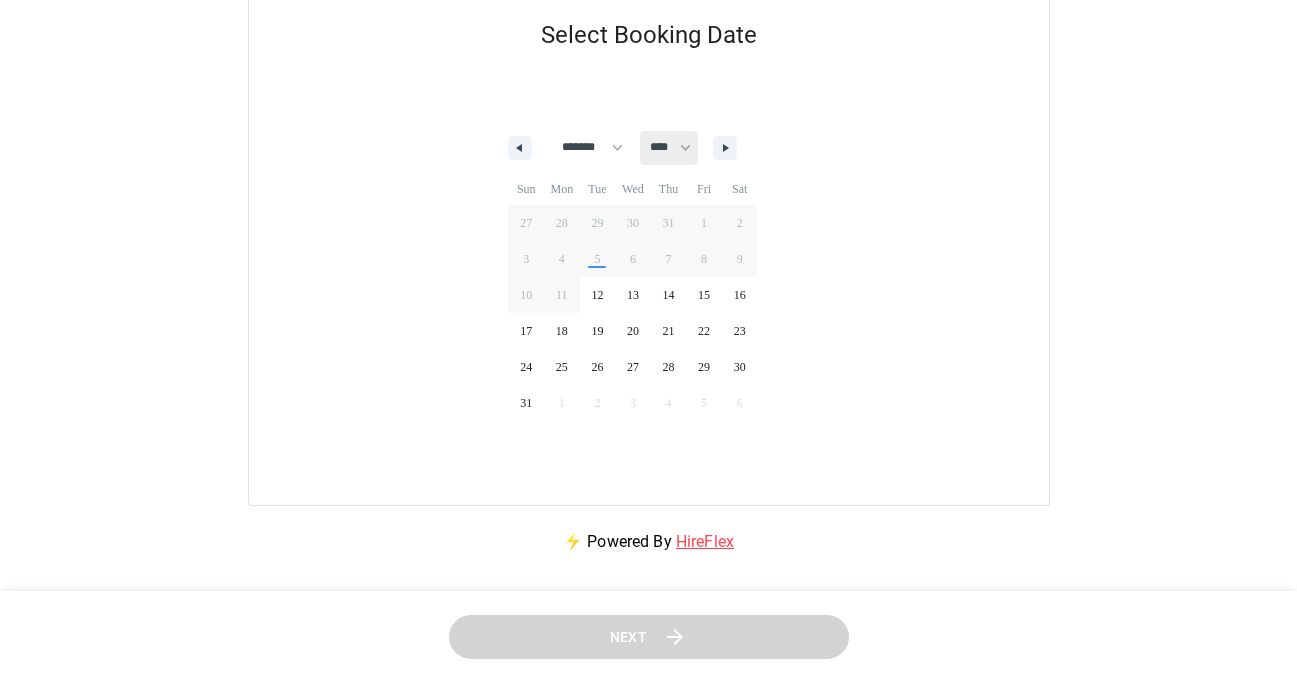click on "[LAST_NAME]" at bounding box center (669, 148) 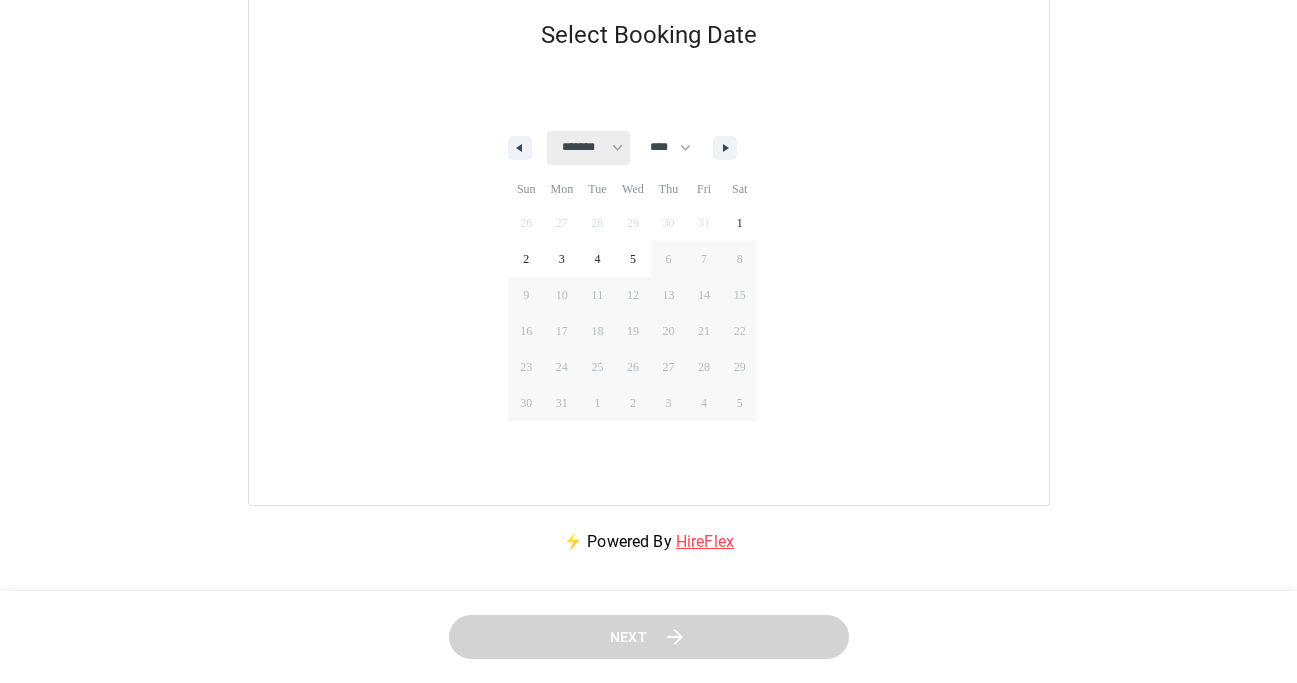 click on "[CREDIT_CARD_NUMBER]" at bounding box center (588, 148) 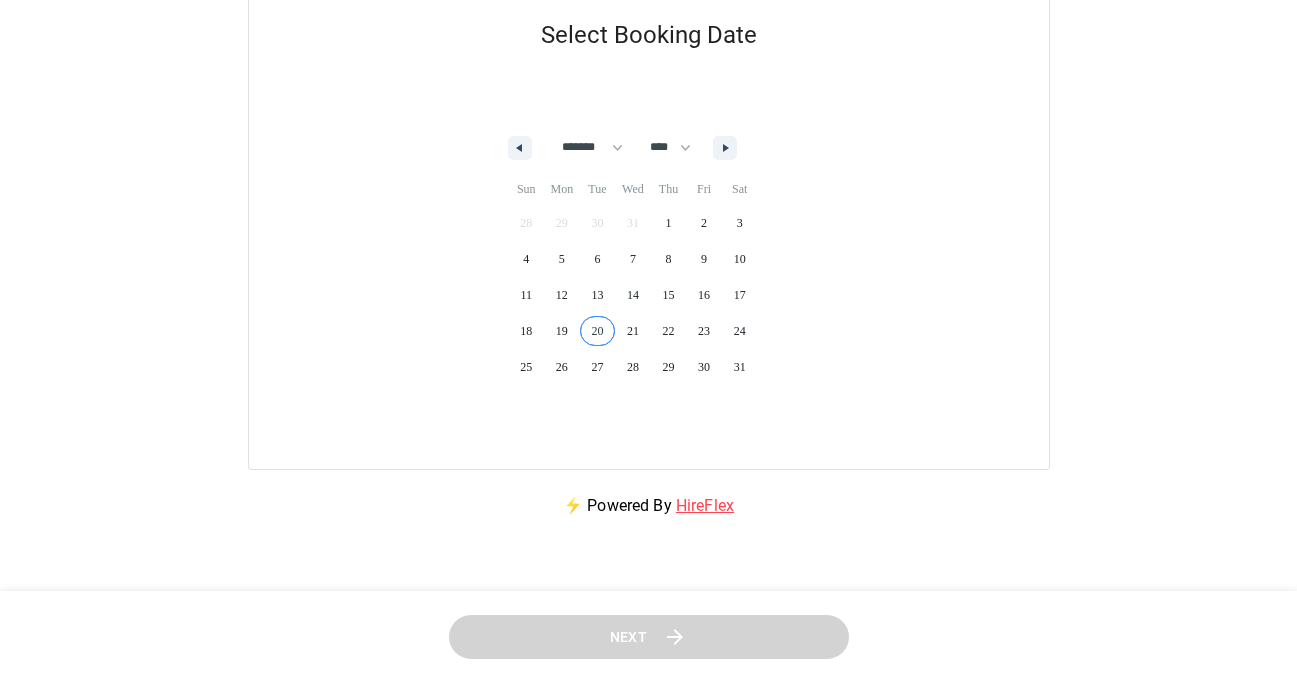 click on "20" at bounding box center [598, 331] 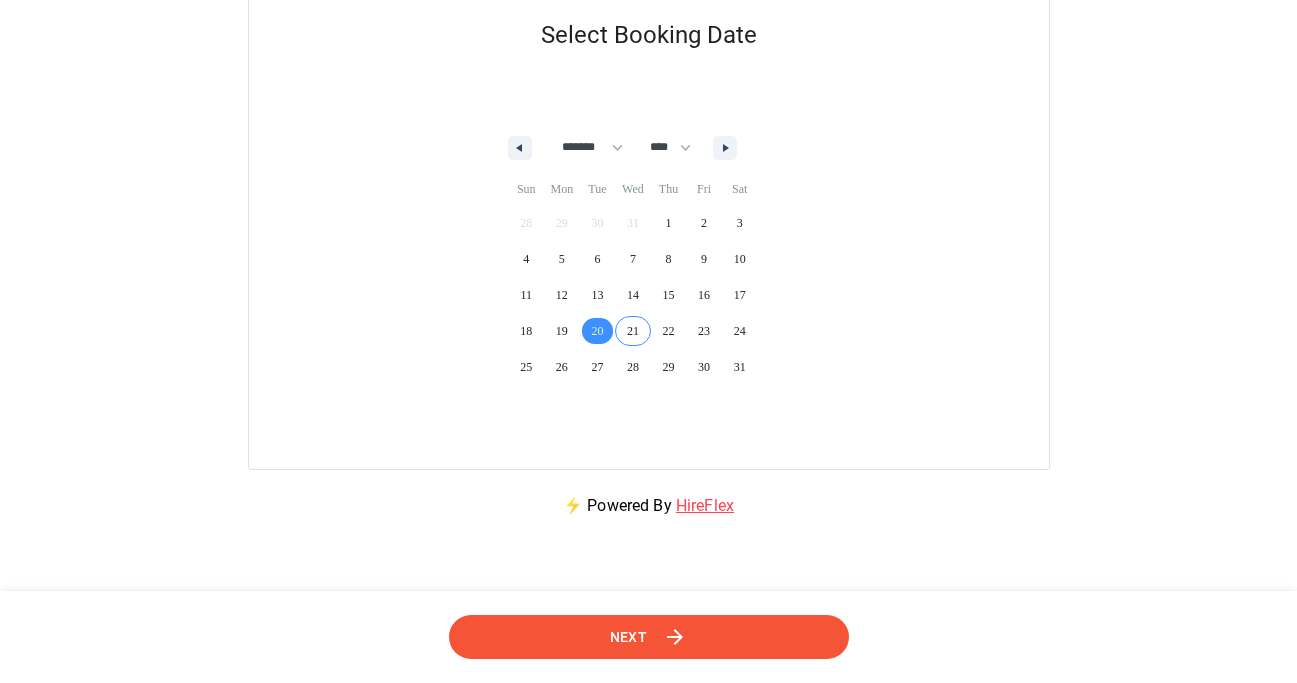 click on "21" at bounding box center (633, 331) 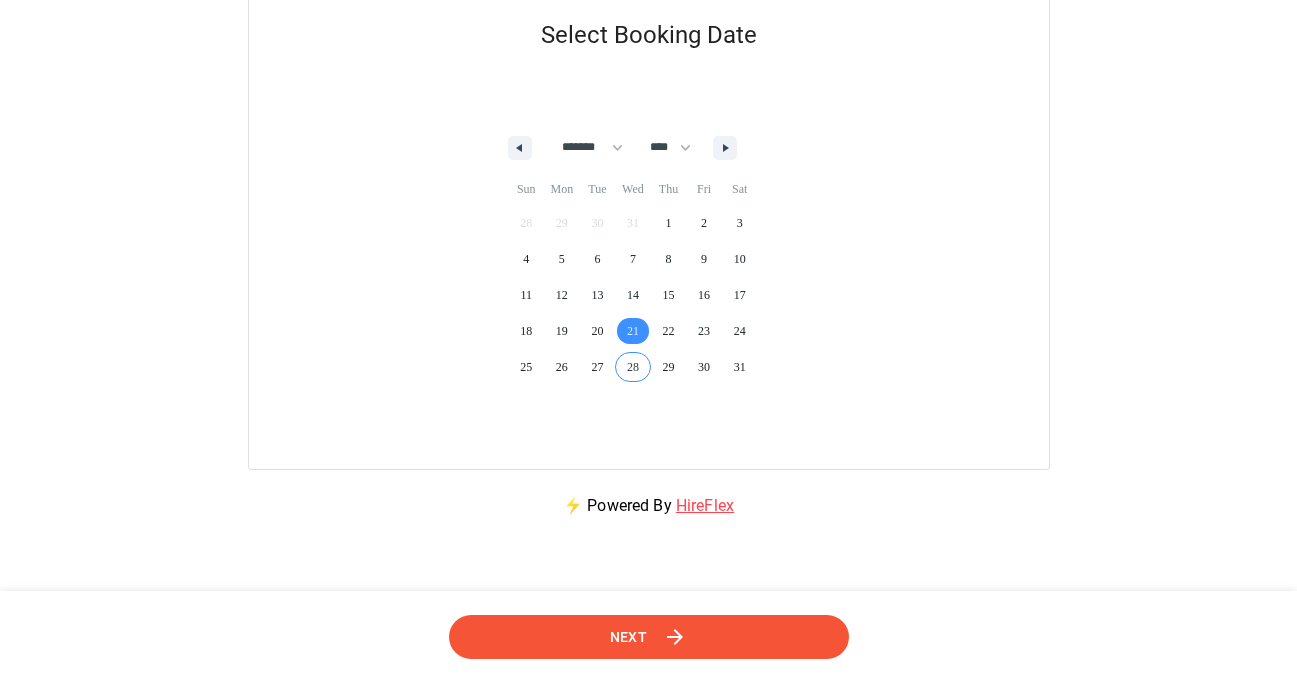 click 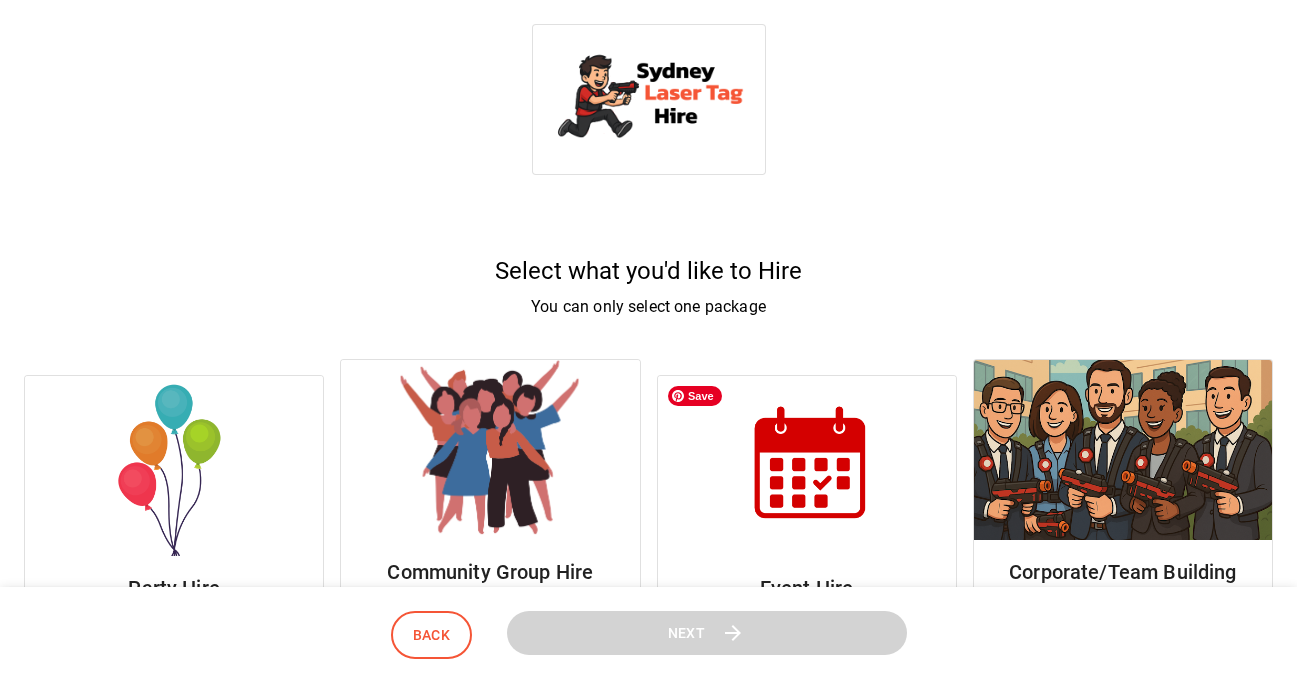 scroll, scrollTop: 406, scrollLeft: 0, axis: vertical 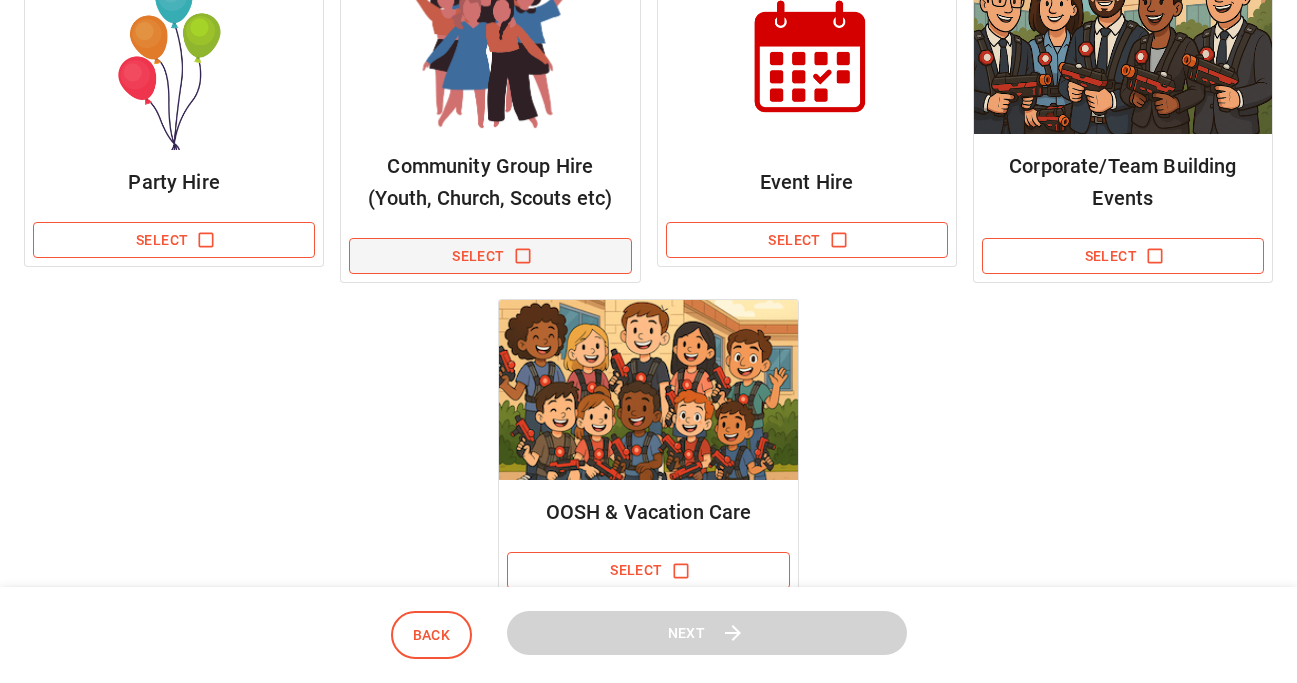 click on "Select" at bounding box center (490, 256) 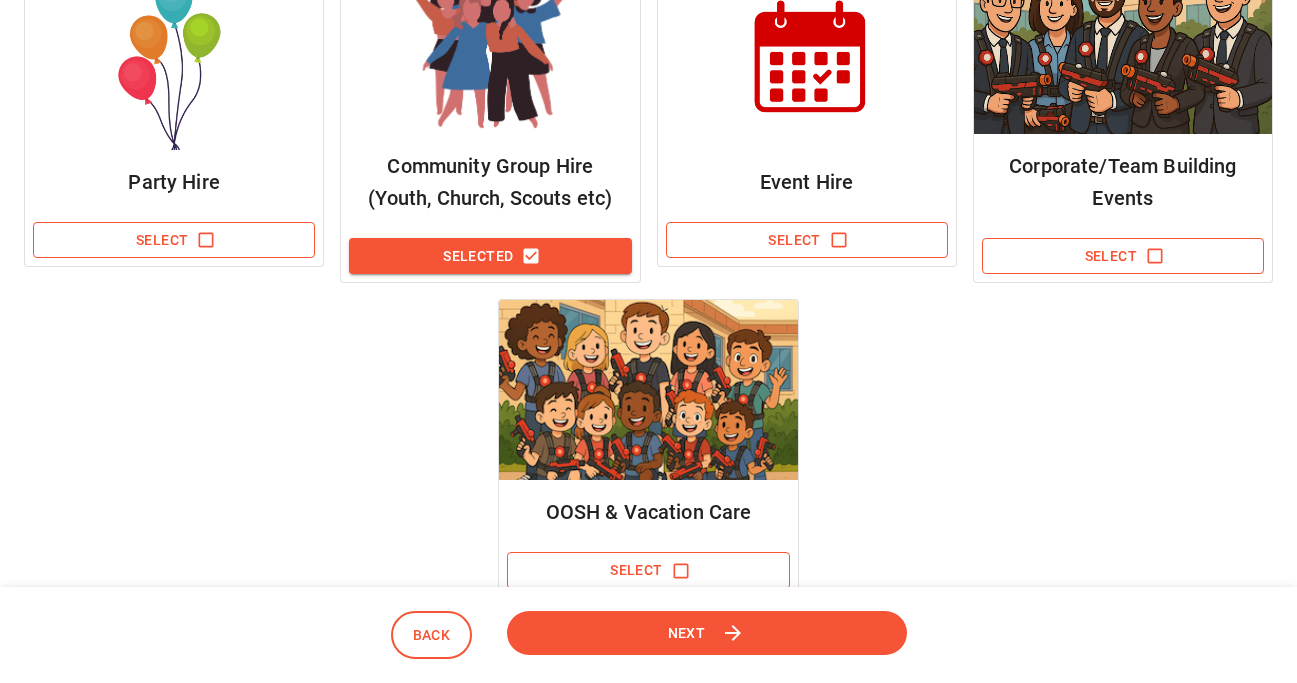 click on "Next" at bounding box center [706, 632] 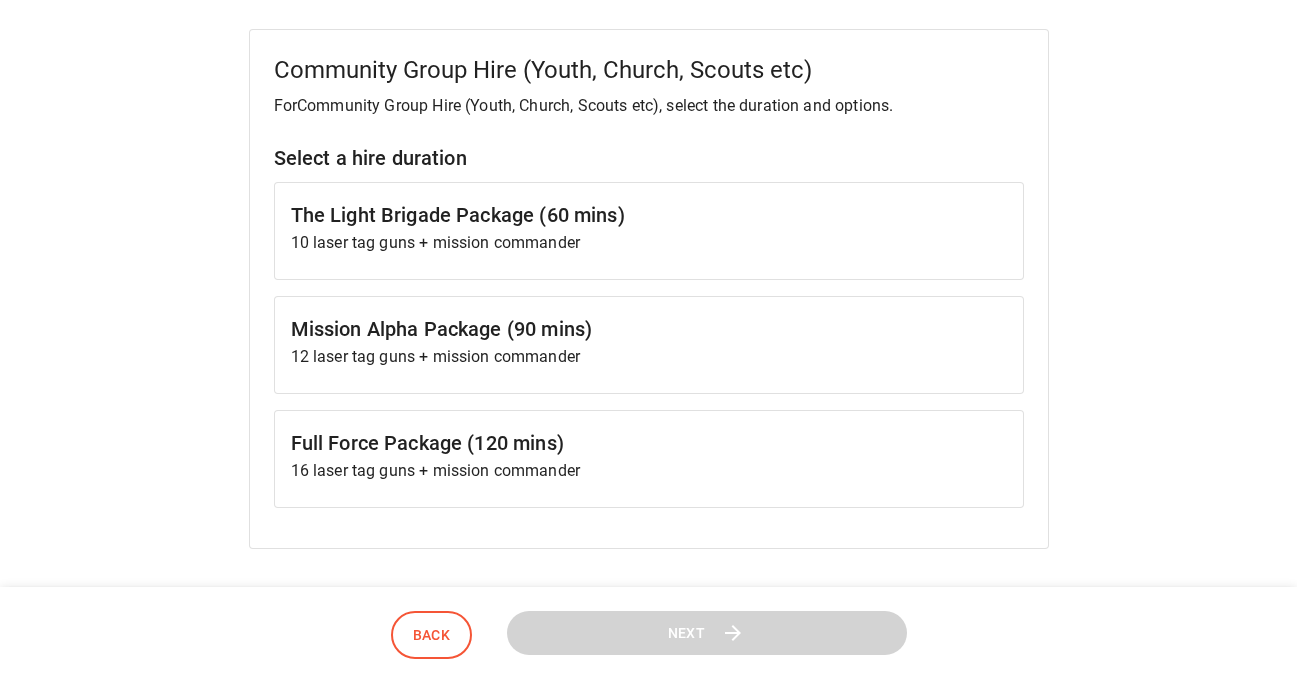 scroll, scrollTop: 228, scrollLeft: 0, axis: vertical 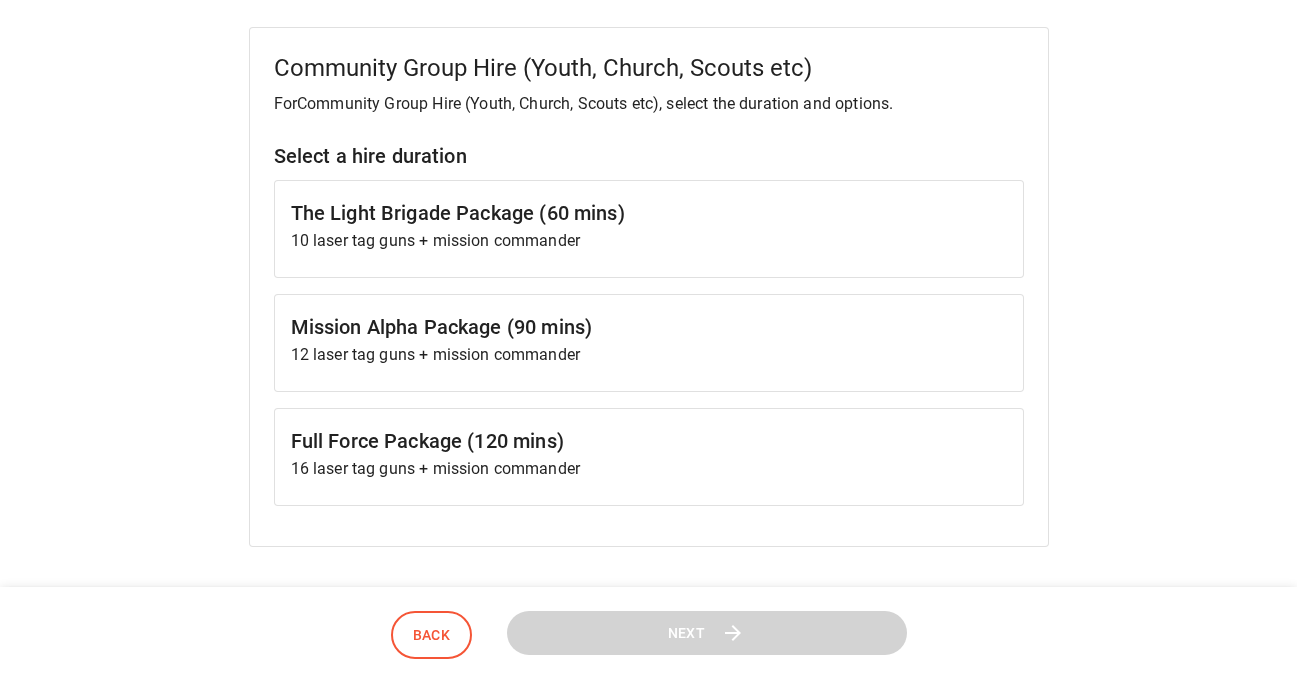 click on "The Light Brigade Package (60 mins)" at bounding box center (649, 213) 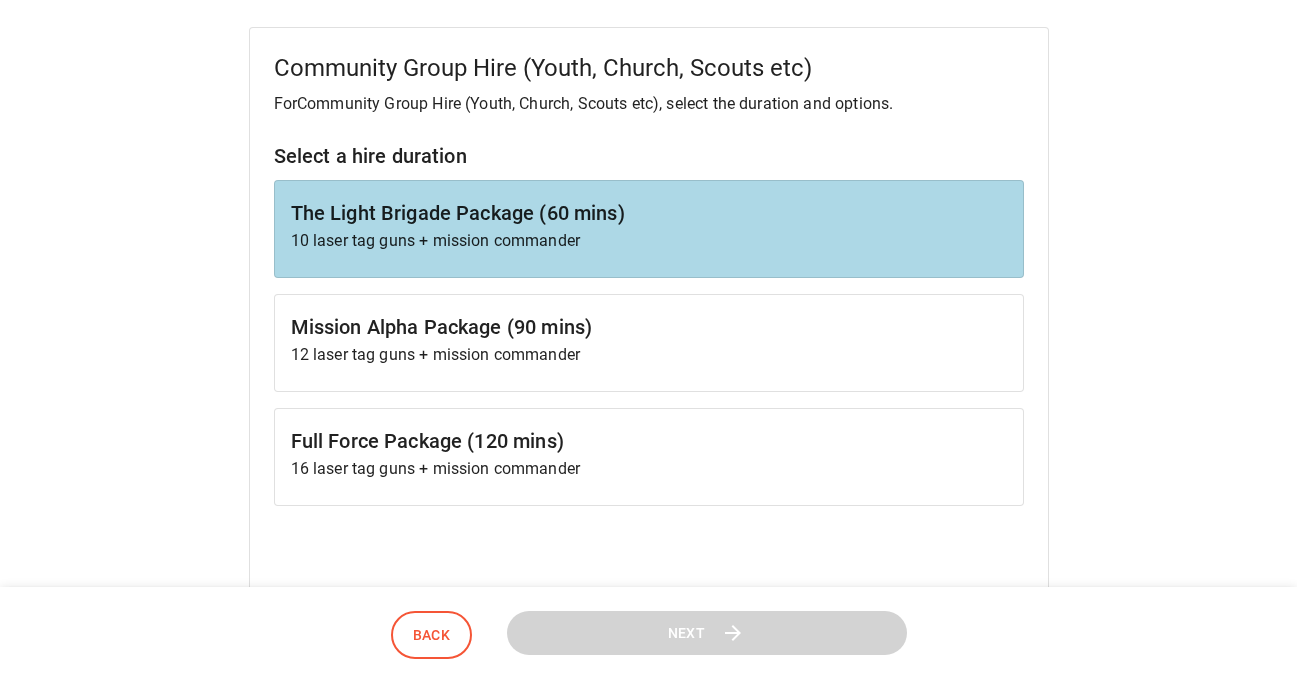 click on "The Light Brigade Package (60 mins)" at bounding box center [649, 213] 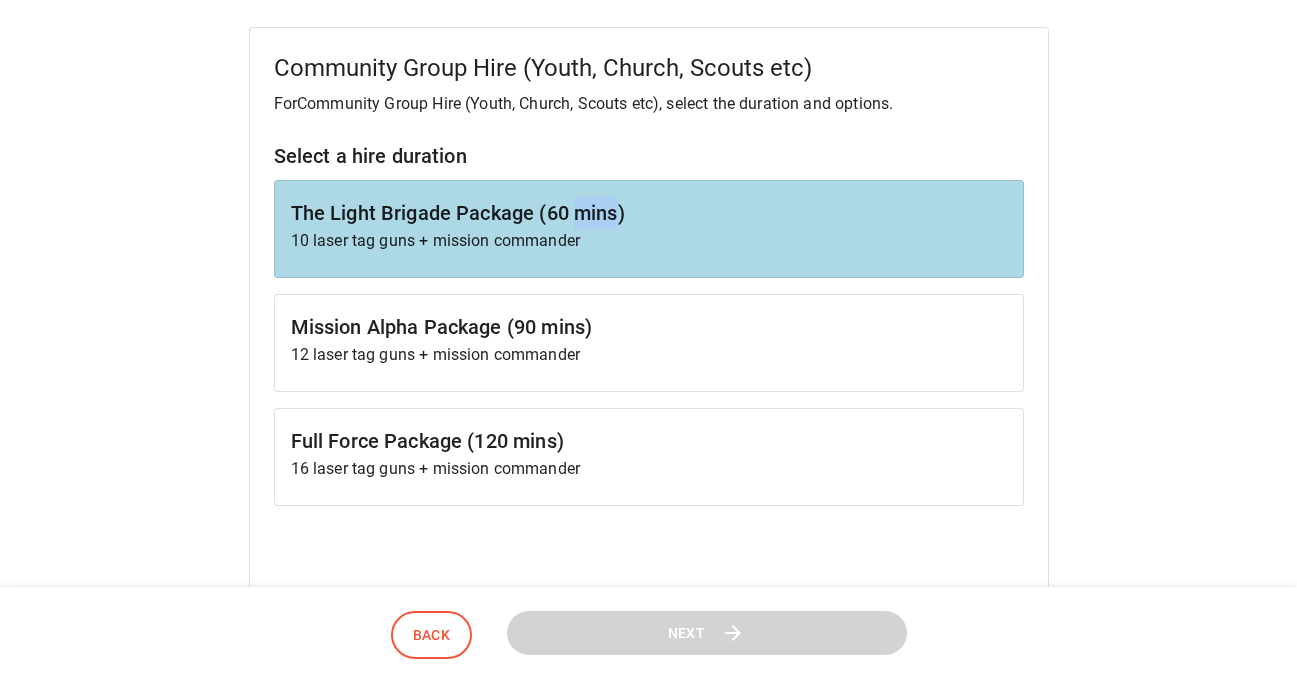 click on "The Light Brigade Package (60 mins)" at bounding box center [649, 213] 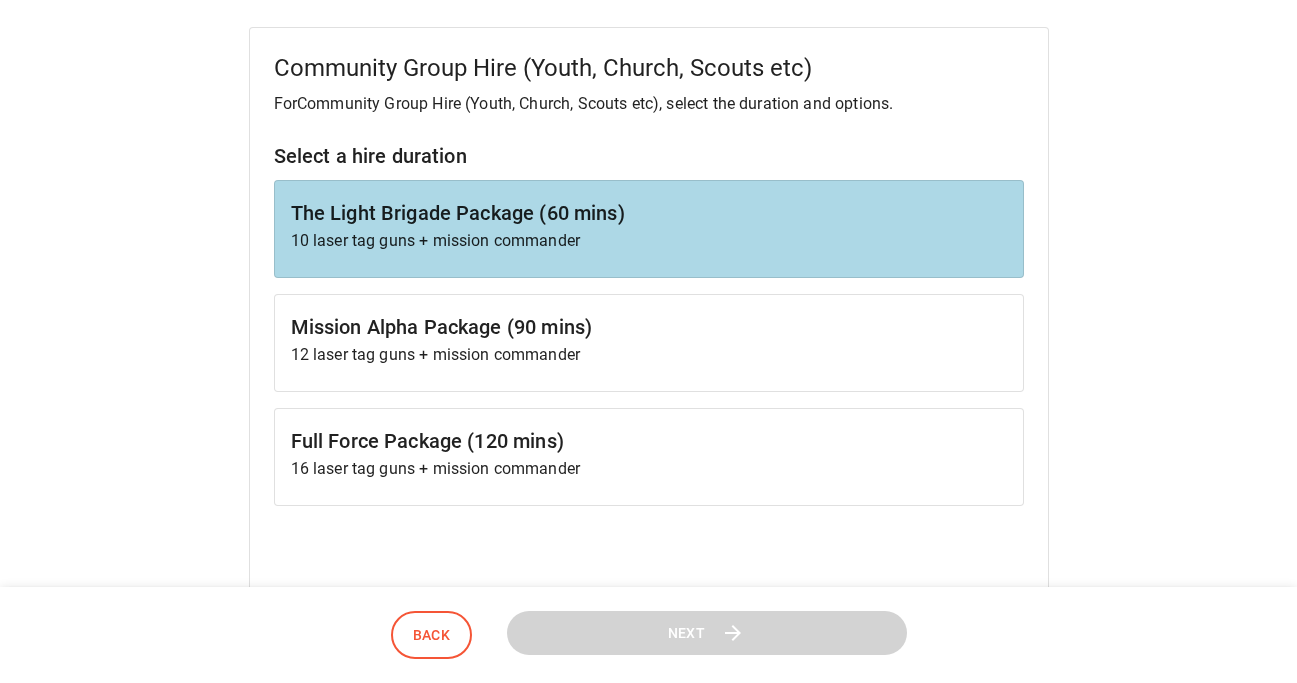 click on "The Light Brigade Package (60 mins) 10 laser tag guns + mission commander" at bounding box center (649, 229) 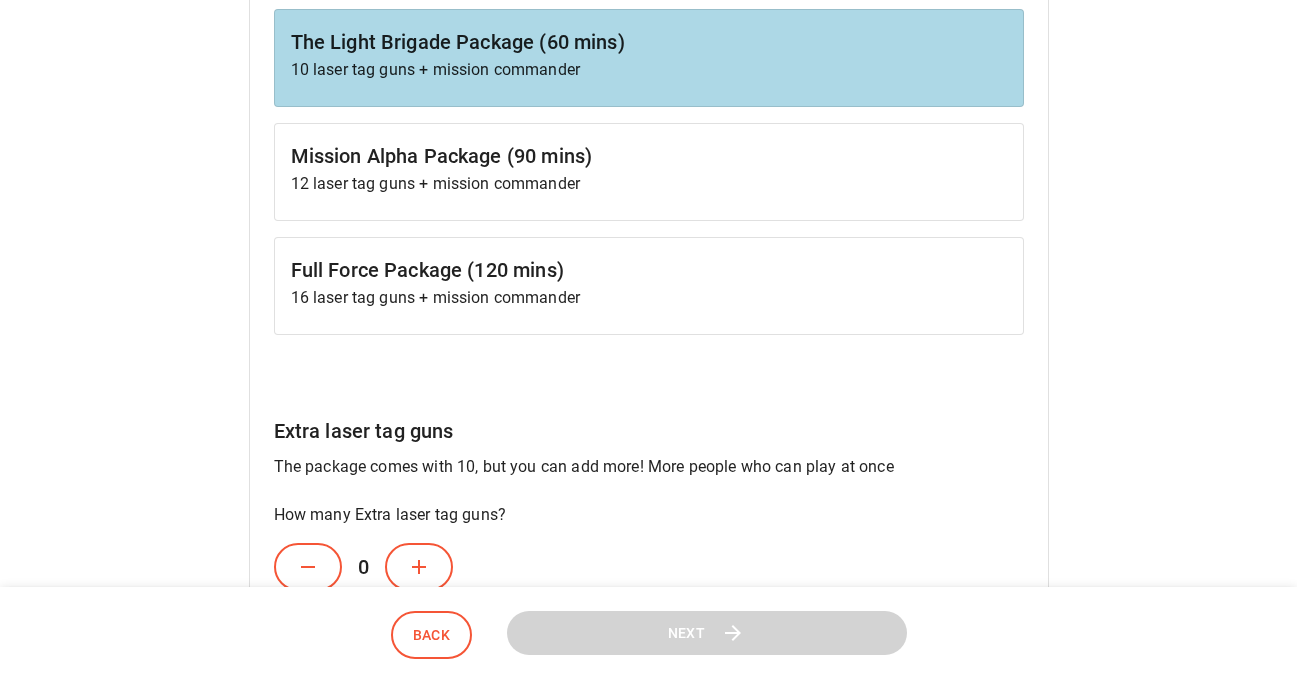 scroll, scrollTop: 413, scrollLeft: 0, axis: vertical 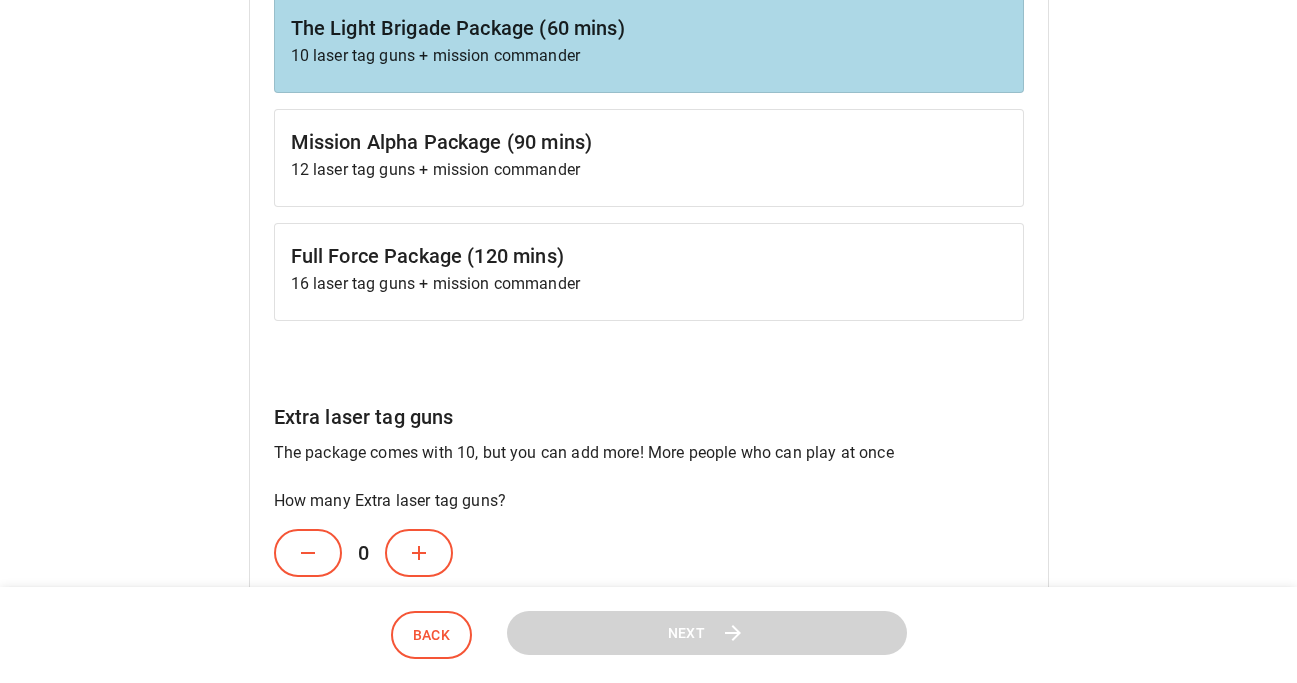 click at bounding box center [419, 553] 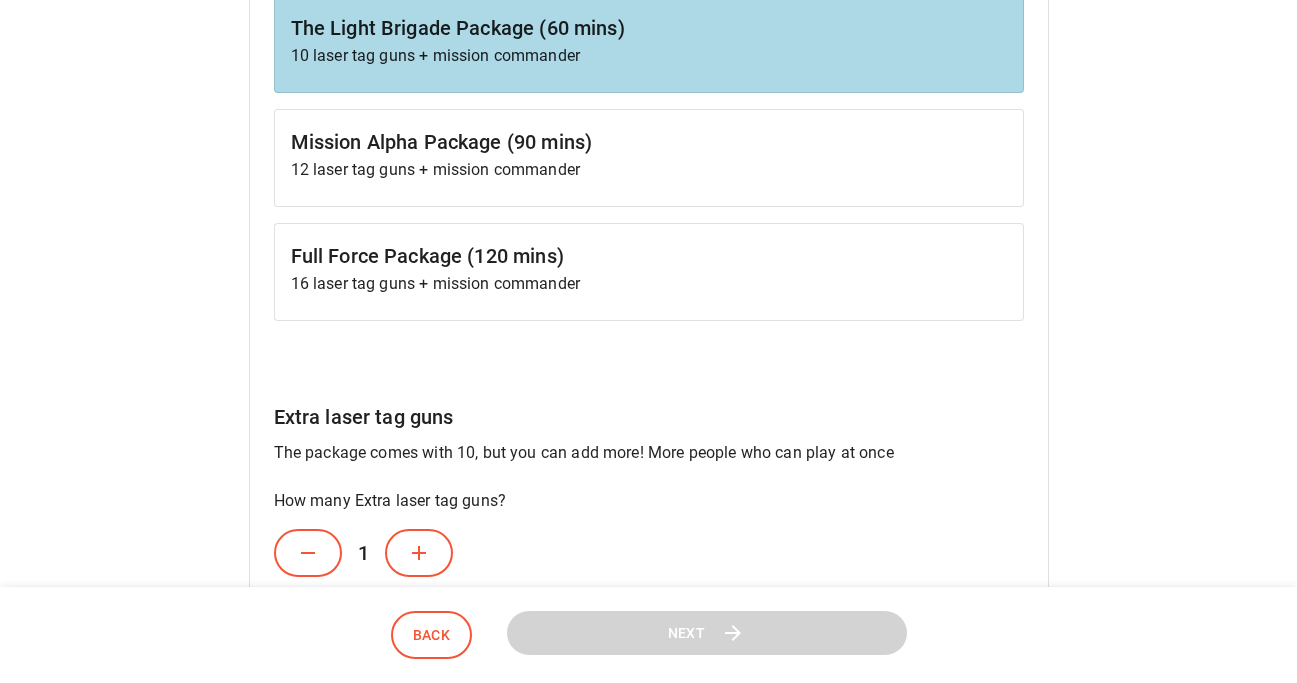 click at bounding box center (419, 553) 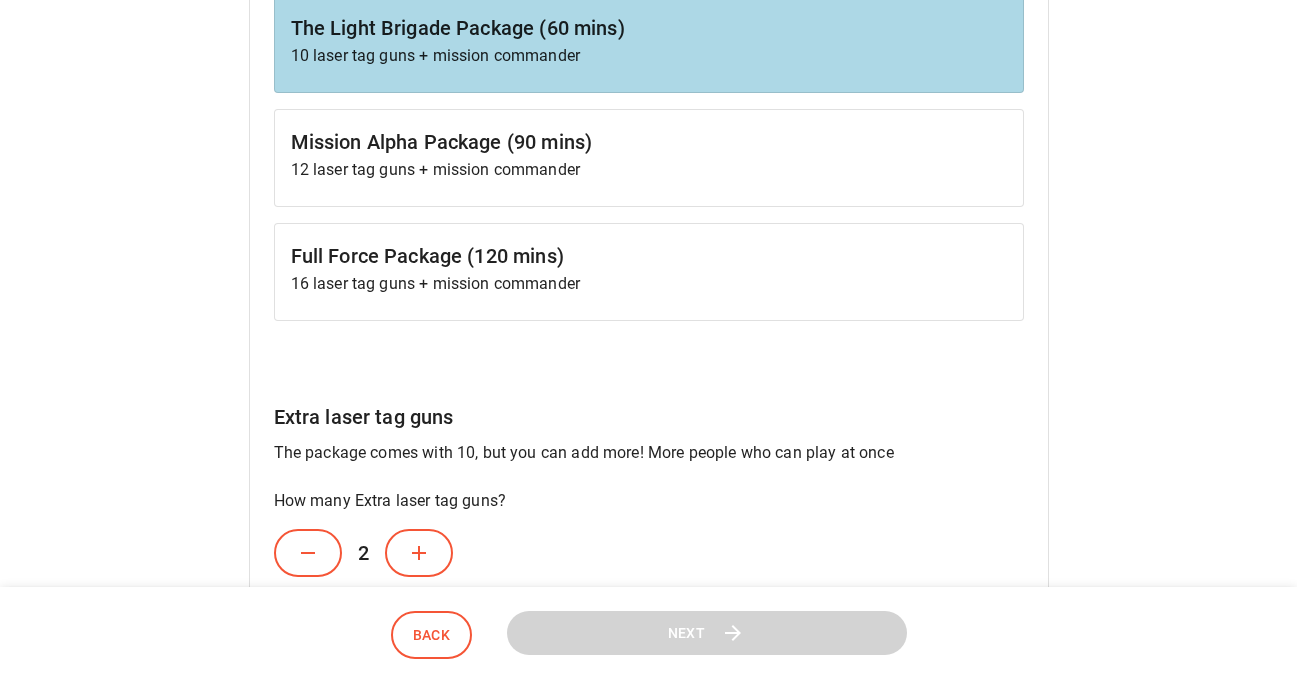 click at bounding box center [419, 553] 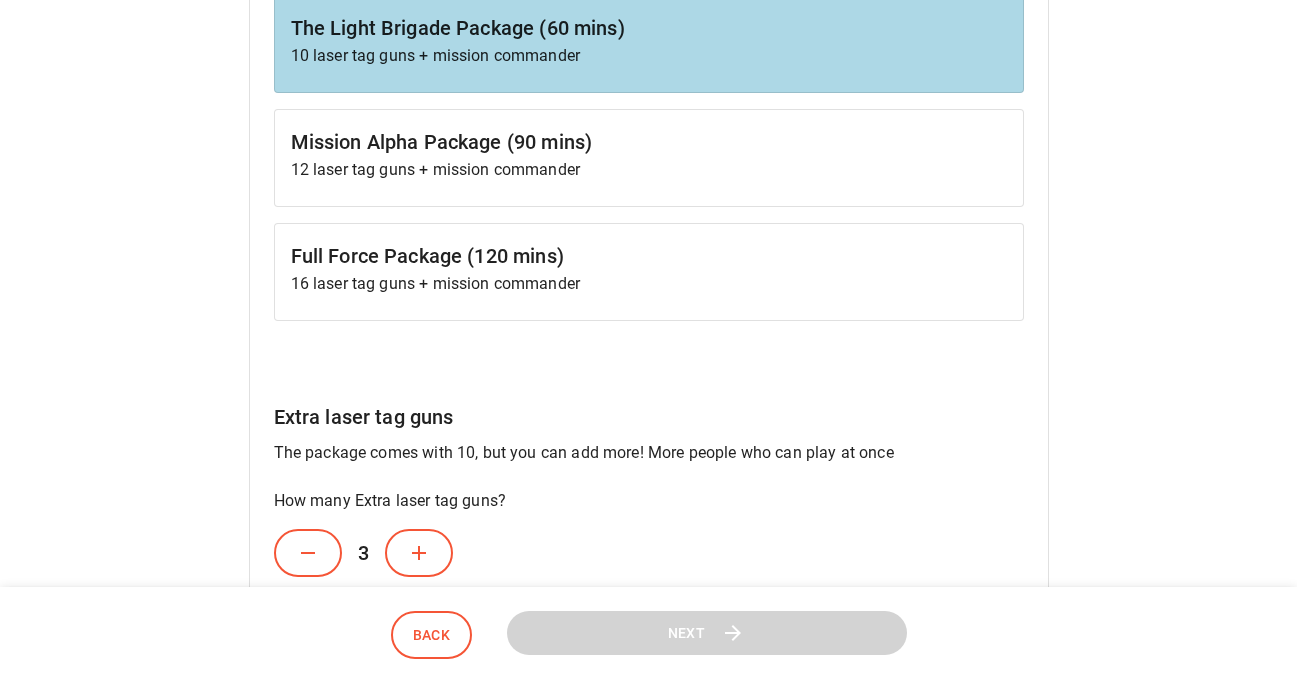 click at bounding box center (419, 553) 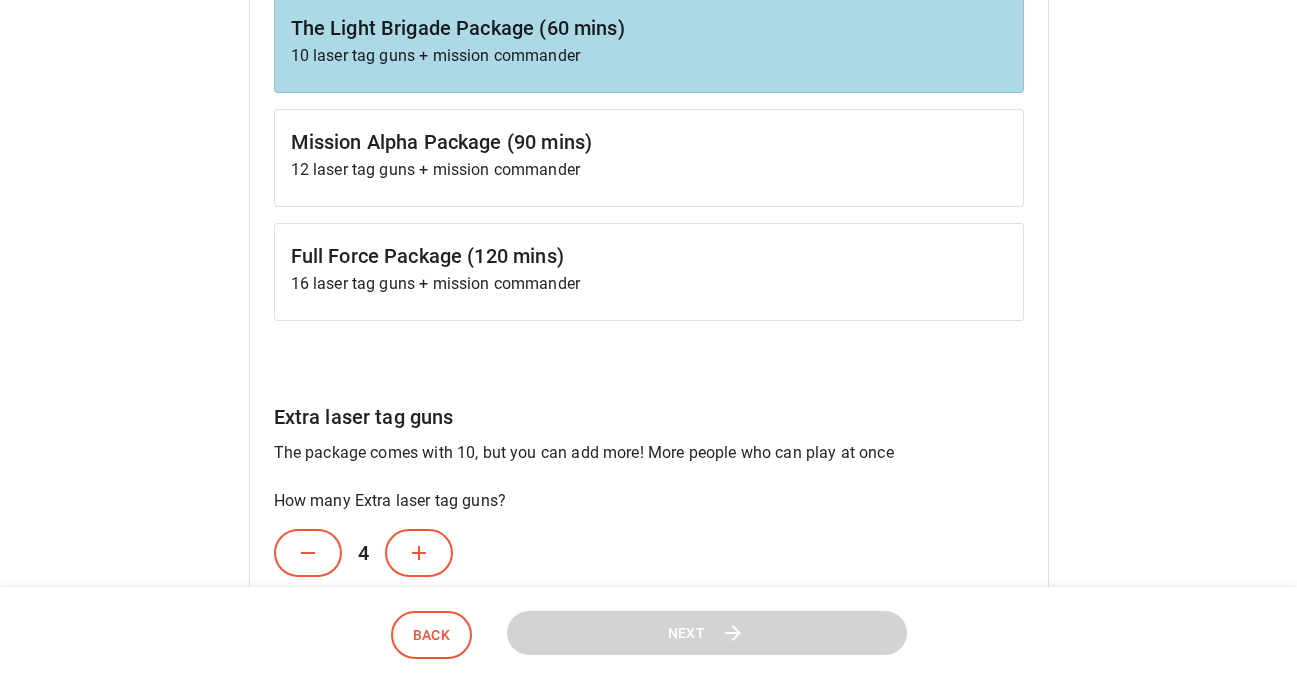 click at bounding box center [419, 553] 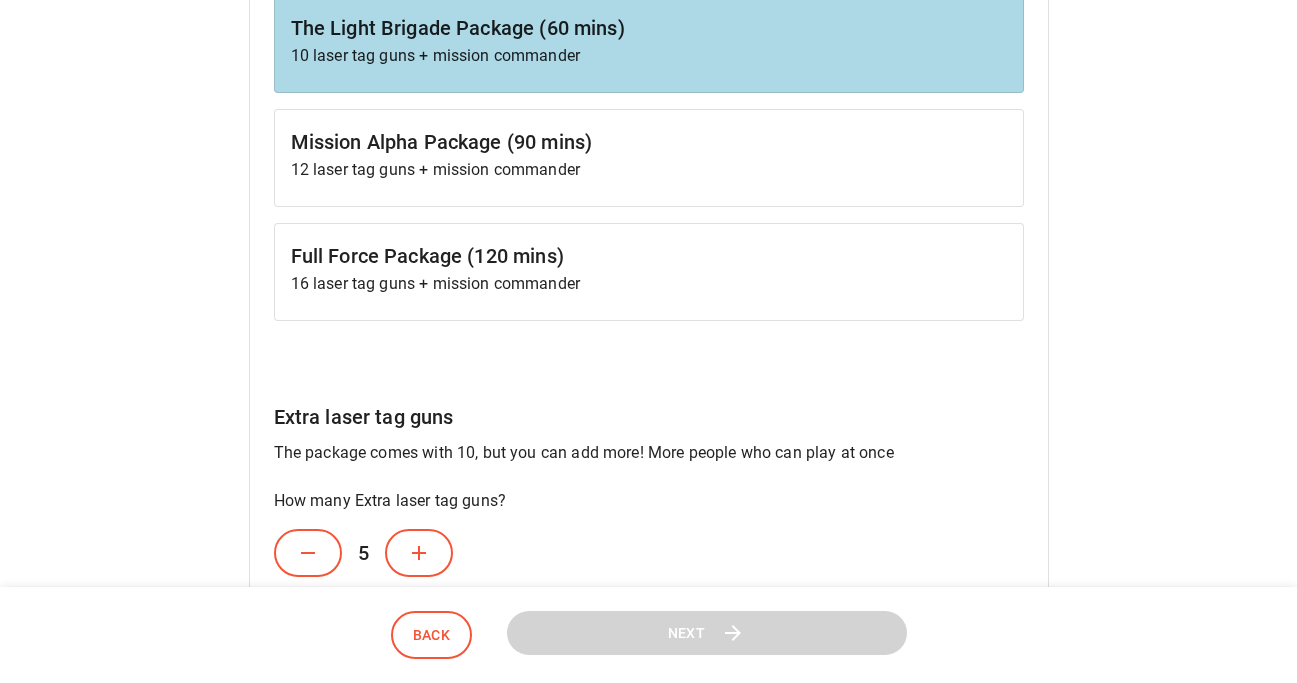click at bounding box center (419, 553) 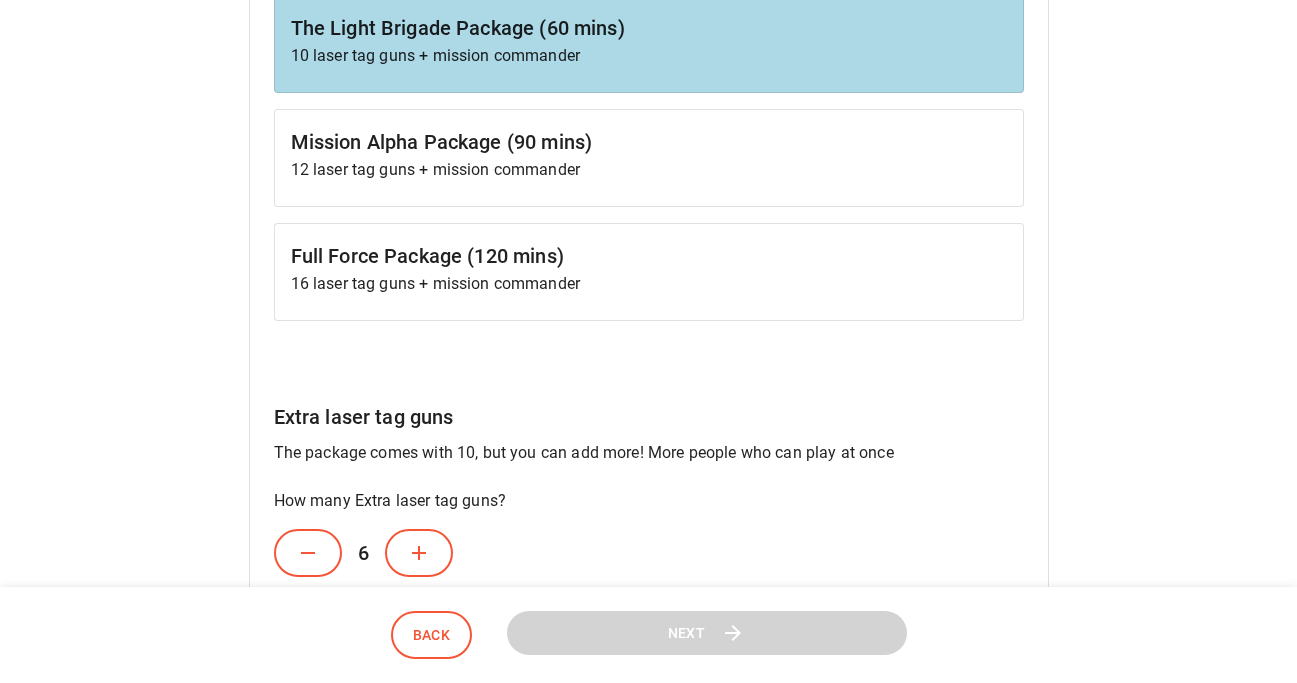 click at bounding box center (419, 553) 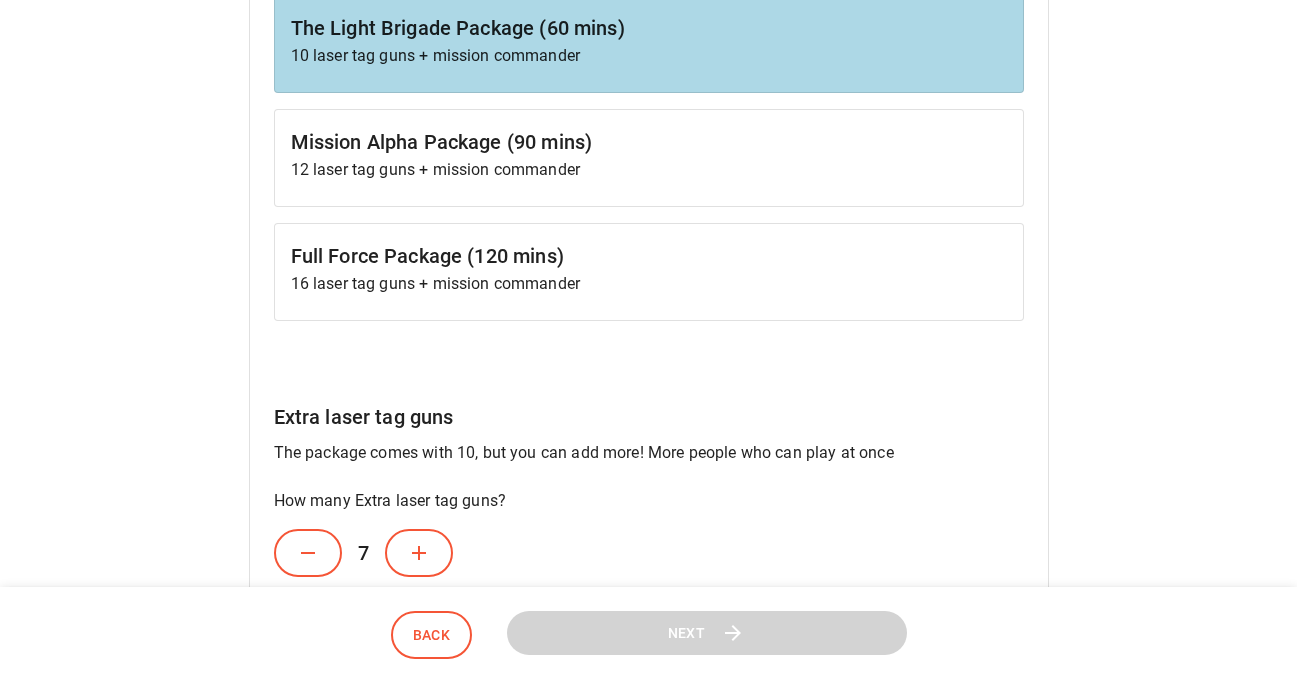 click at bounding box center [419, 553] 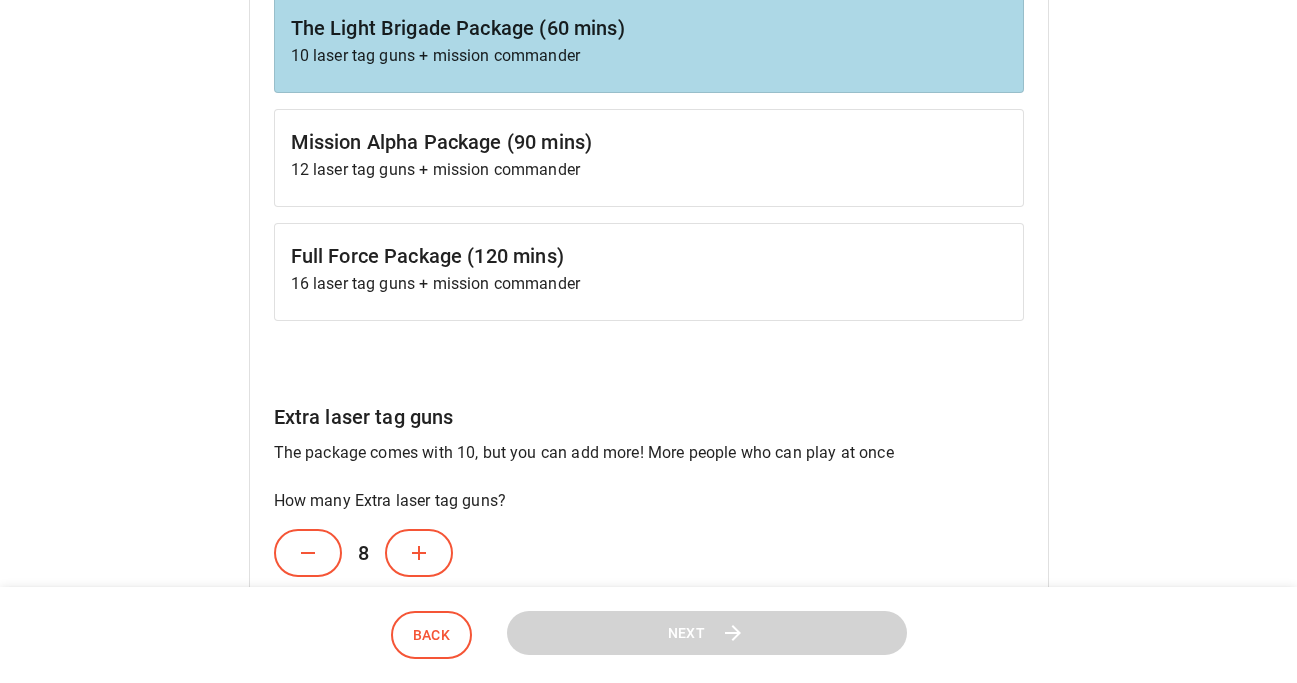 click at bounding box center [419, 553] 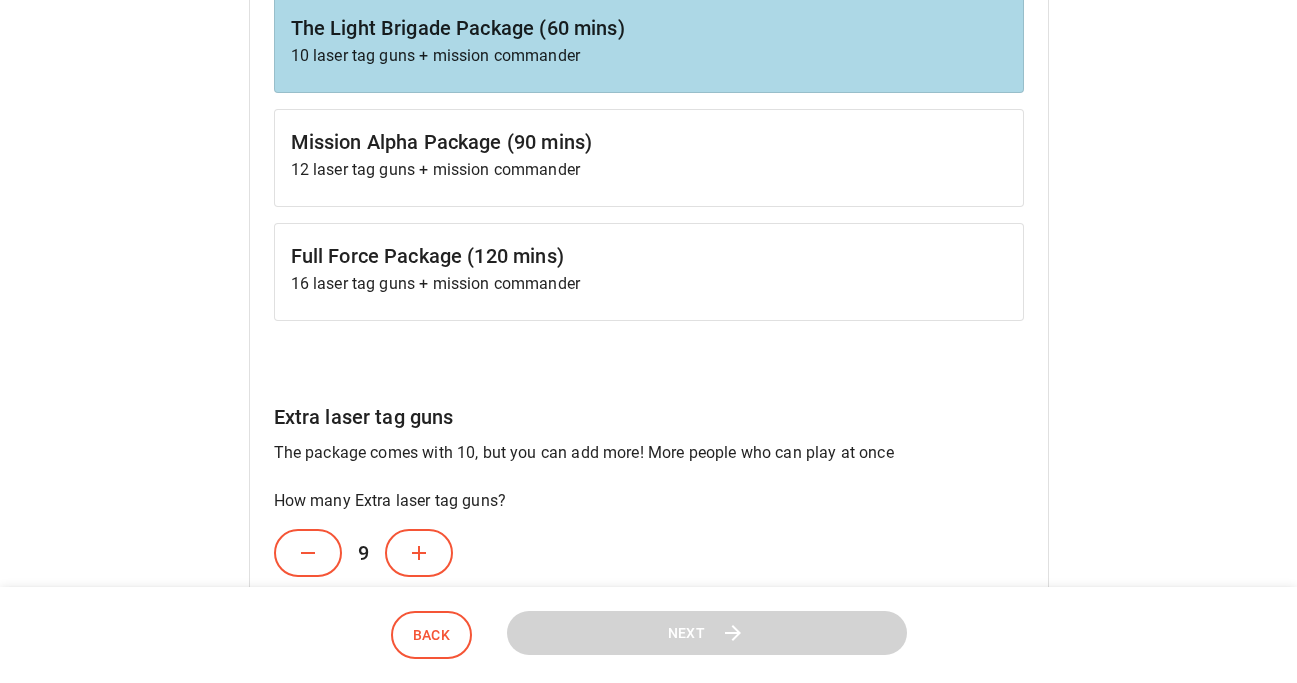 click at bounding box center (419, 553) 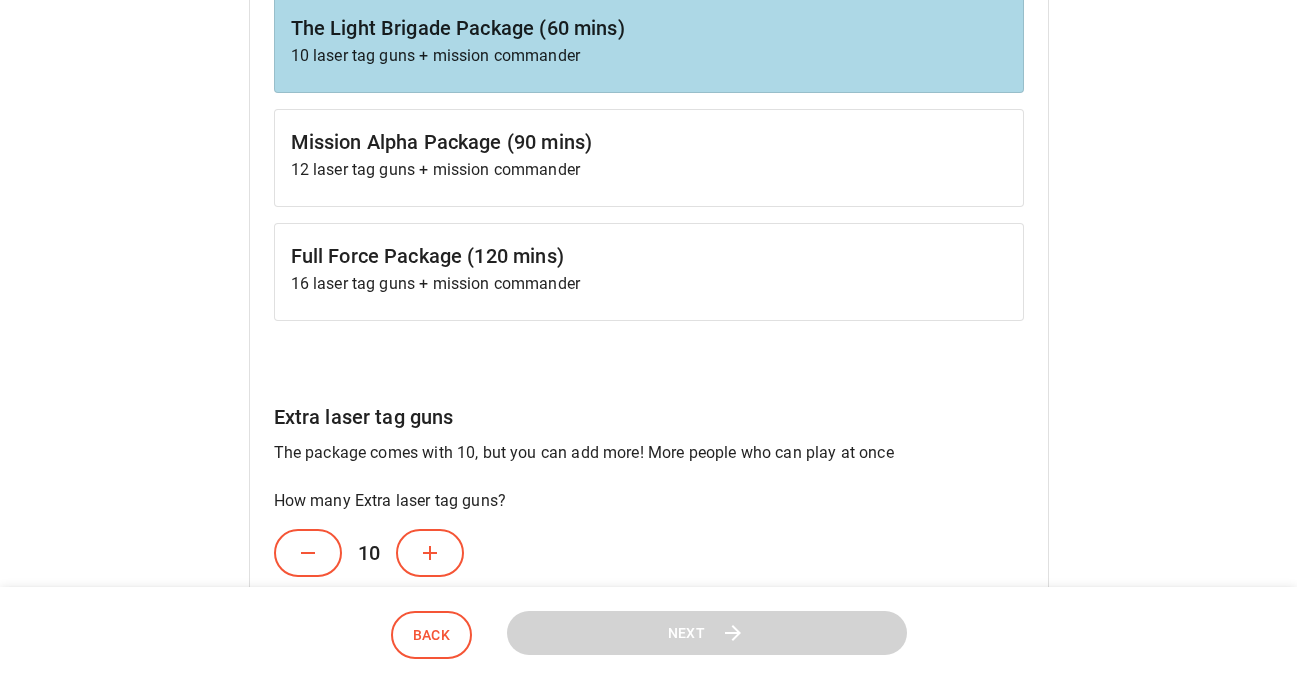 click at bounding box center (430, 553) 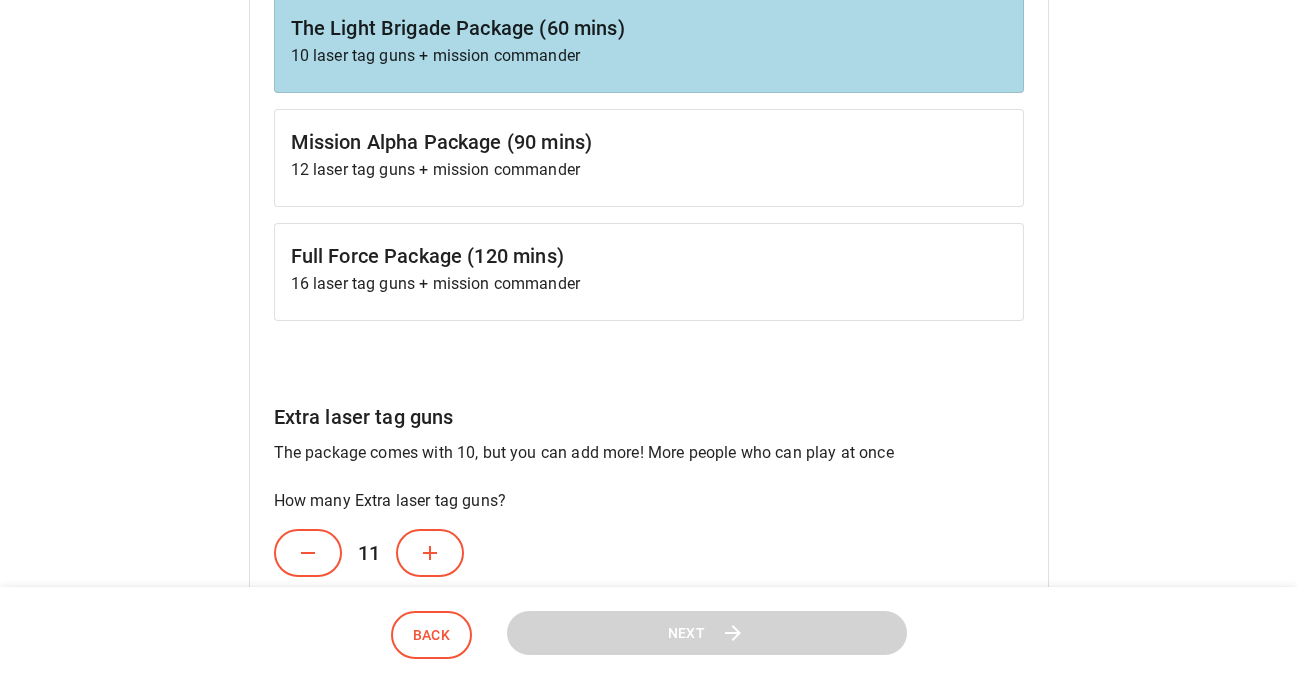 click at bounding box center [430, 553] 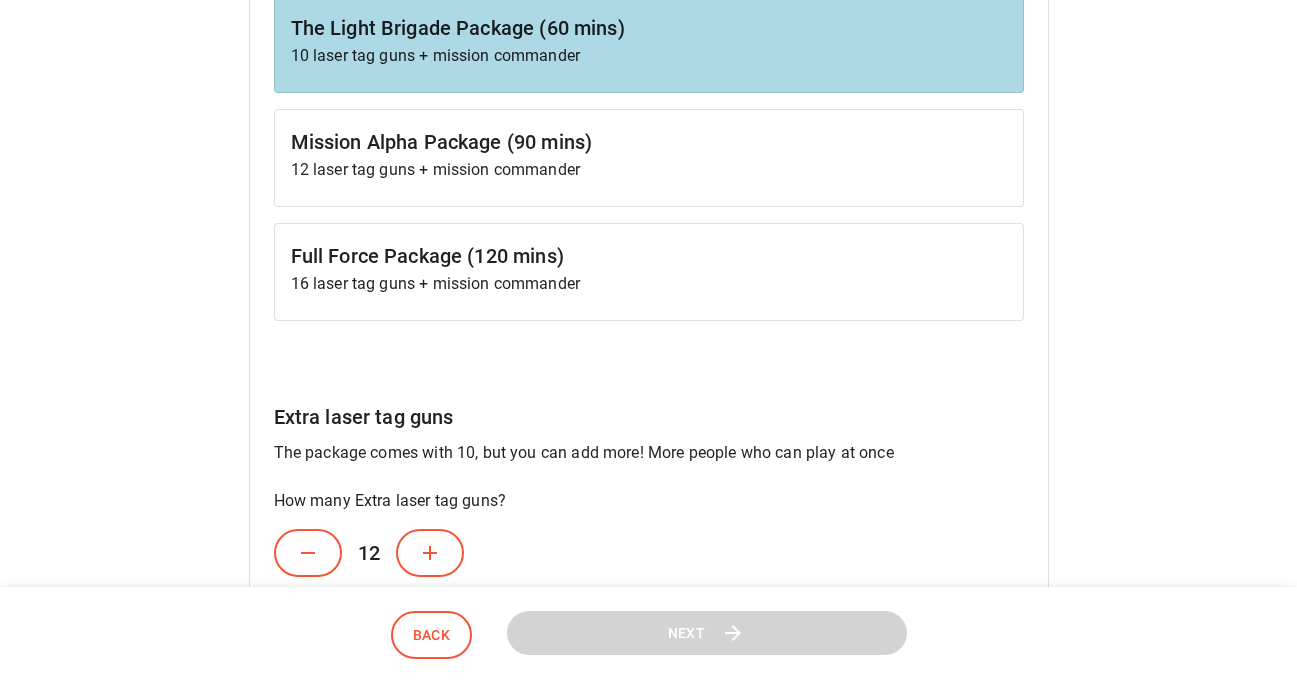 click at bounding box center (430, 553) 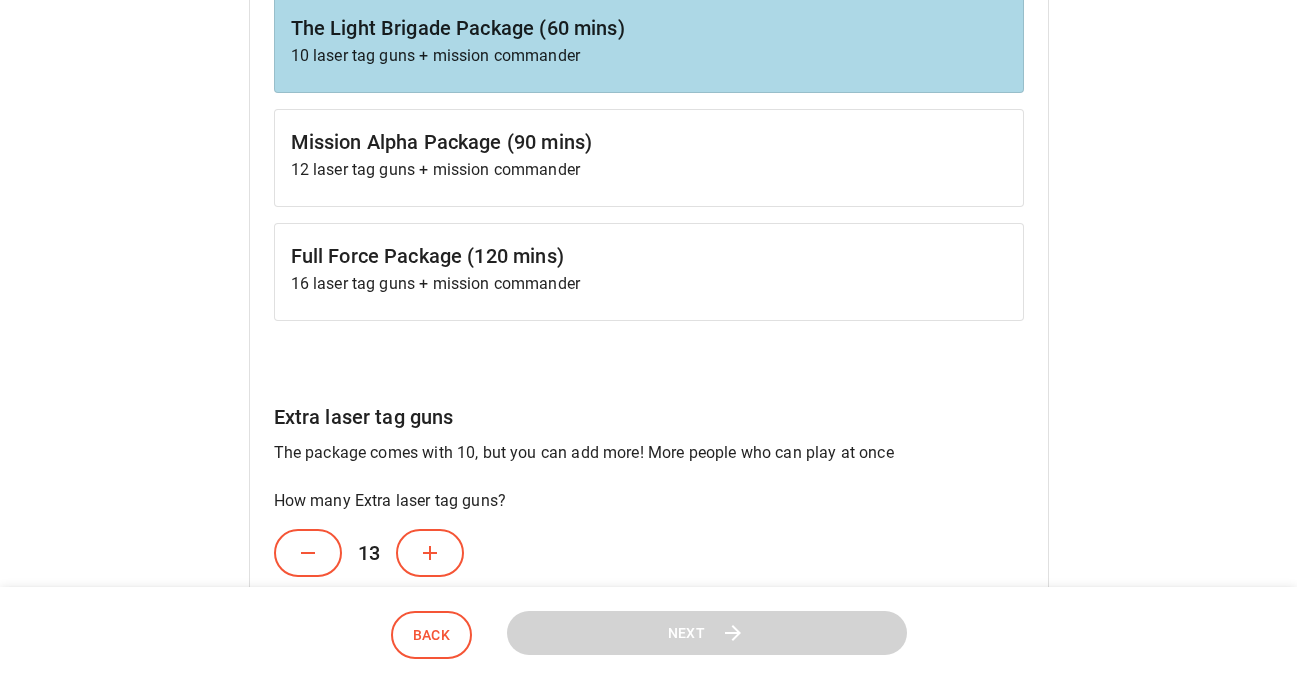 click at bounding box center [430, 553] 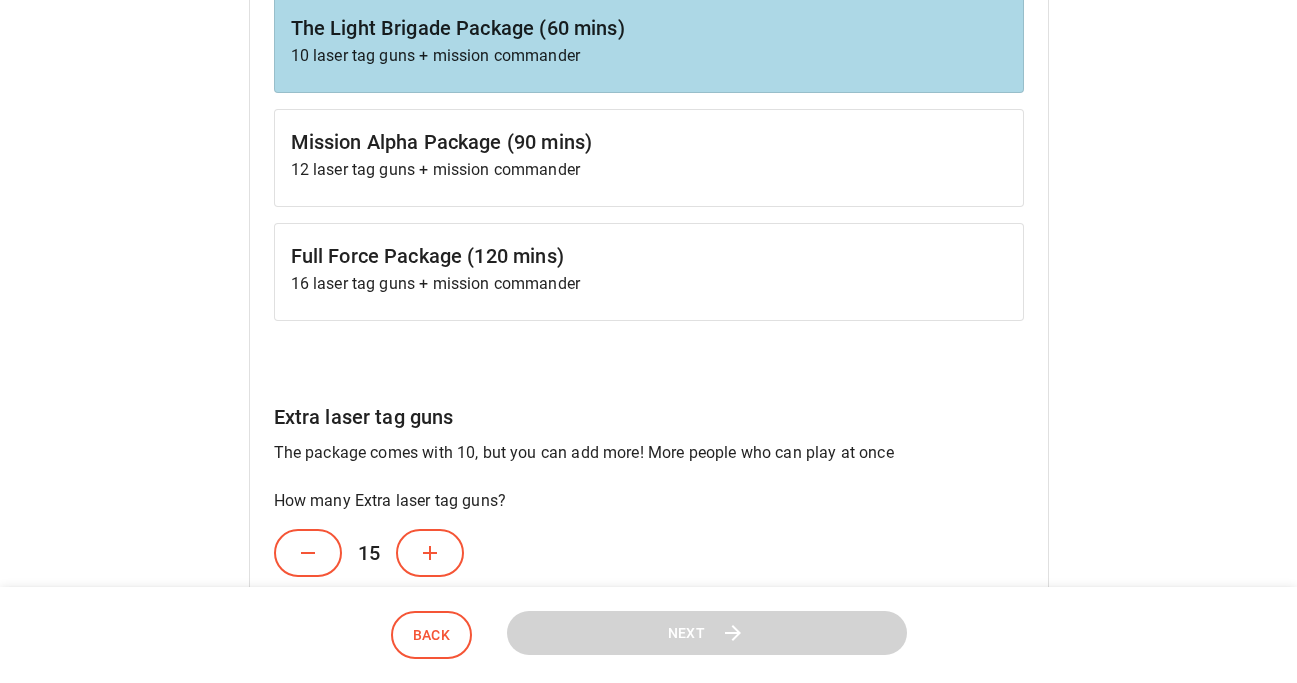 click at bounding box center [430, 553] 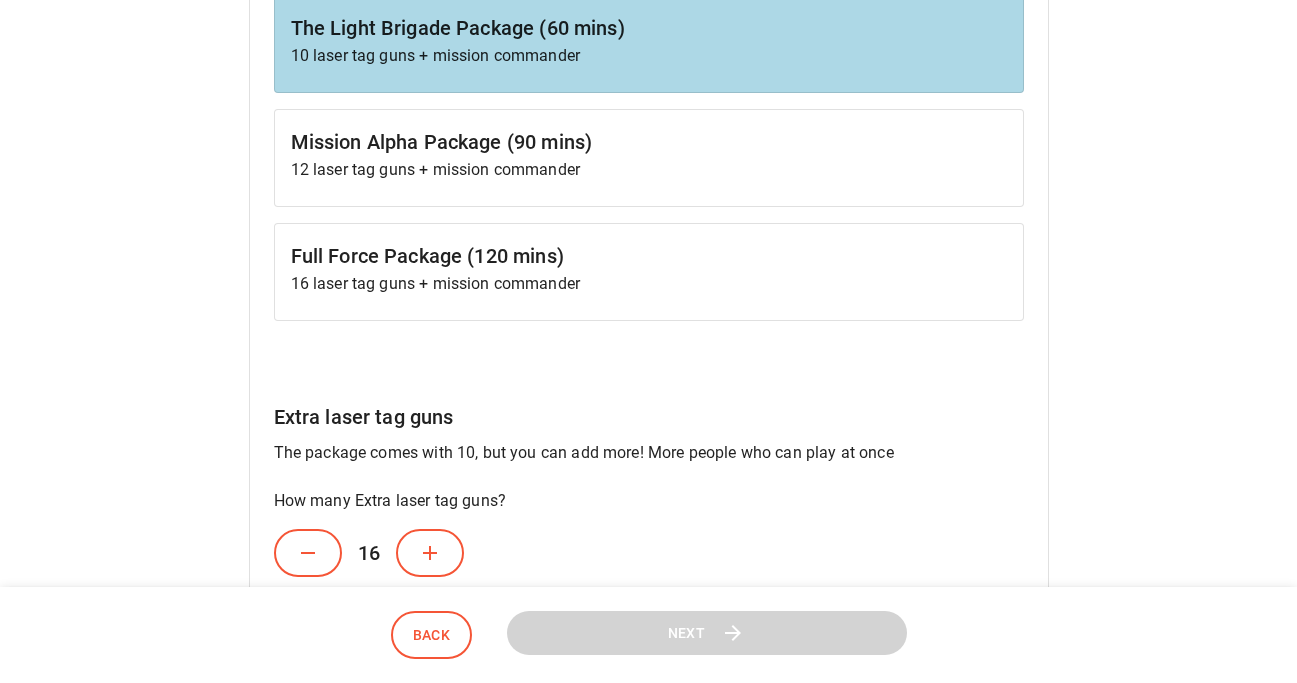 click at bounding box center (430, 553) 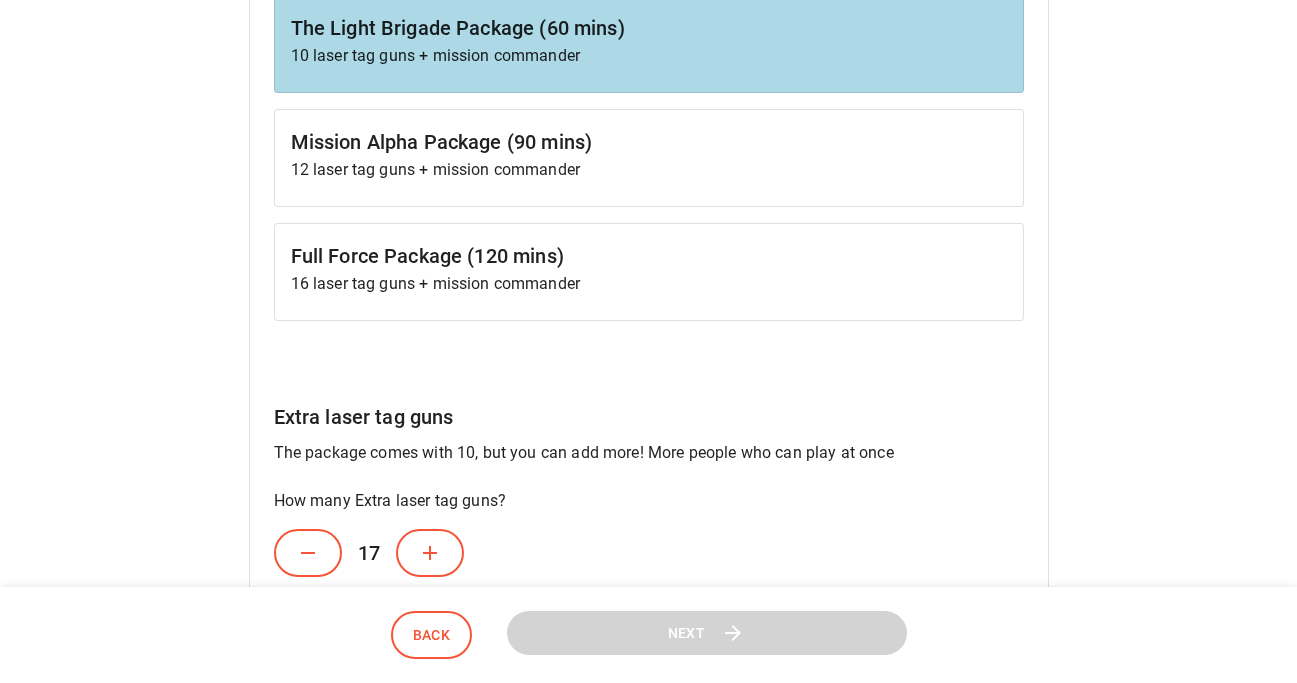 click at bounding box center [430, 553] 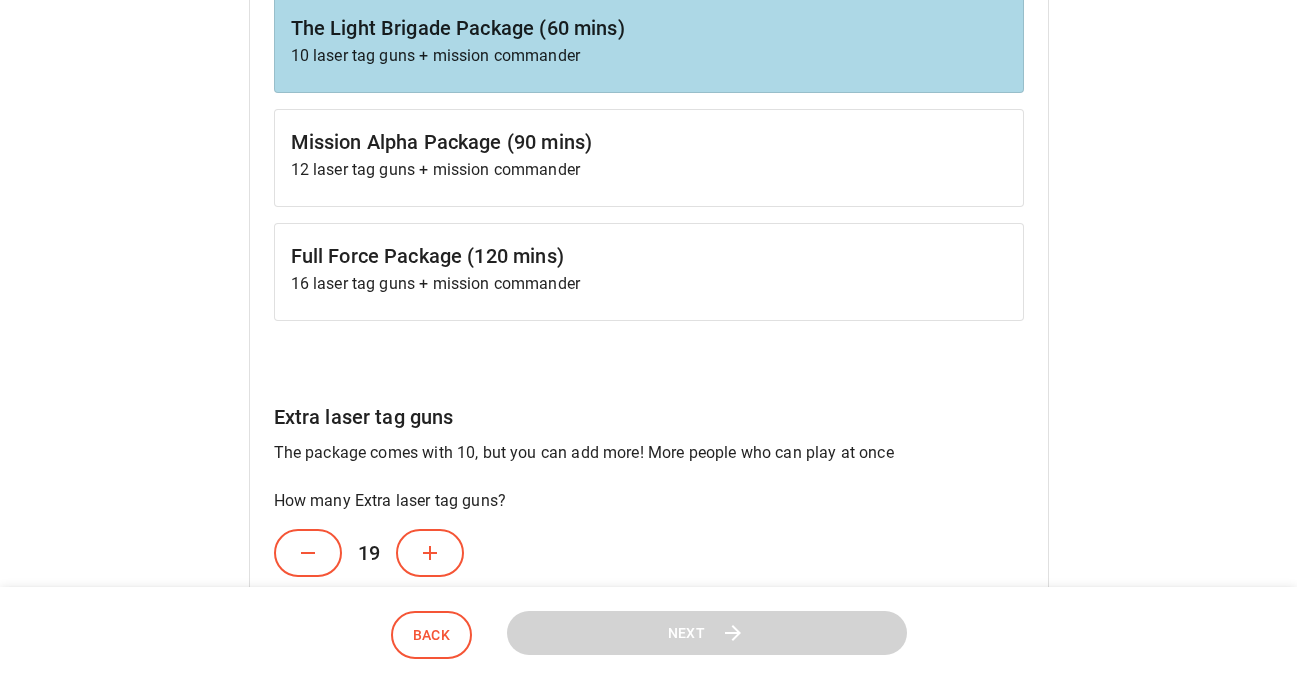 click at bounding box center [430, 553] 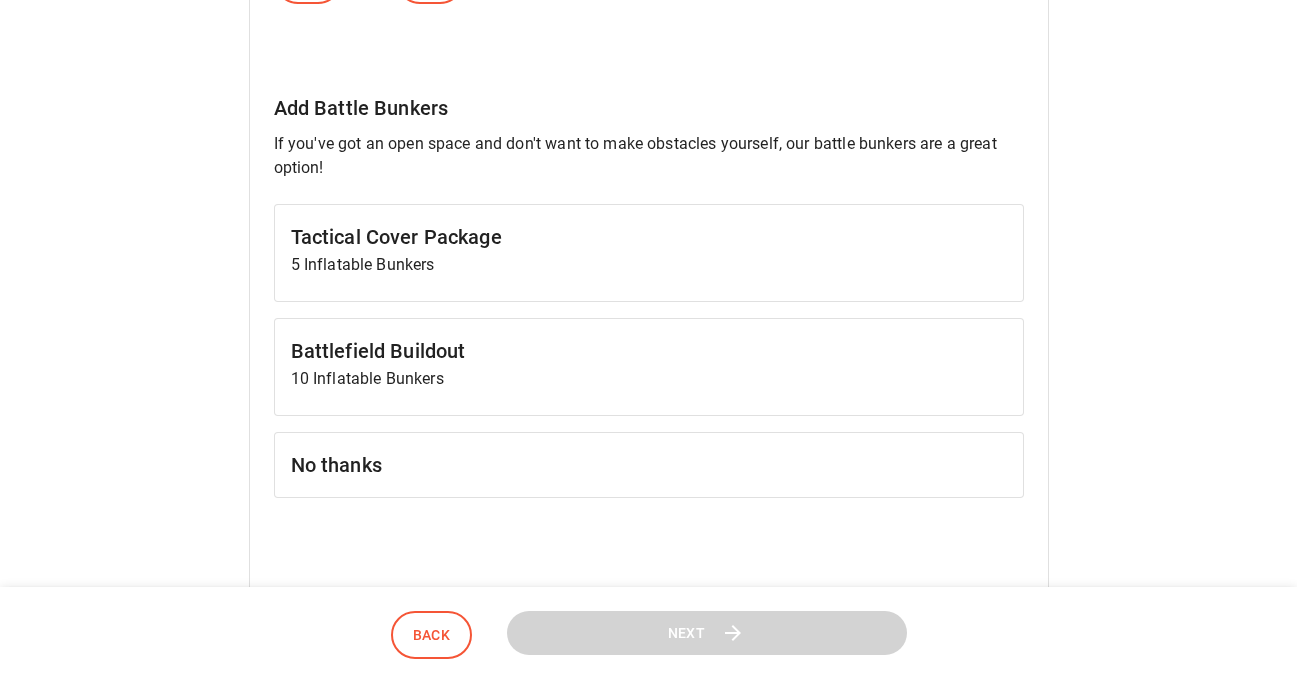 scroll, scrollTop: 990, scrollLeft: 0, axis: vertical 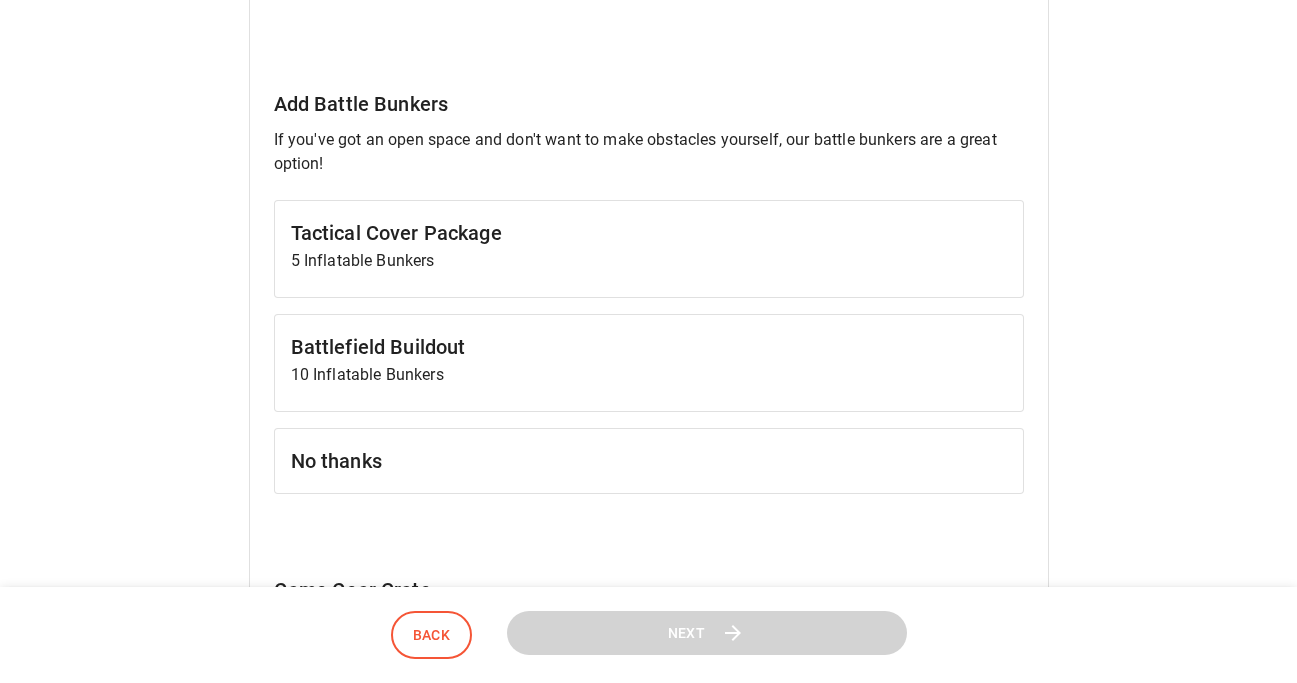 click on "No thanks" at bounding box center [649, 461] 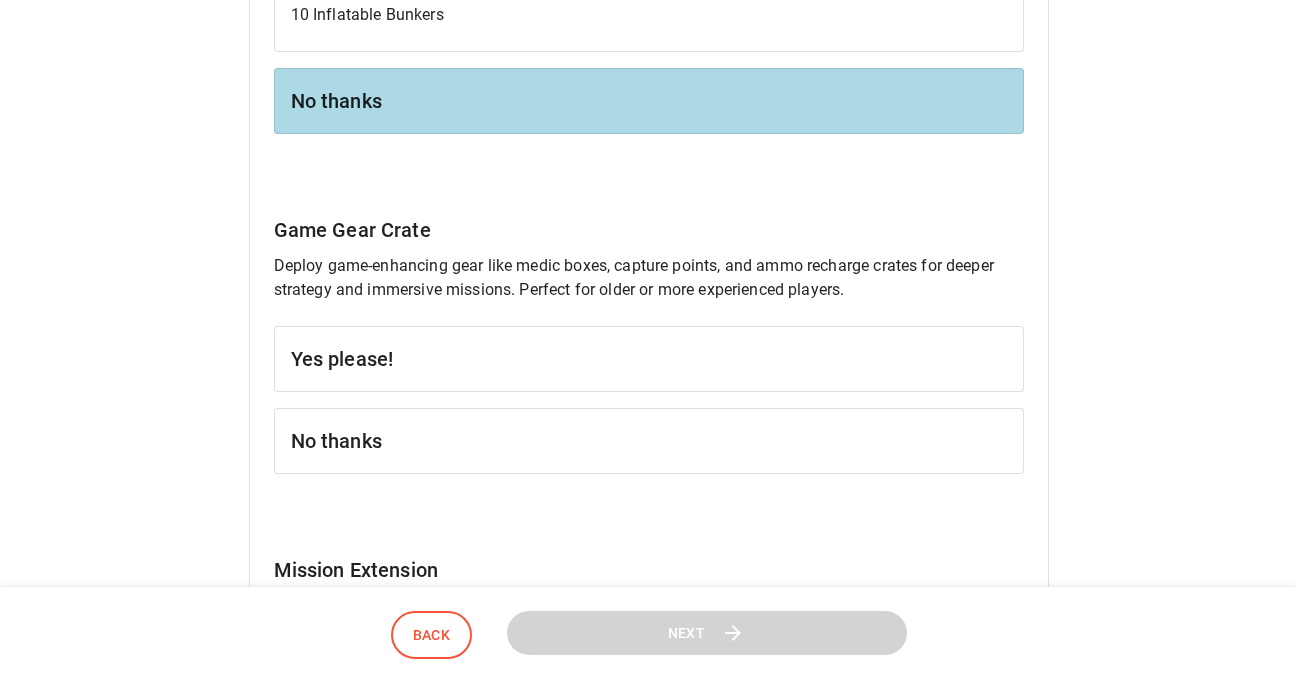 scroll, scrollTop: 1401, scrollLeft: 0, axis: vertical 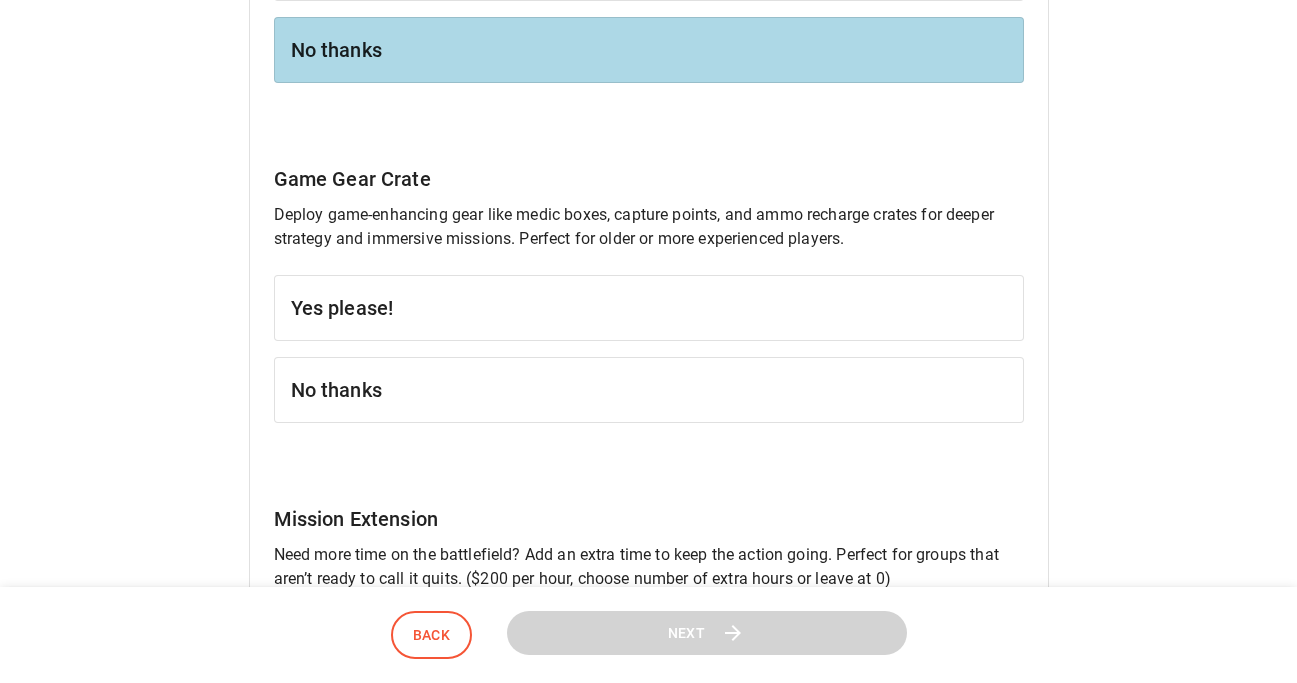 click on "No thanks" at bounding box center [649, 390] 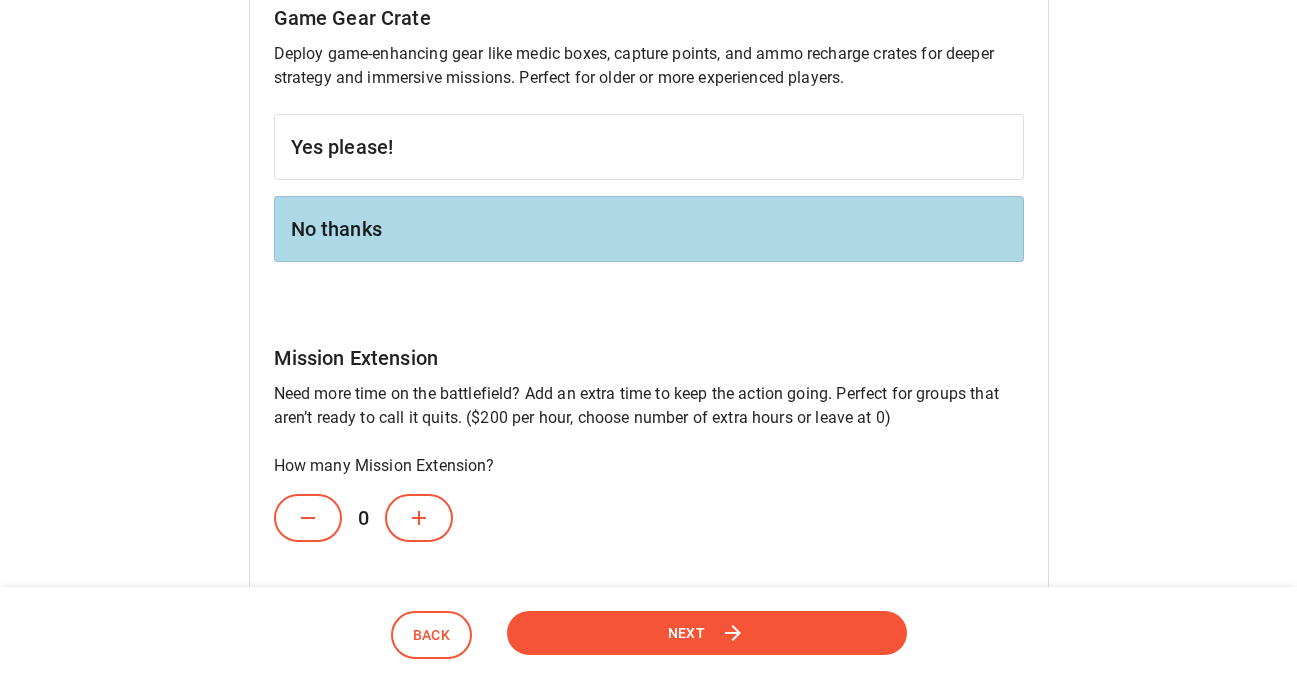 scroll, scrollTop: 1566, scrollLeft: 0, axis: vertical 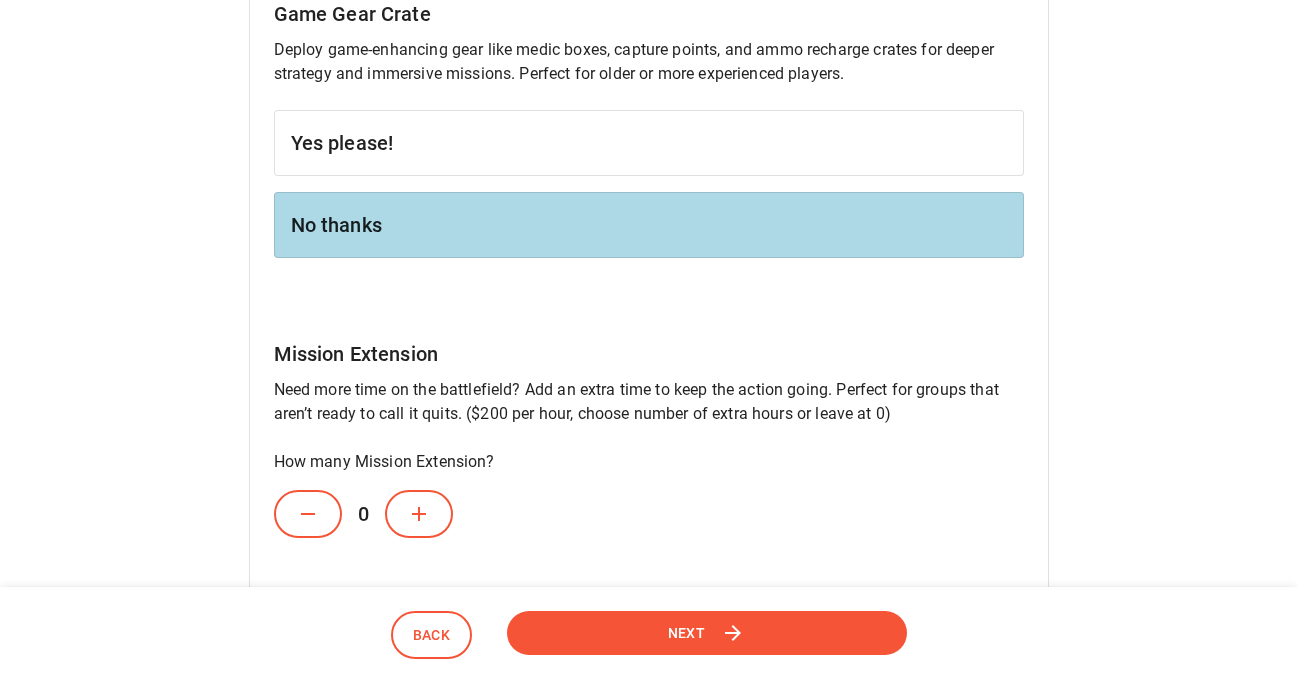 click on "Next" at bounding box center [706, 632] 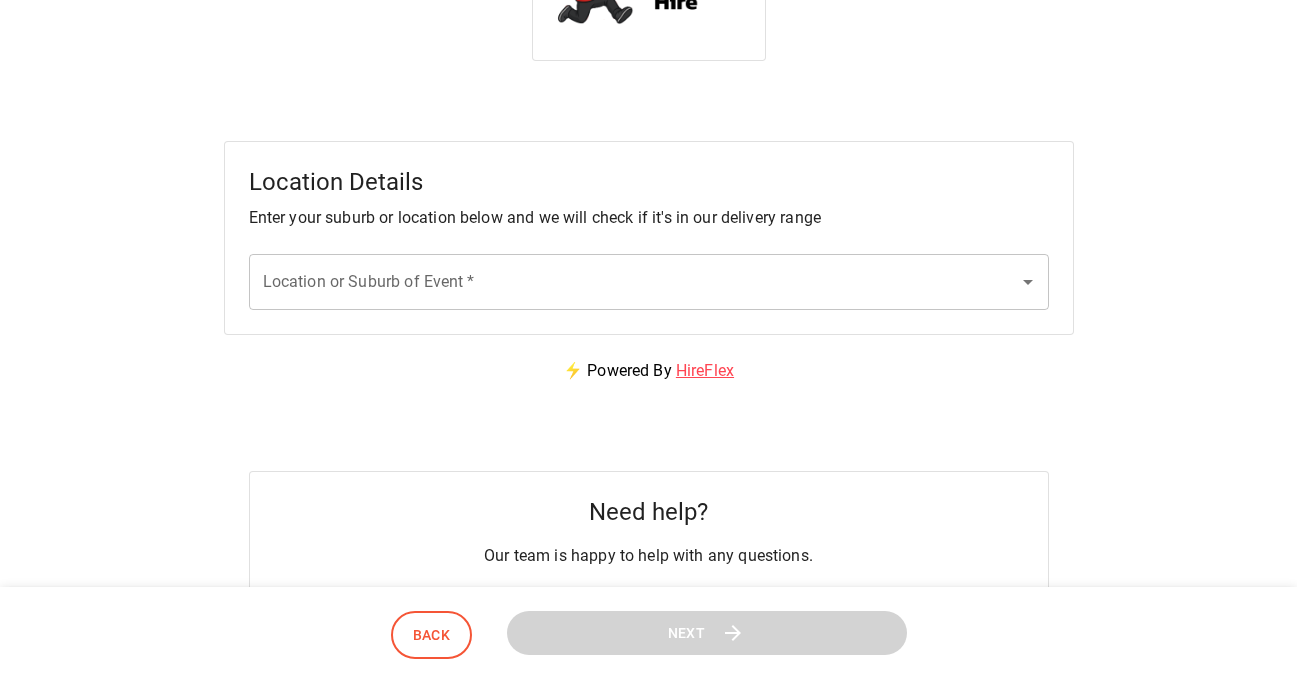 scroll, scrollTop: 0, scrollLeft: 0, axis: both 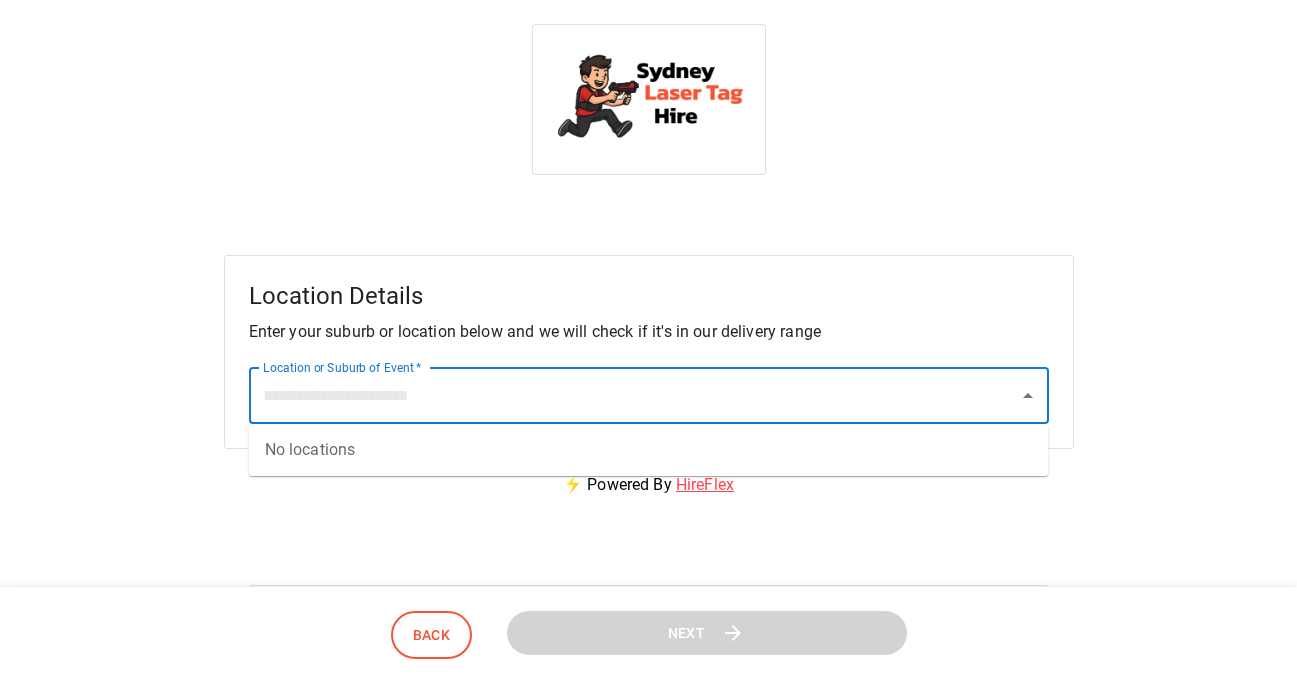 click on "Location or Suburb of Event   *" at bounding box center [634, 396] 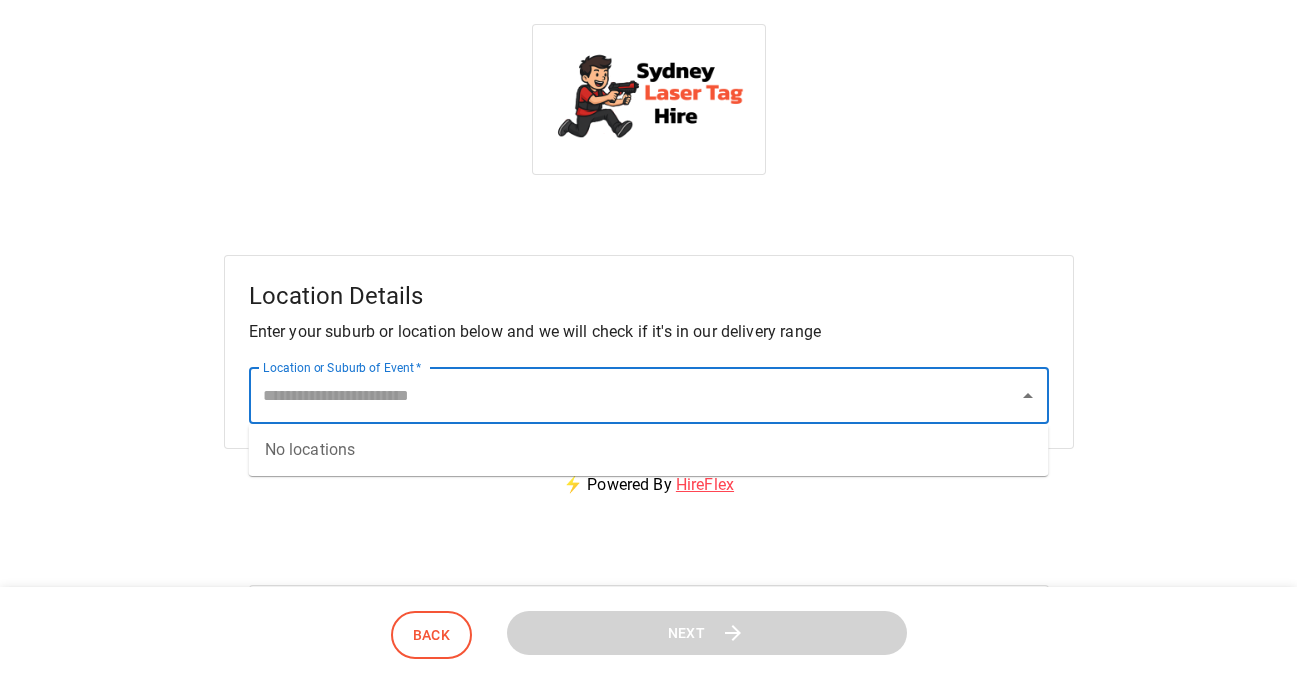 paste on "[CREDIT_CARD_NUMBER]" 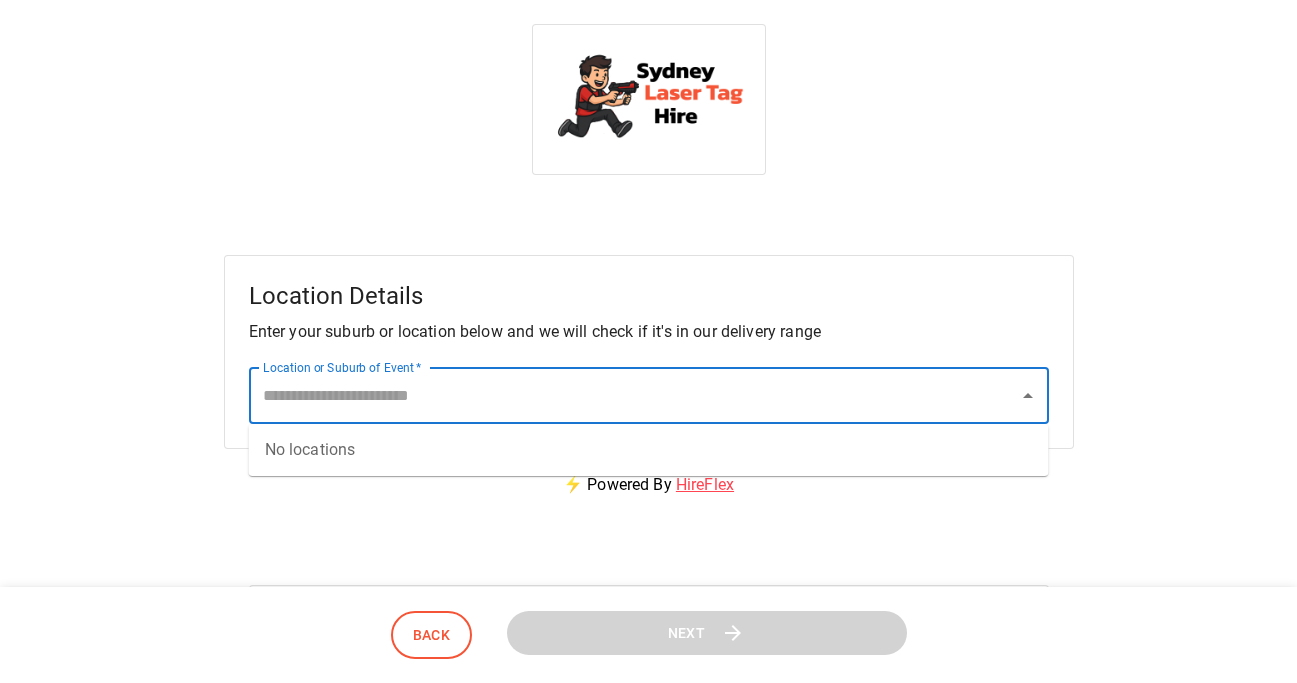 type on "[CREDIT_CARD_NUMBER]" 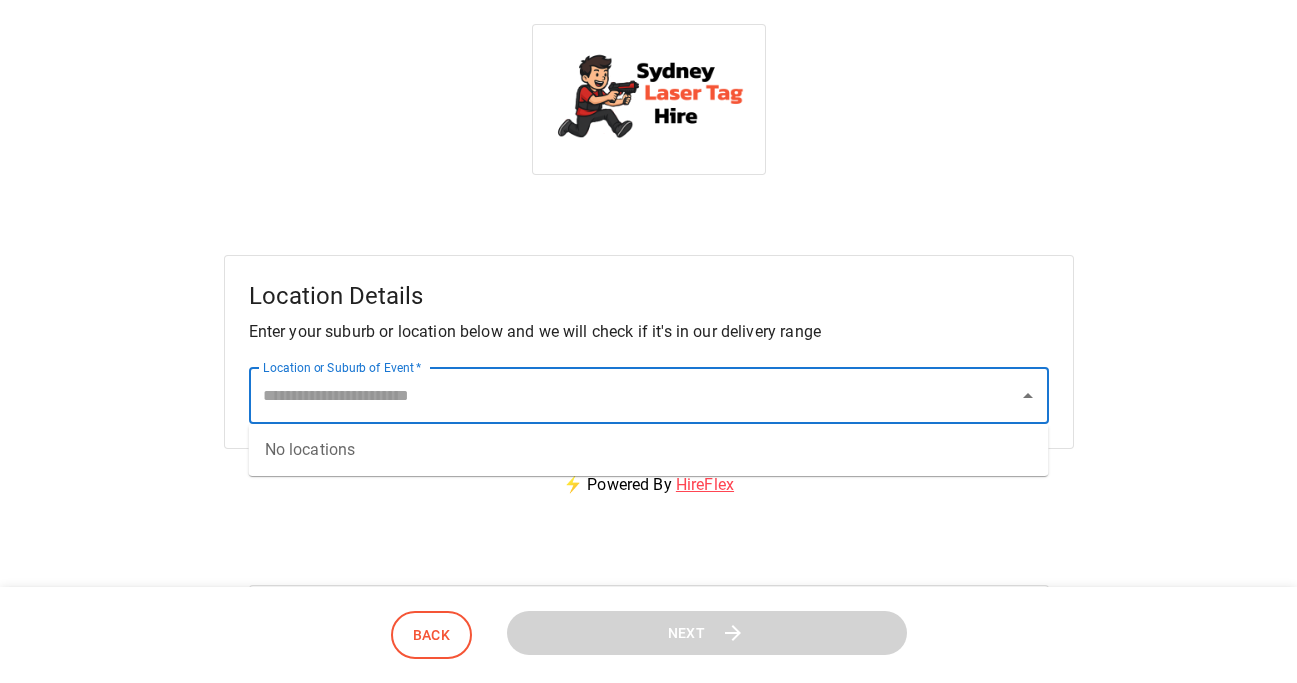 scroll, scrollTop: 0, scrollLeft: 0, axis: both 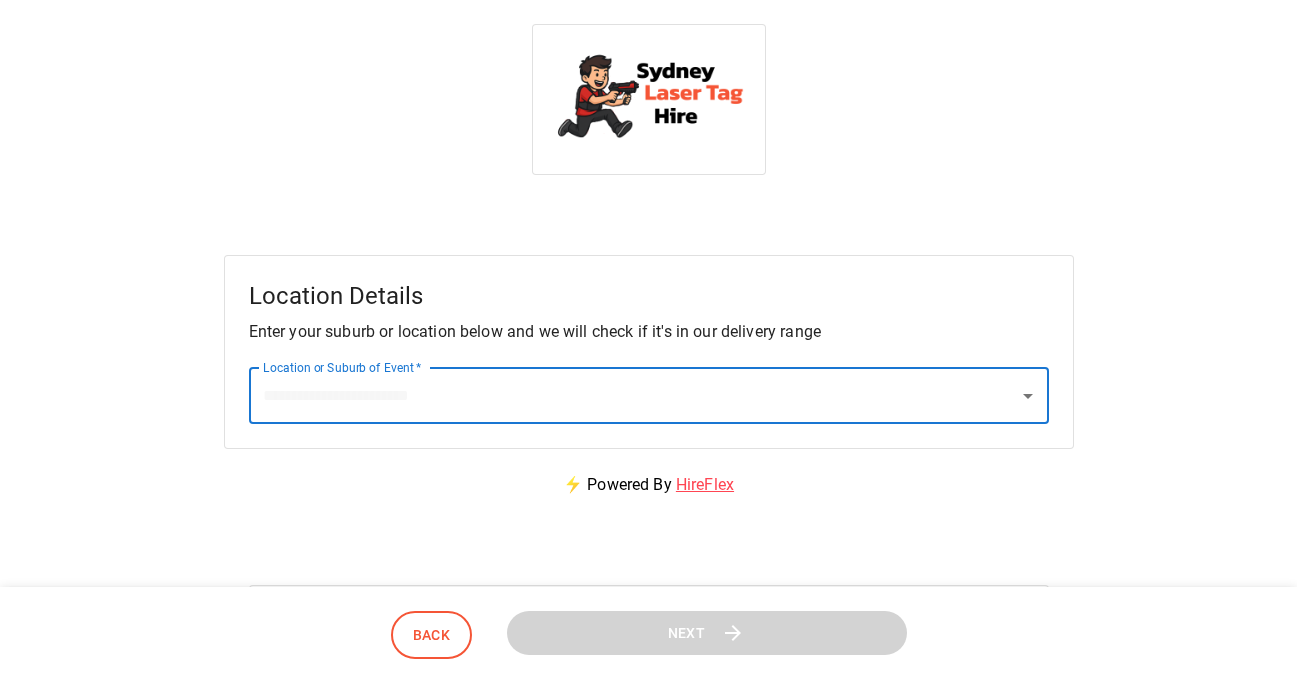 click on "Location or Suburb of Event   *" at bounding box center [634, 396] 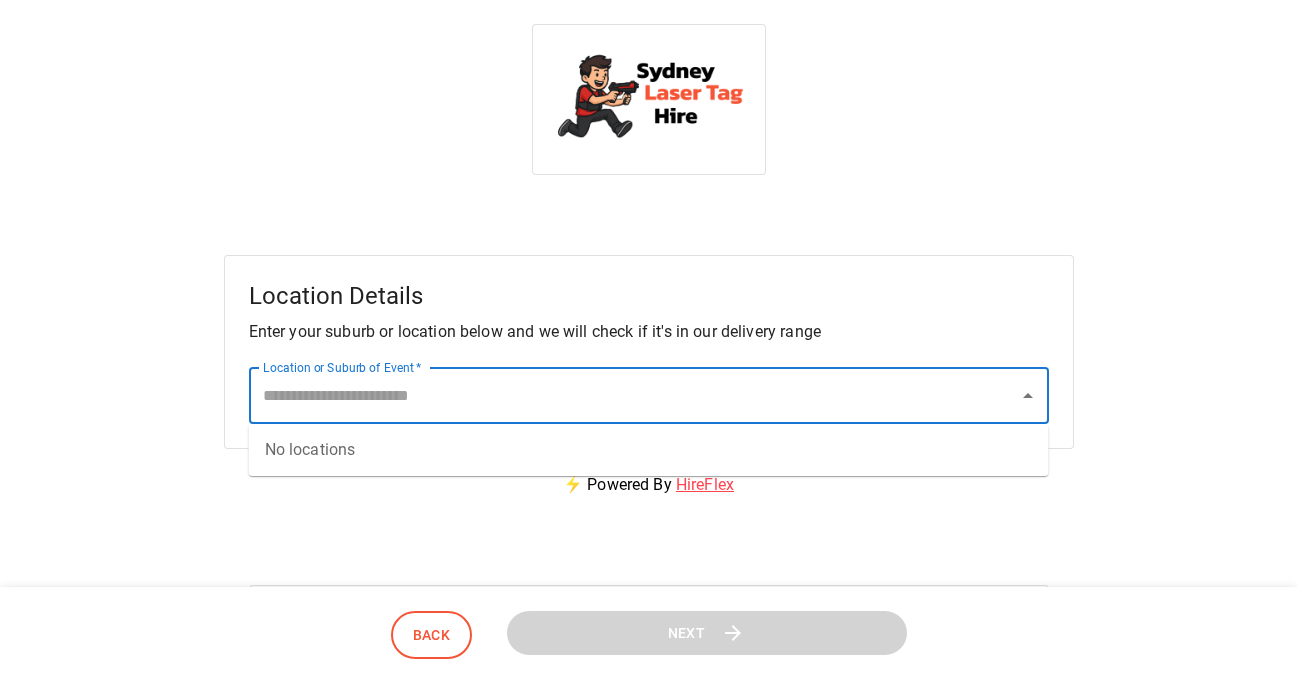 paste on "**********" 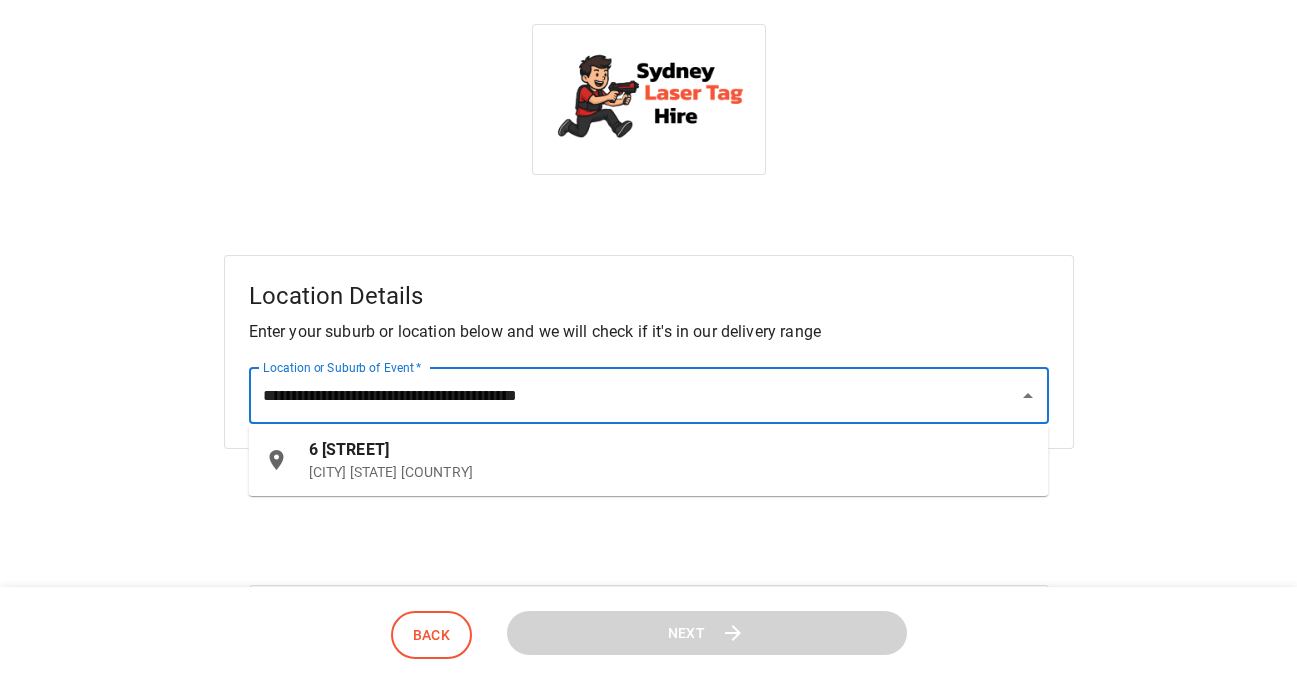 click on "[CITY] [STATE] [COUNTRY]" at bounding box center (671, 472) 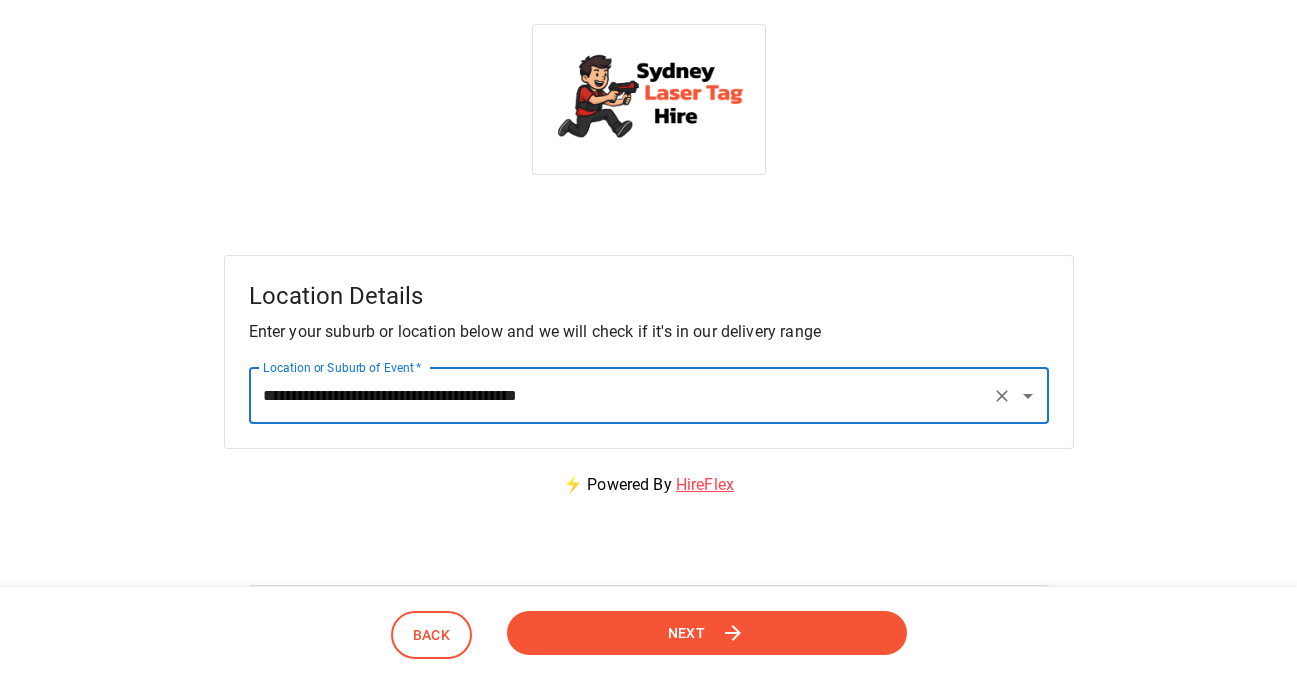 type on "[CREDIT_CARD_NUMBER]" 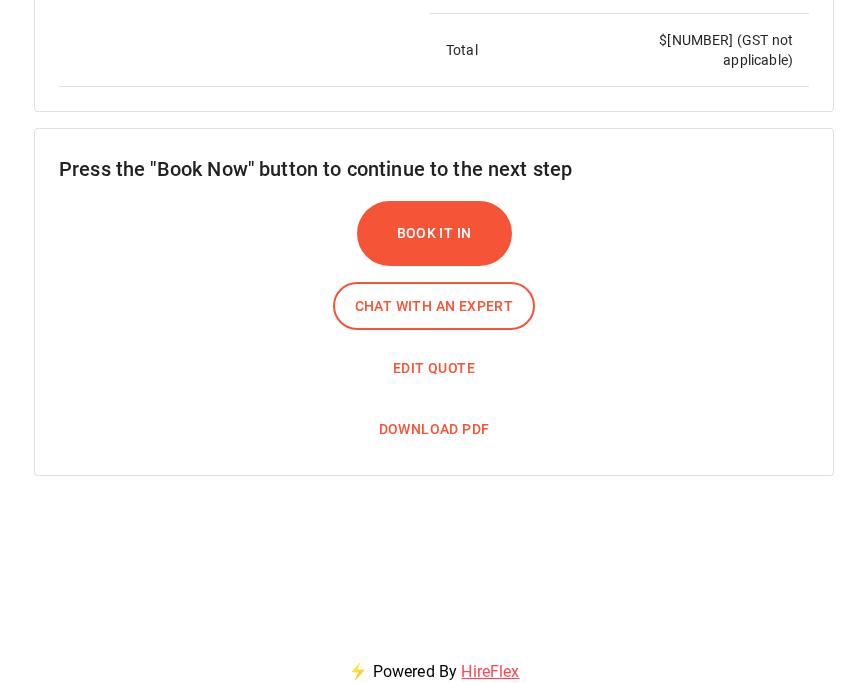scroll, scrollTop: 1060, scrollLeft: 0, axis: vertical 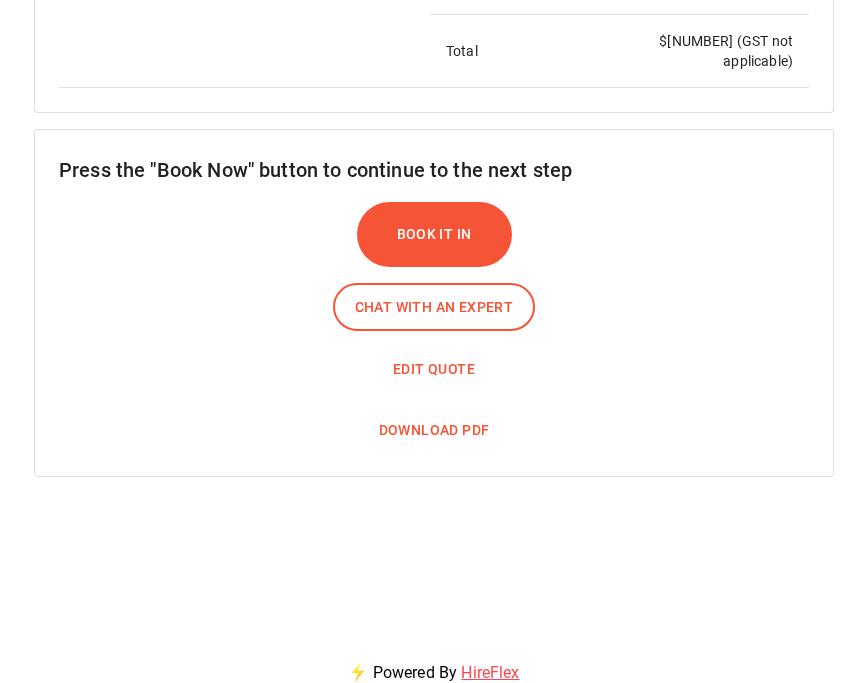 click on "Download PDF" at bounding box center (434, 430) 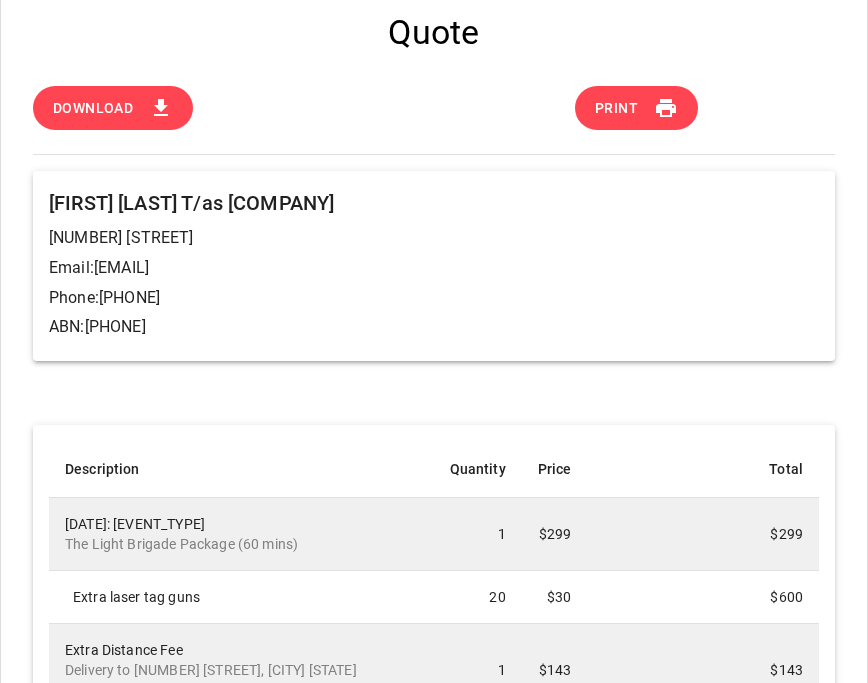 scroll, scrollTop: 51, scrollLeft: 0, axis: vertical 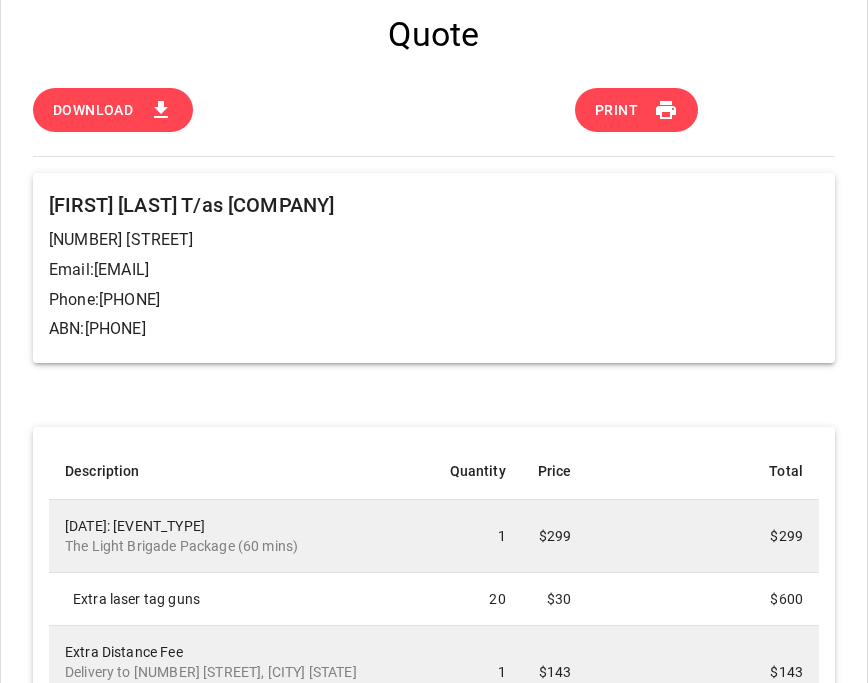 click 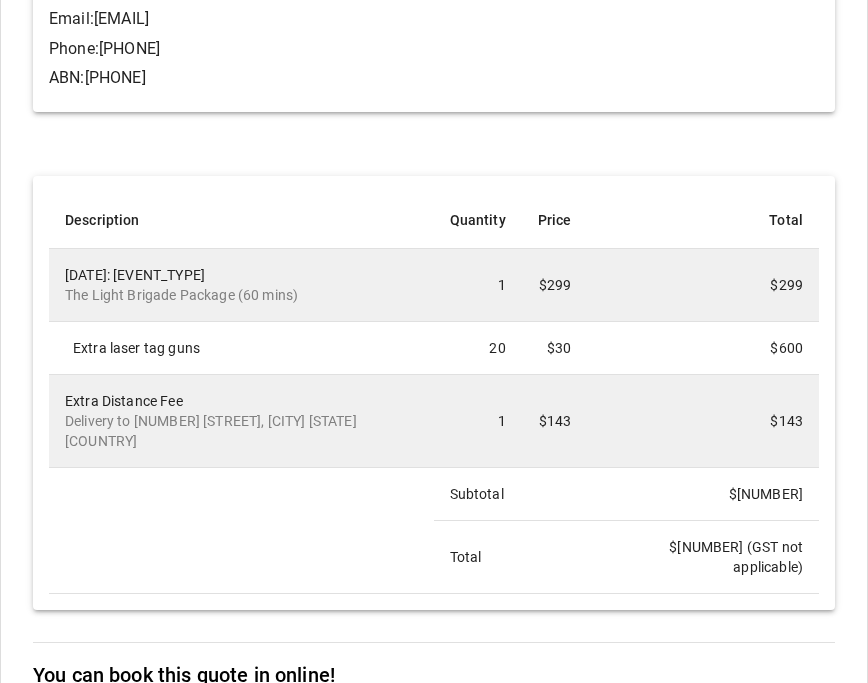 scroll, scrollTop: 0, scrollLeft: 0, axis: both 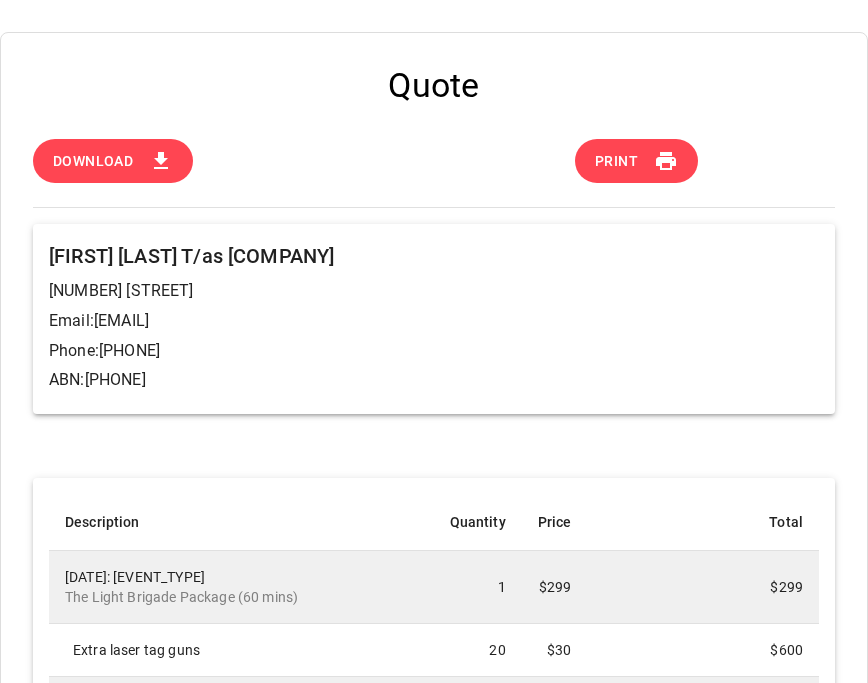 select on "*" 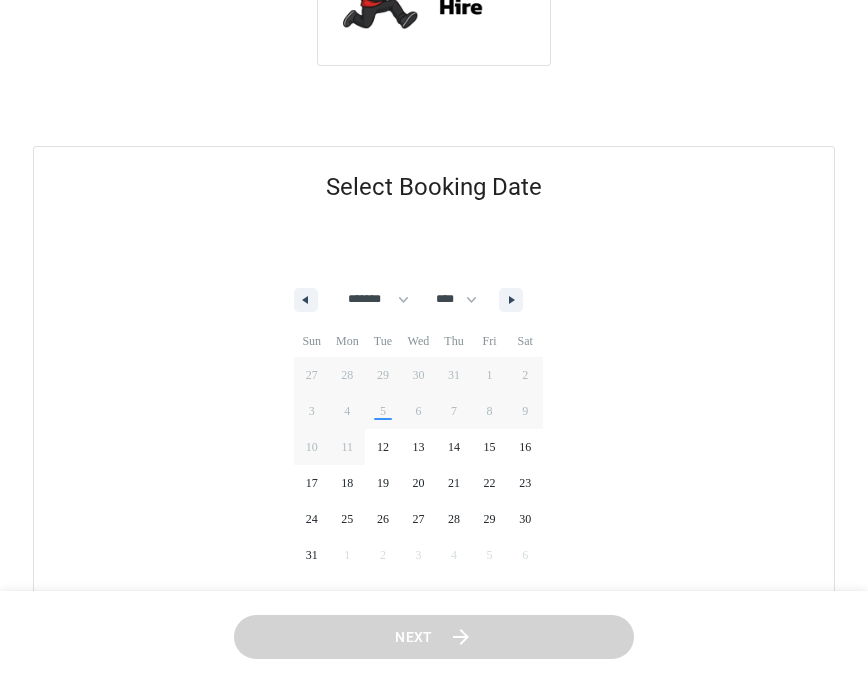scroll, scrollTop: 290, scrollLeft: 0, axis: vertical 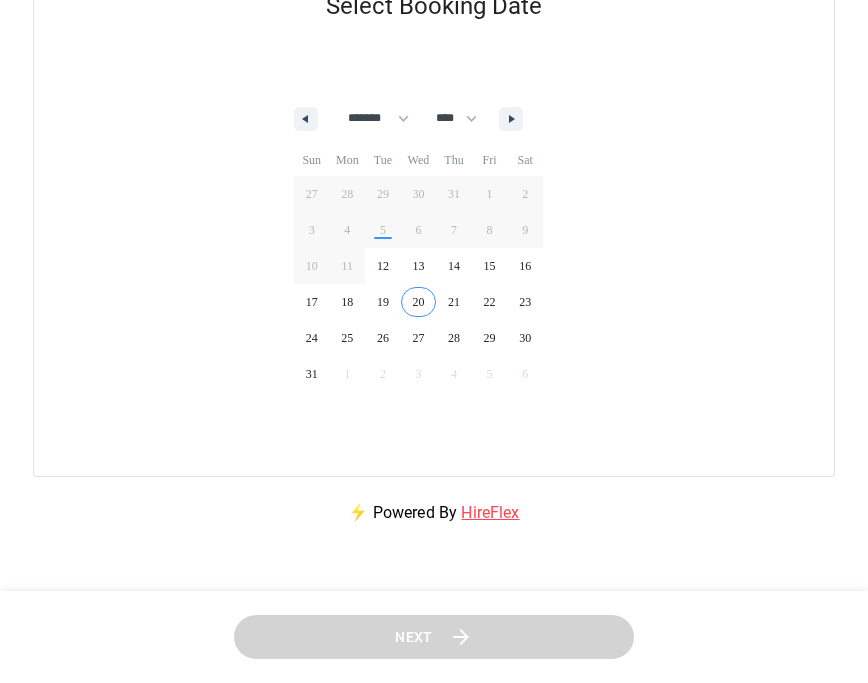 click on "20" at bounding box center (419, 302) 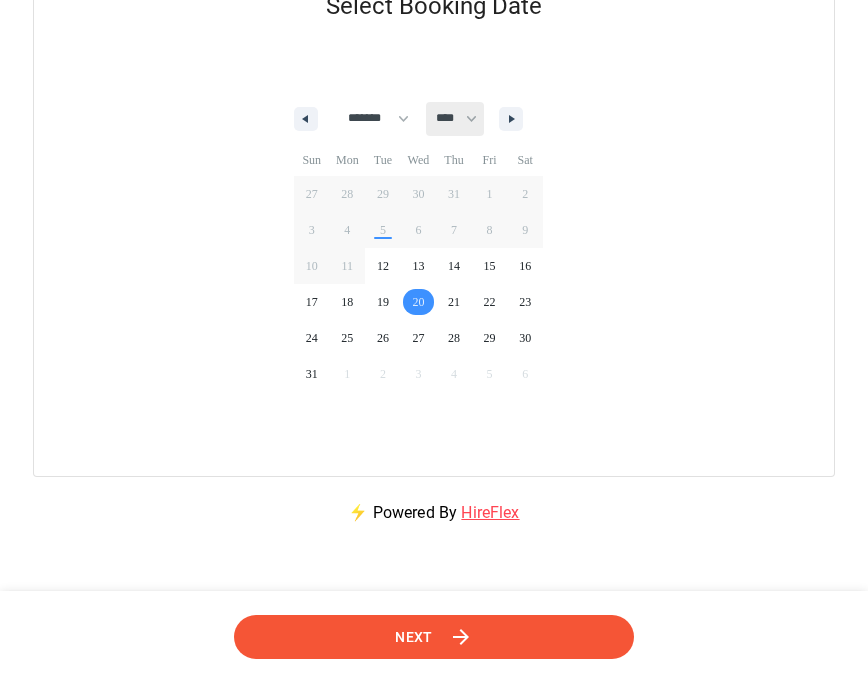 click on "[LAST_NAME]" at bounding box center [455, 119] 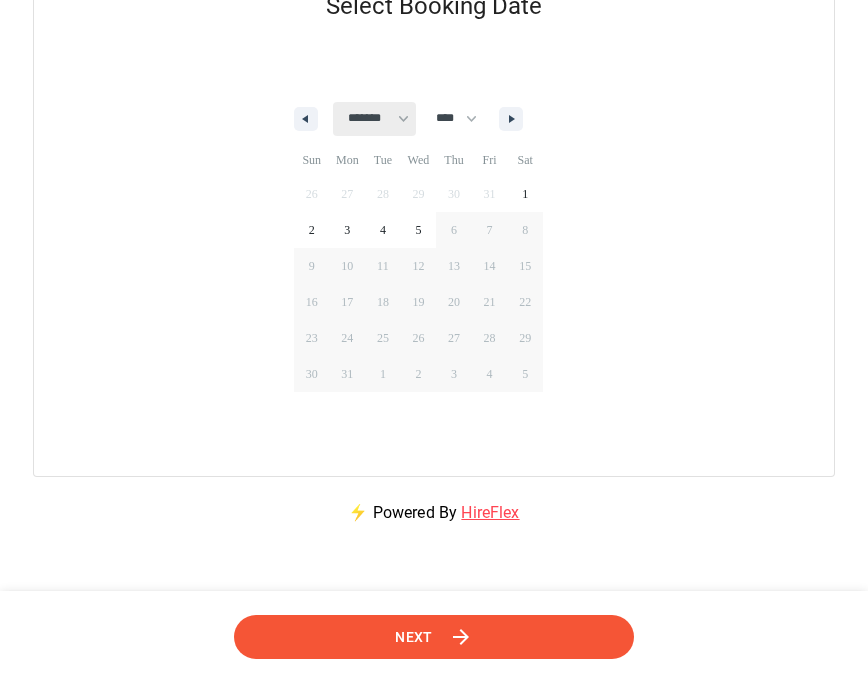 click on "[CREDIT_CARD_NUMBER]" at bounding box center [374, 119] 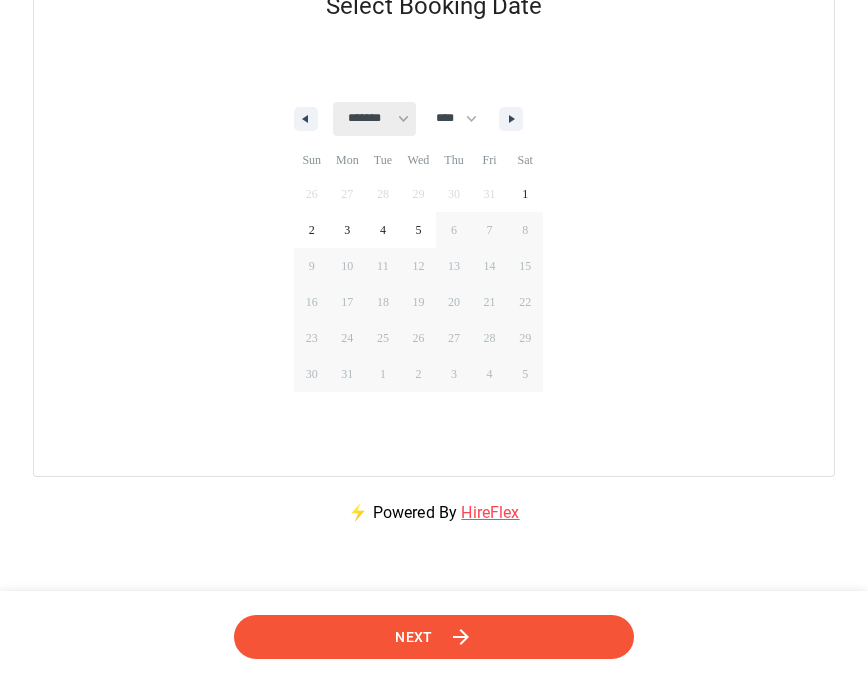 select on "*" 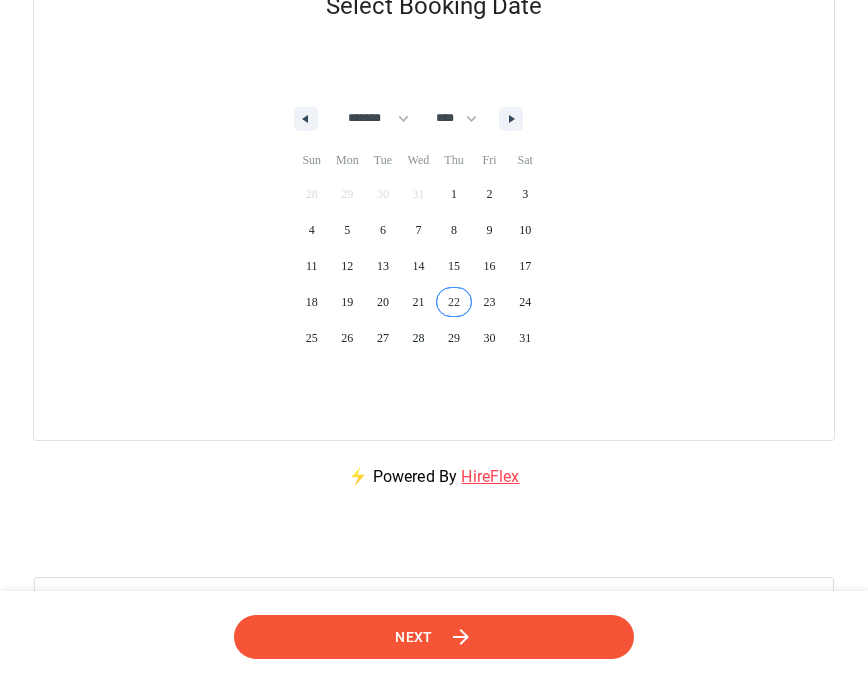 scroll, scrollTop: 264, scrollLeft: 0, axis: vertical 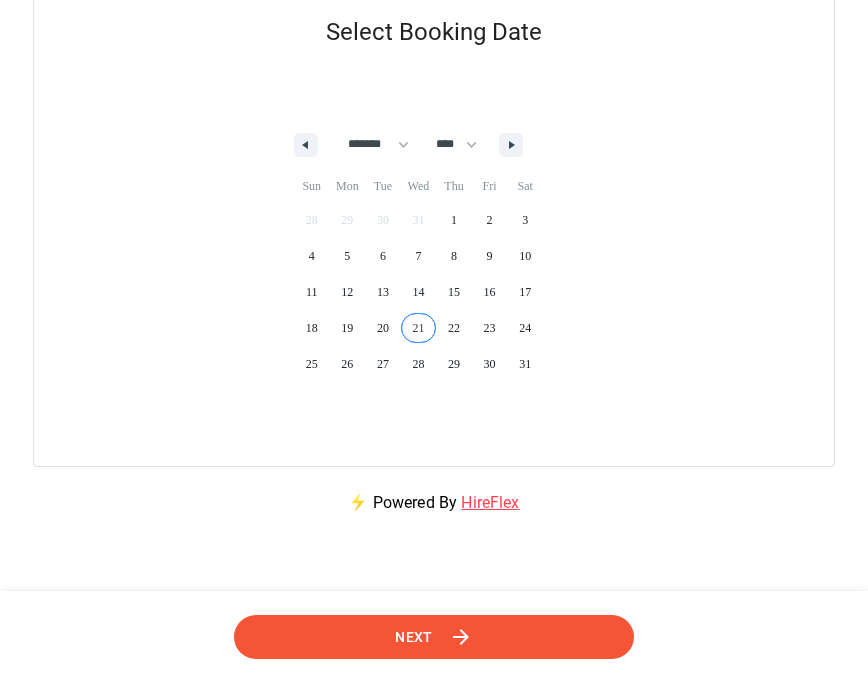 click on "21" at bounding box center [419, 328] 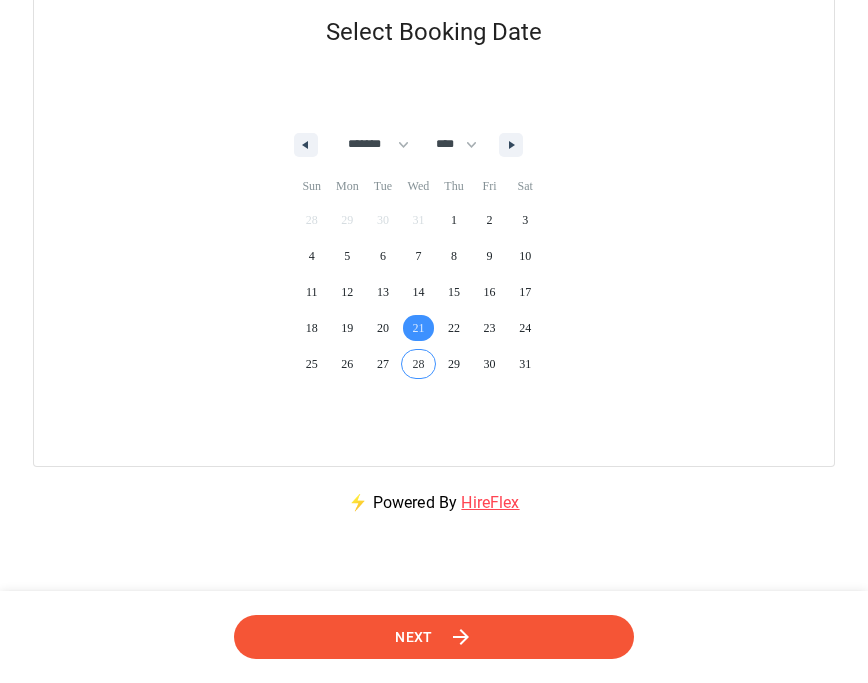 click on "Next" at bounding box center (434, 637) 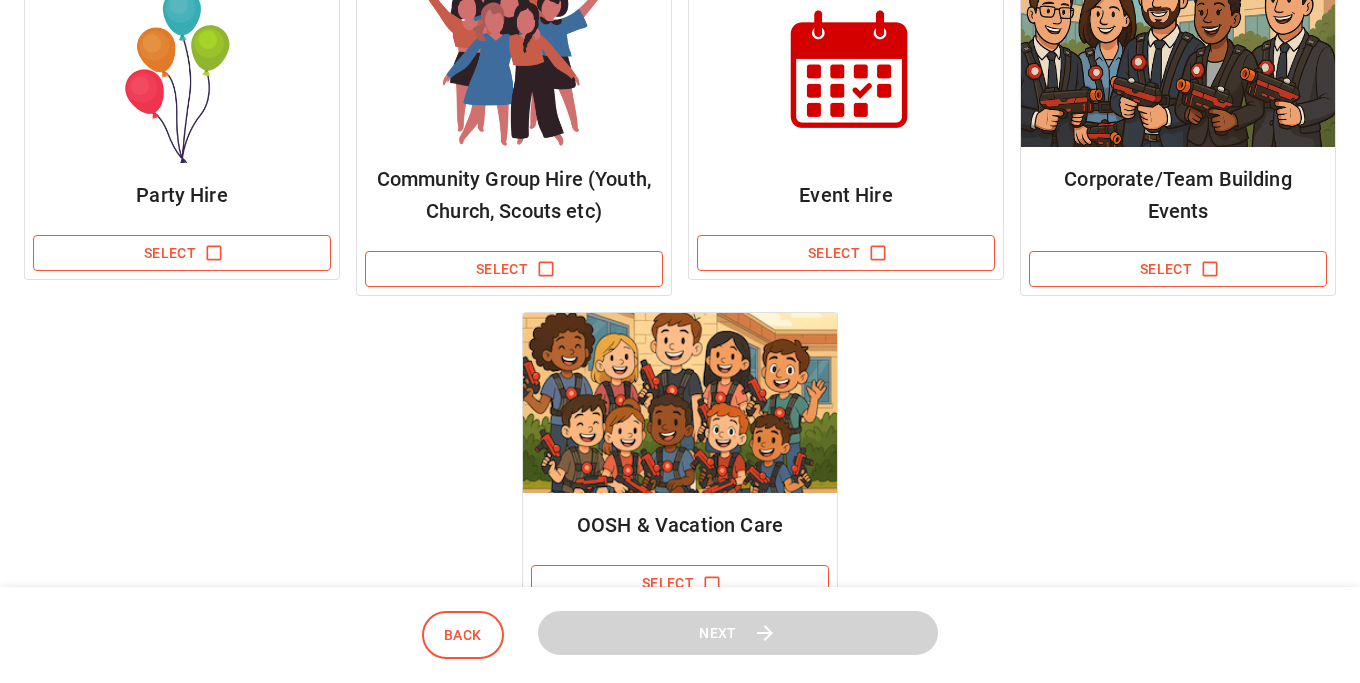 scroll, scrollTop: 392, scrollLeft: 0, axis: vertical 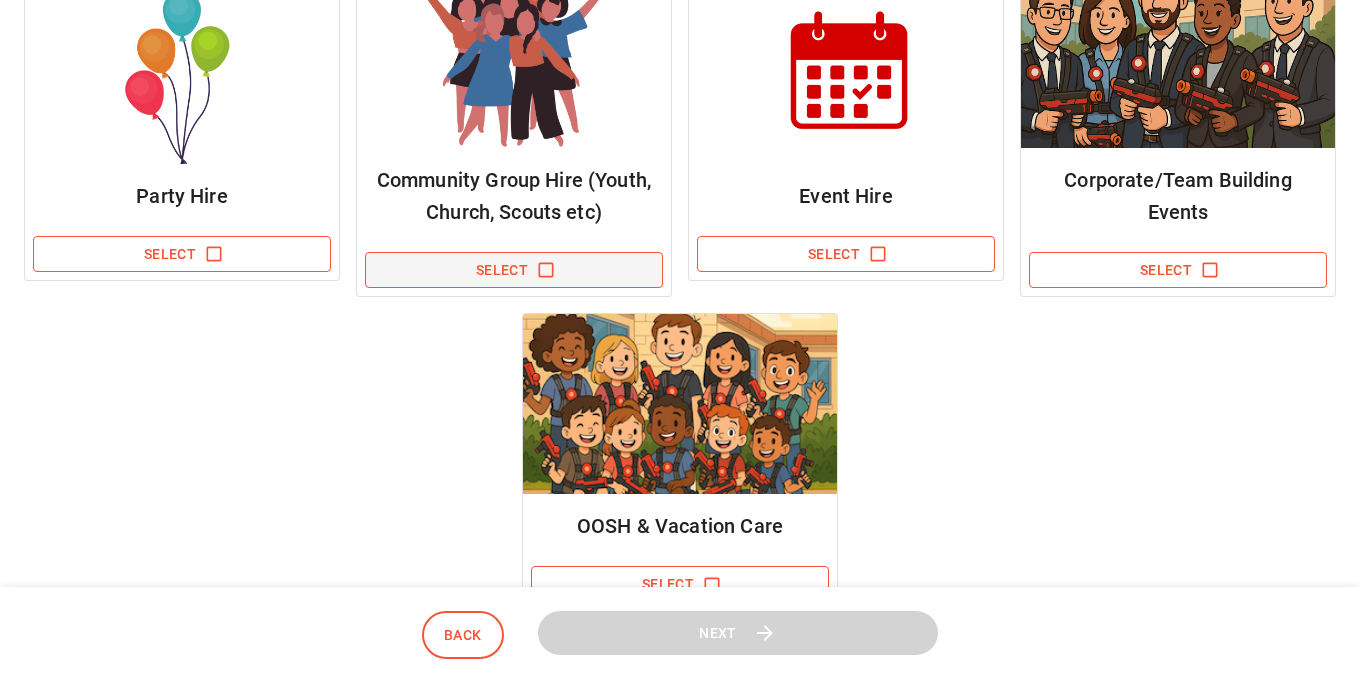 click 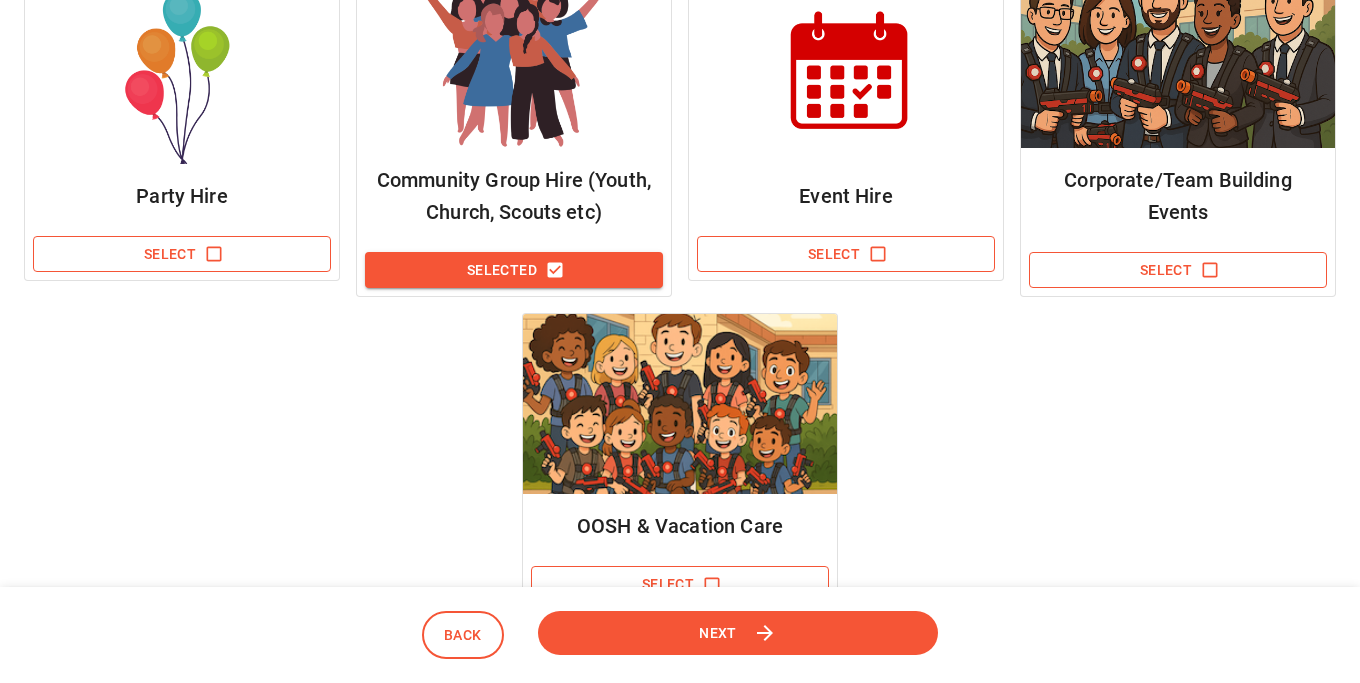 click on "Next" at bounding box center [718, 633] 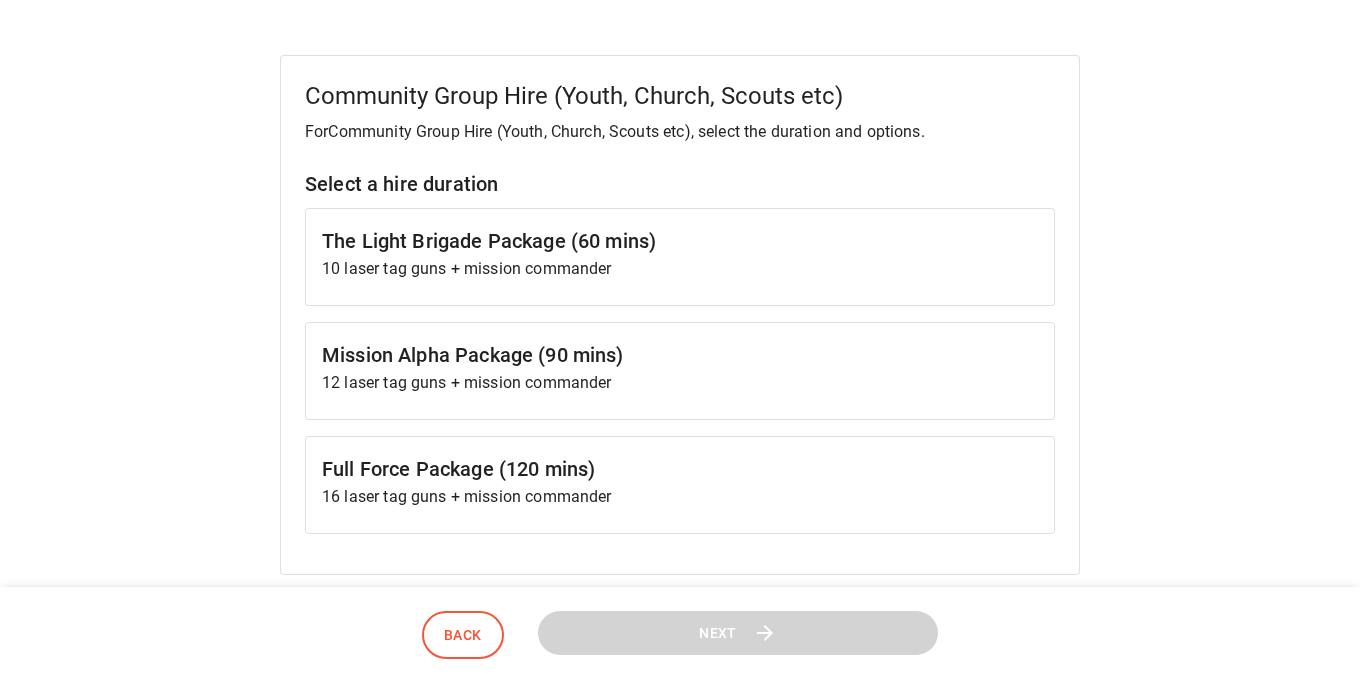 scroll, scrollTop: 295, scrollLeft: 0, axis: vertical 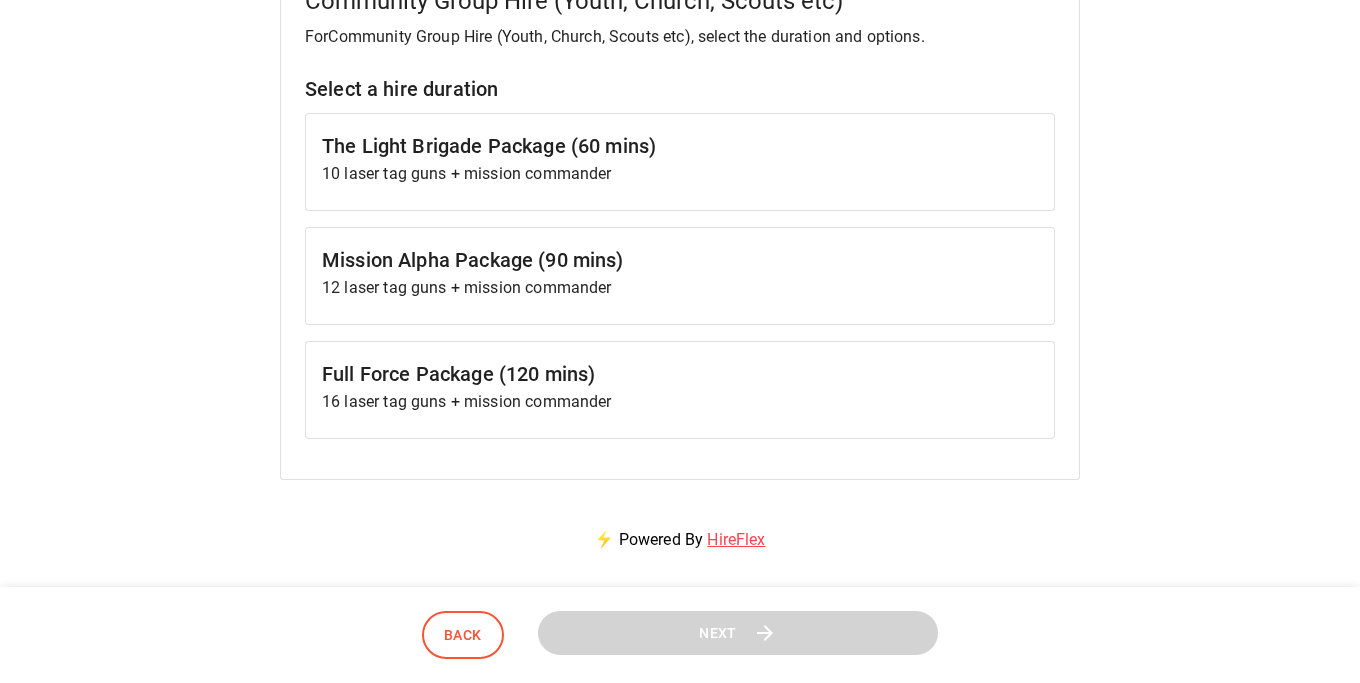 click on "Mission Alpha Package (90 mins) 12 laser tag guns + mission commander" at bounding box center (680, 276) 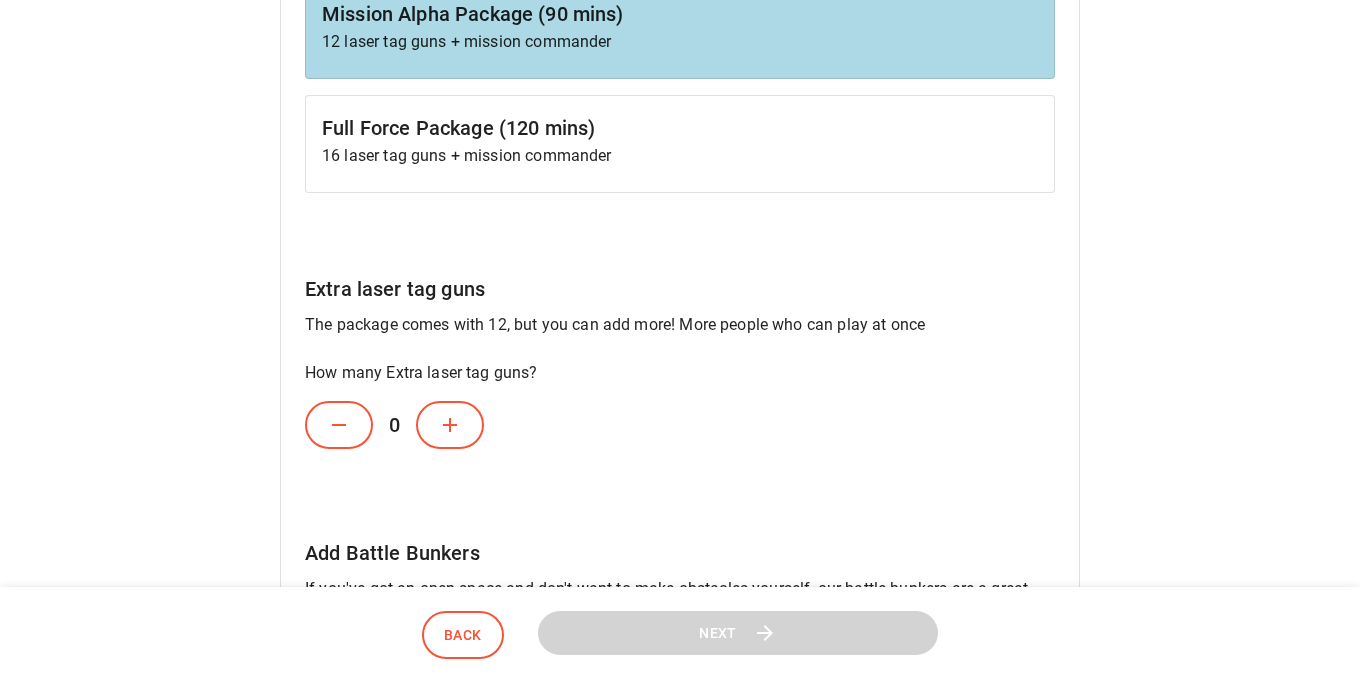 scroll, scrollTop: 635, scrollLeft: 0, axis: vertical 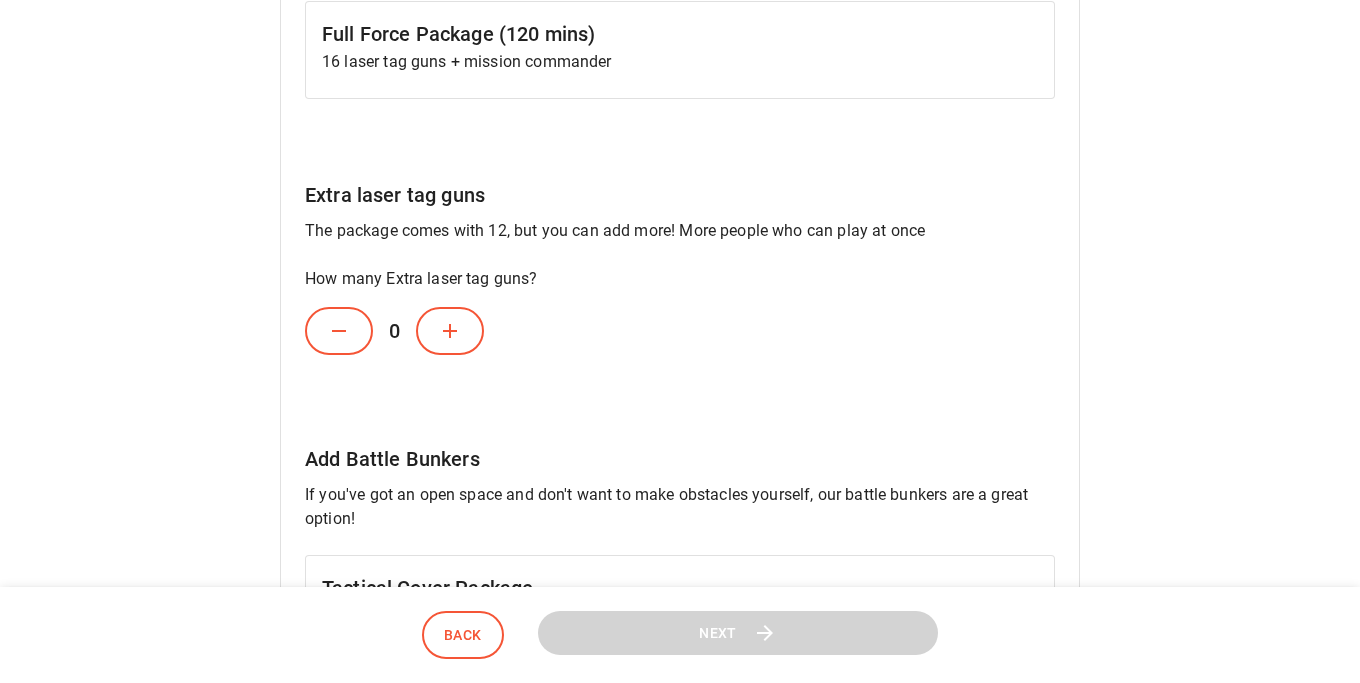 click 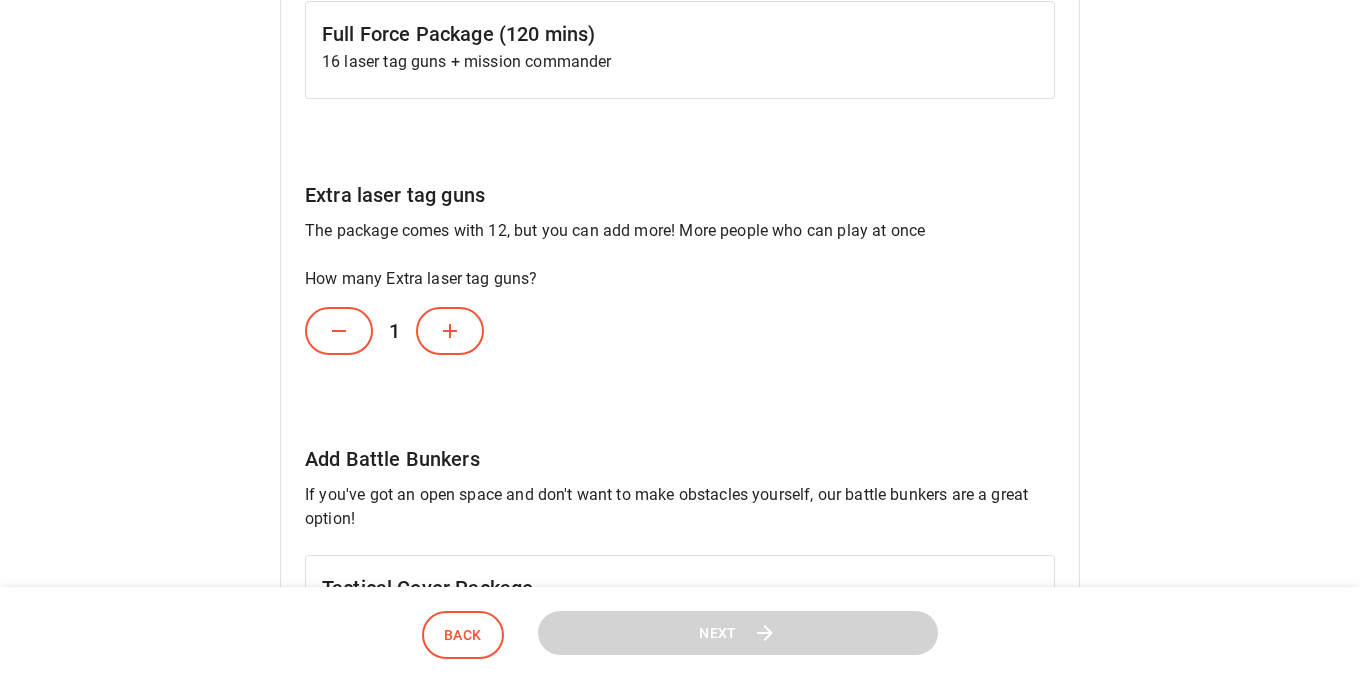 click 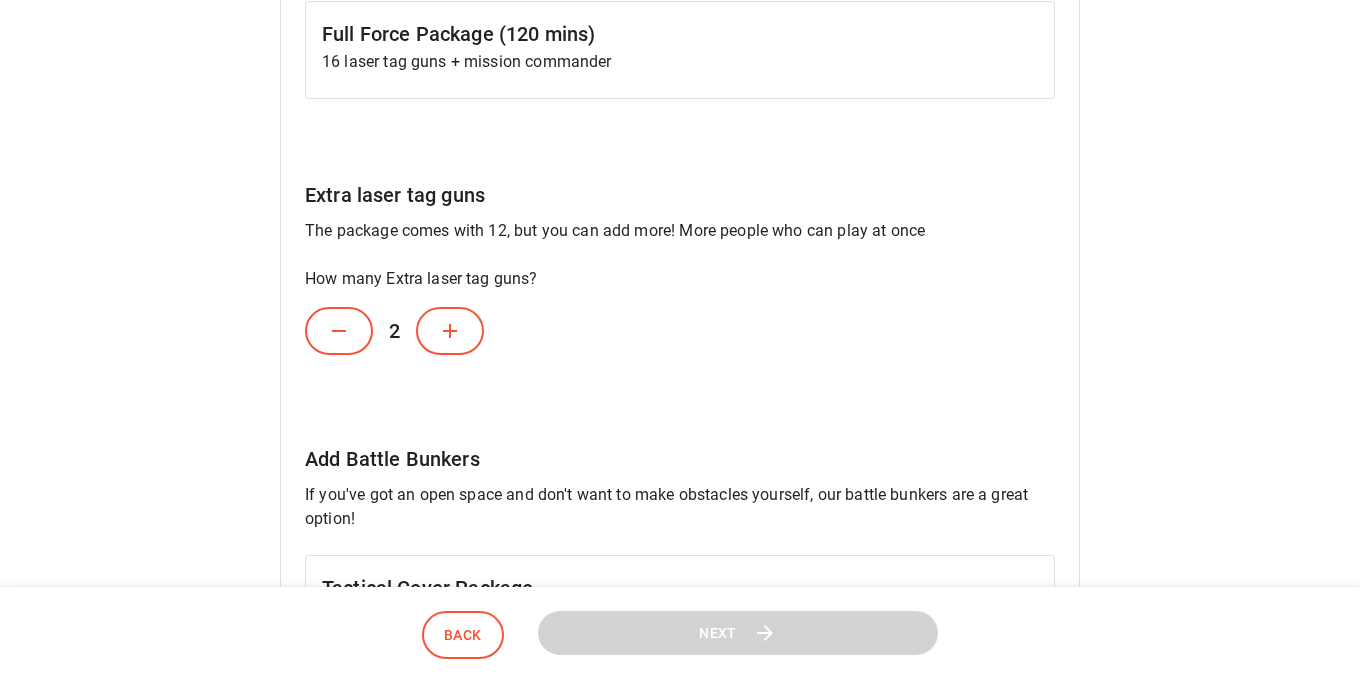 click 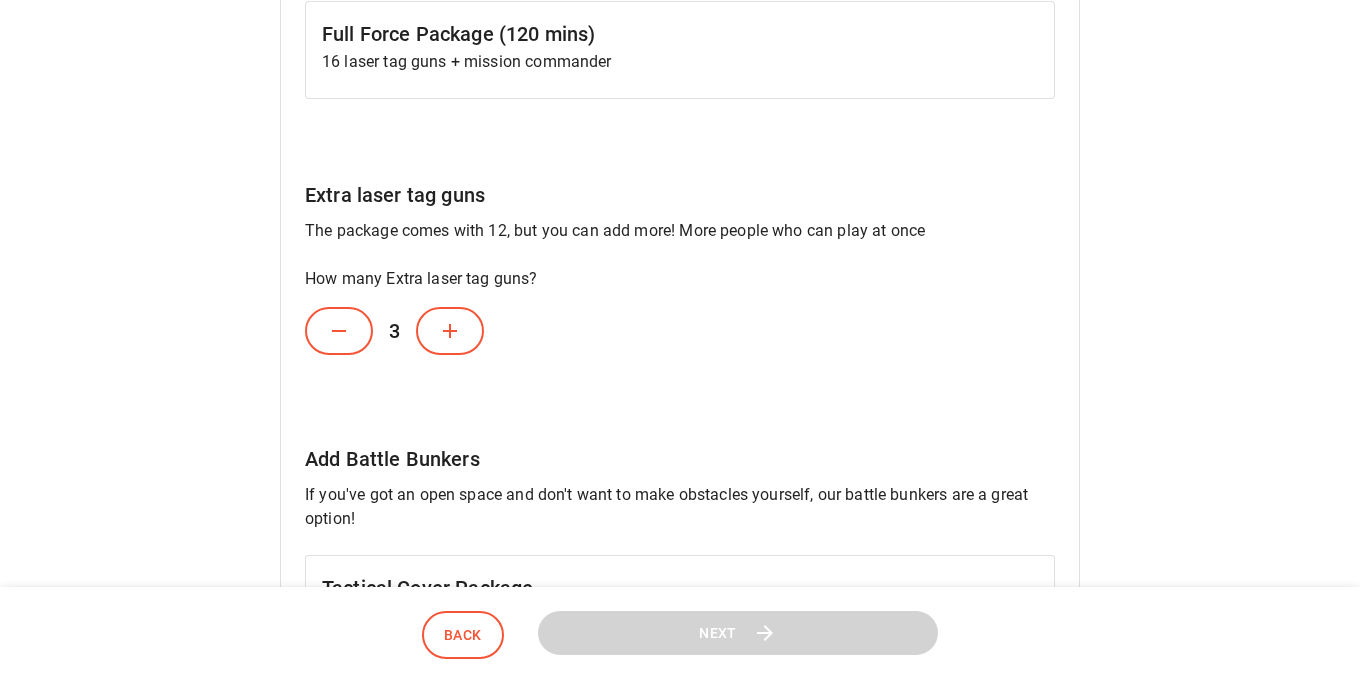 click 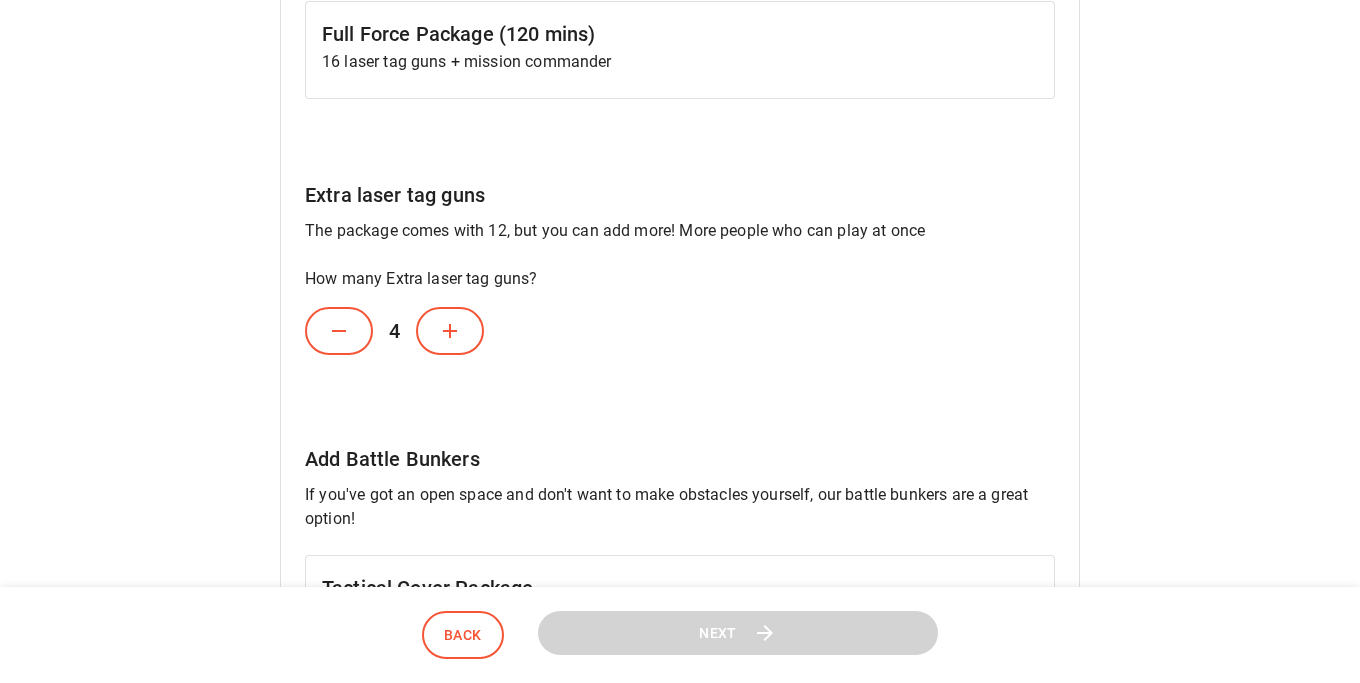 click 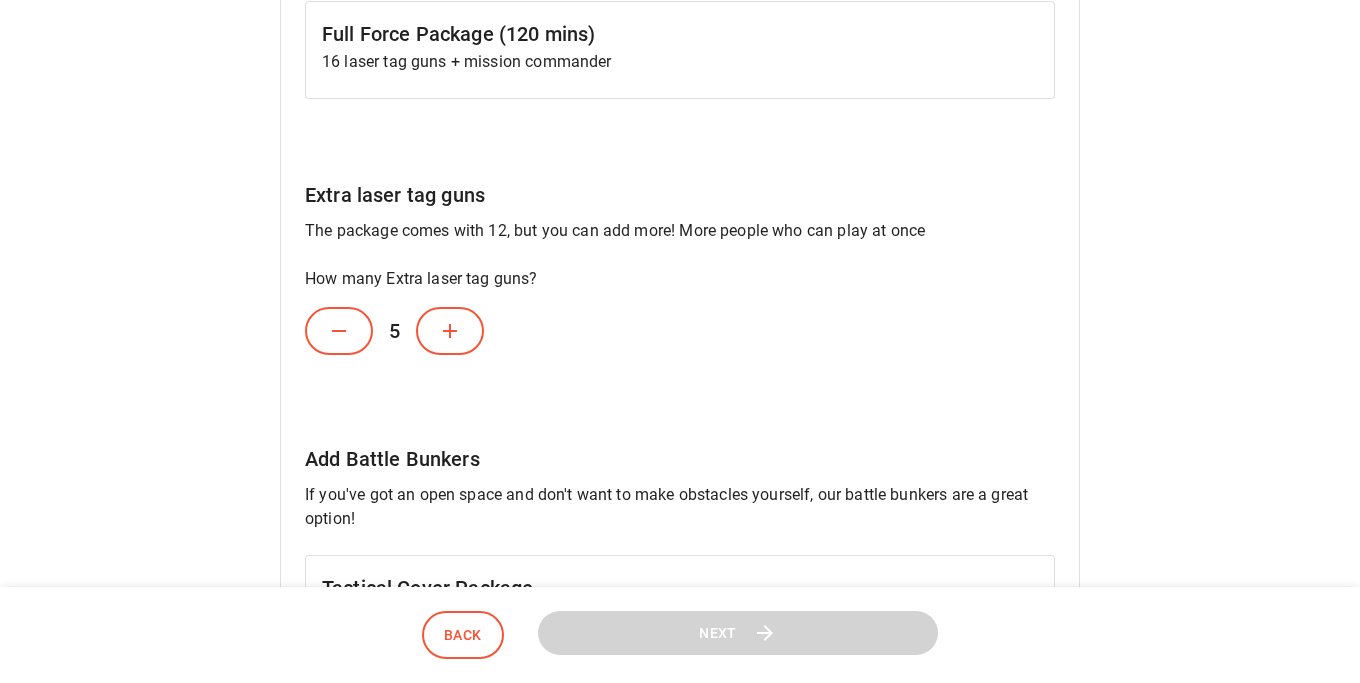 click 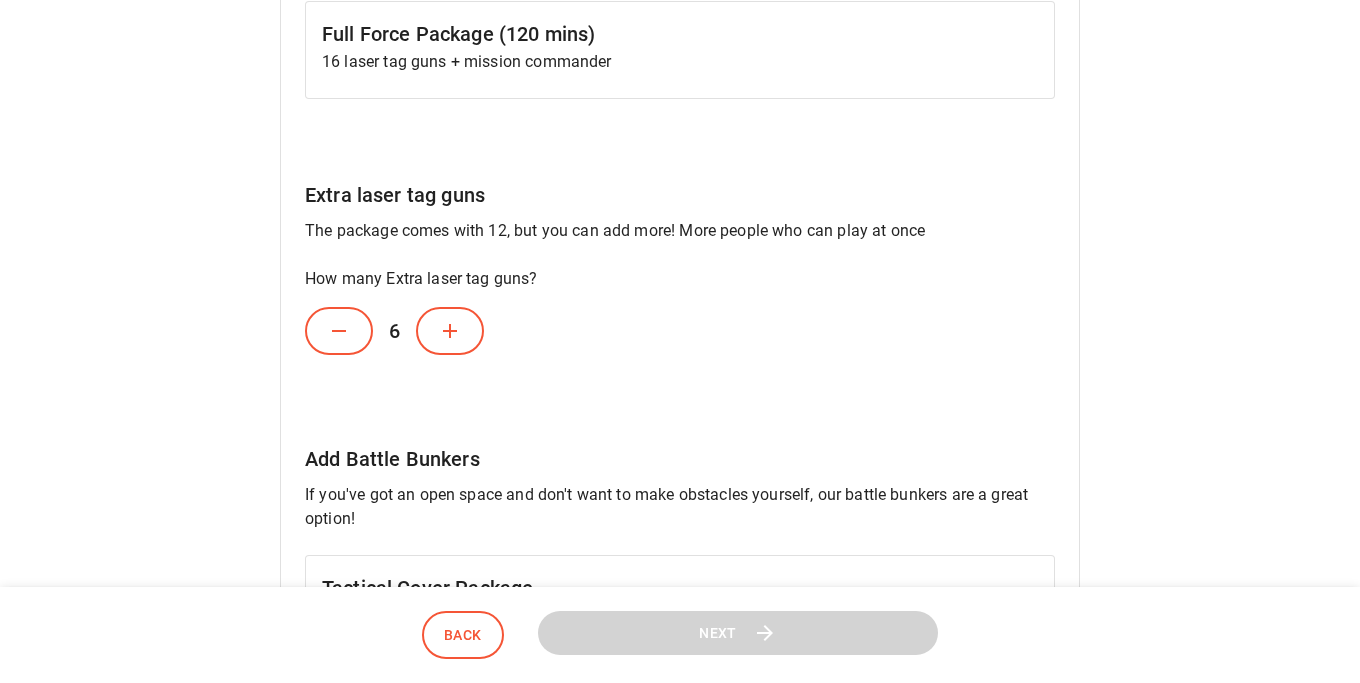 click 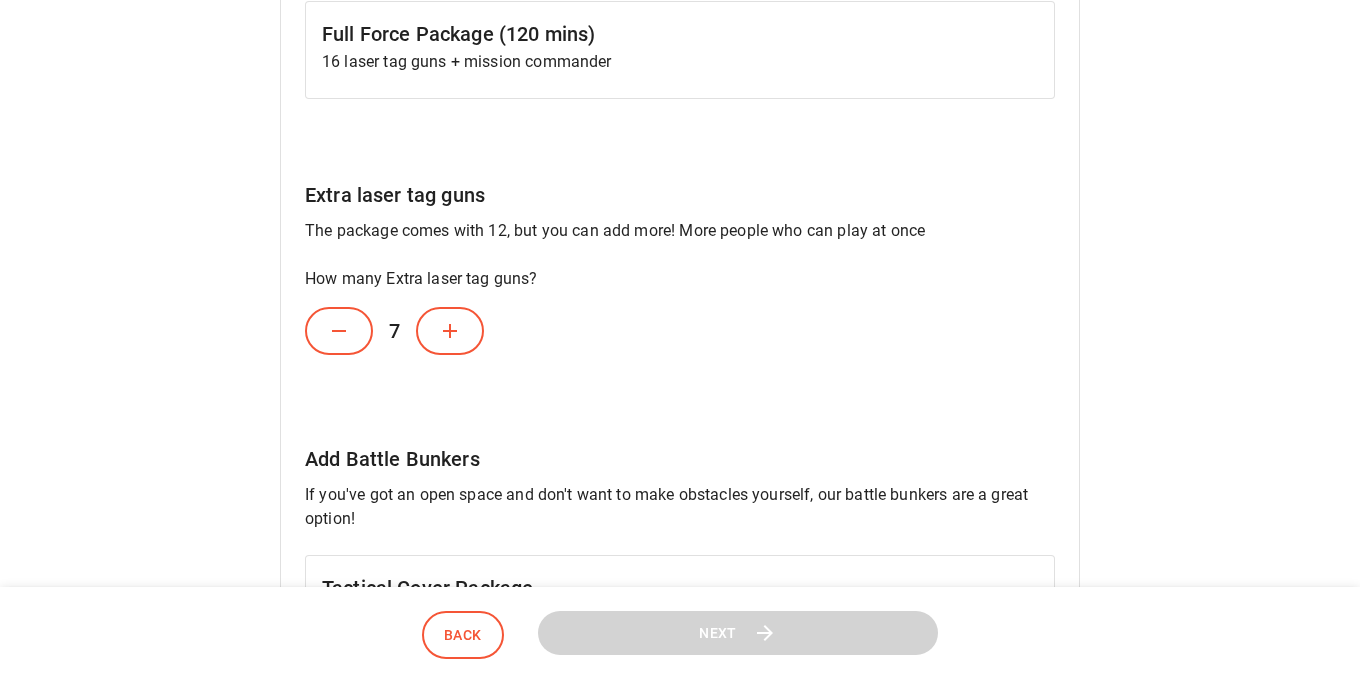click 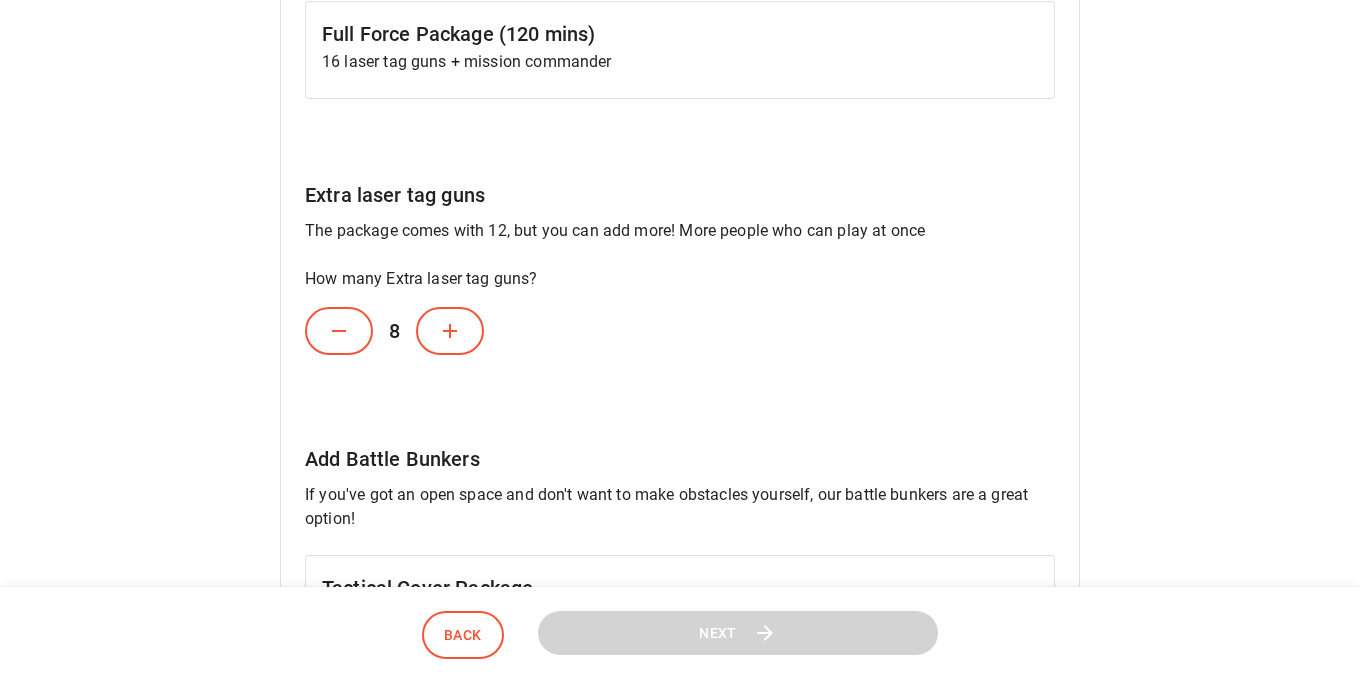 click 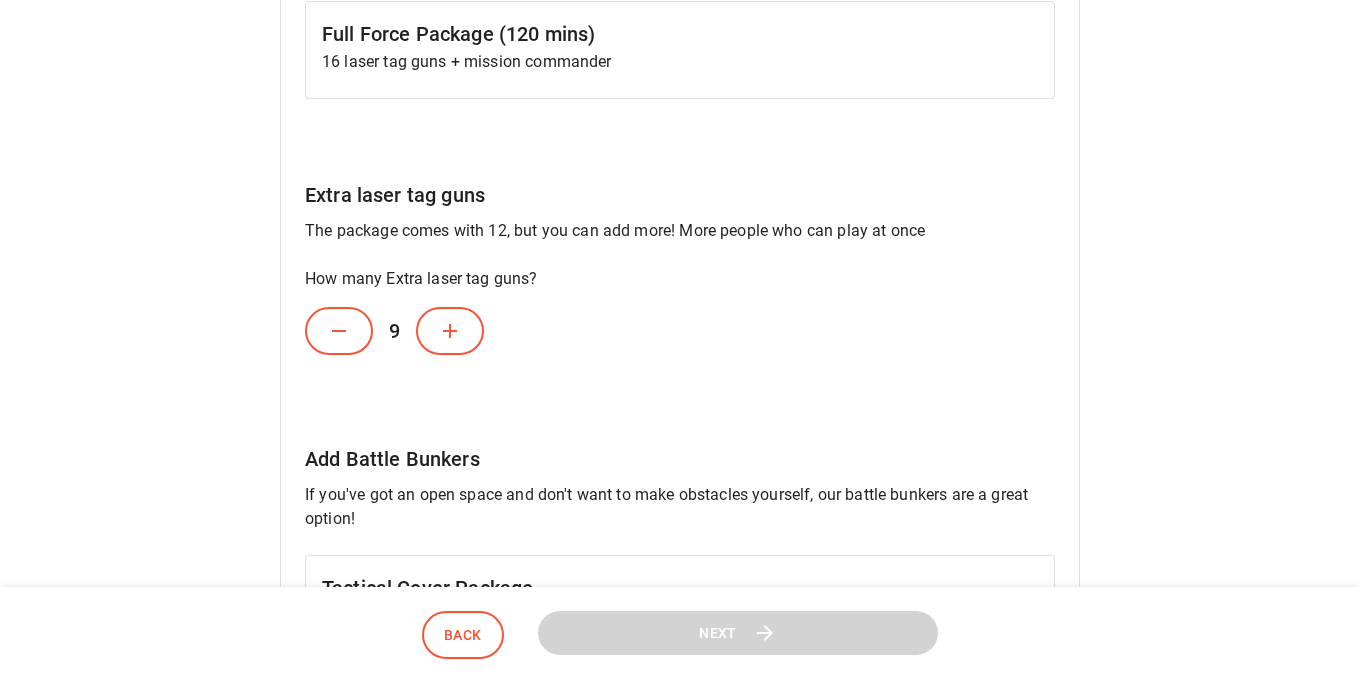 click 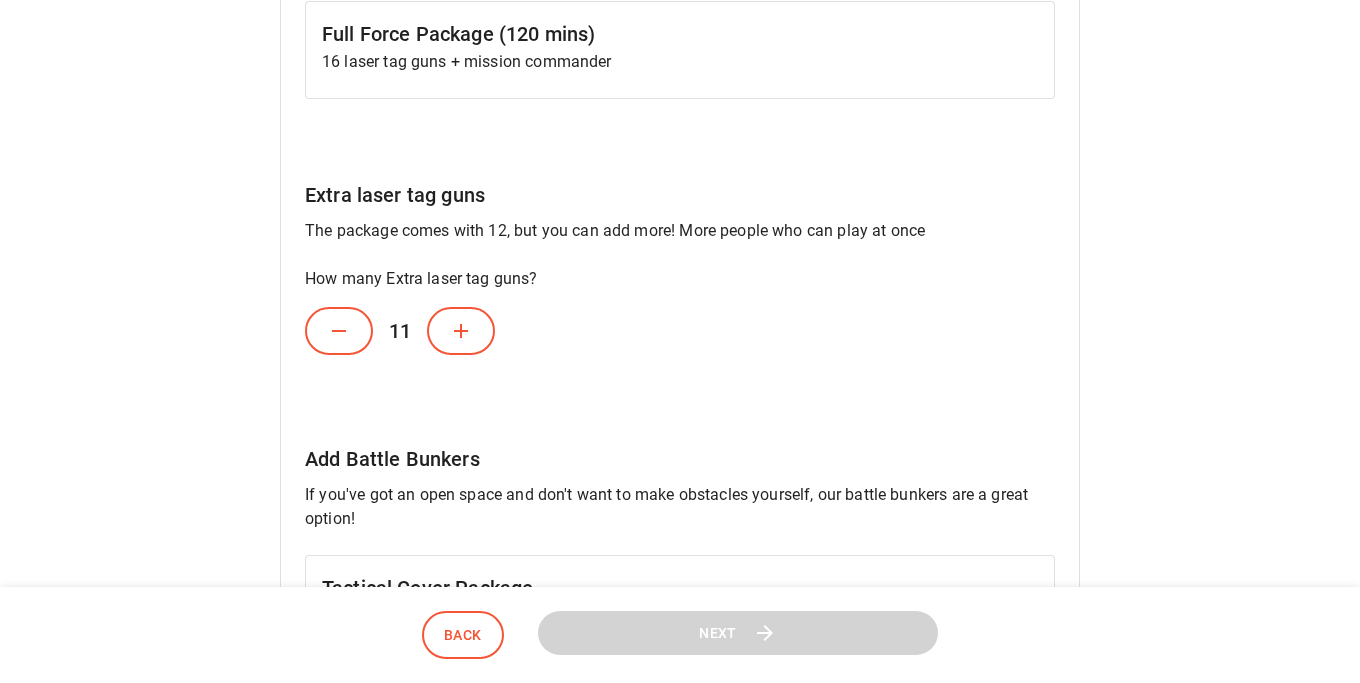 click 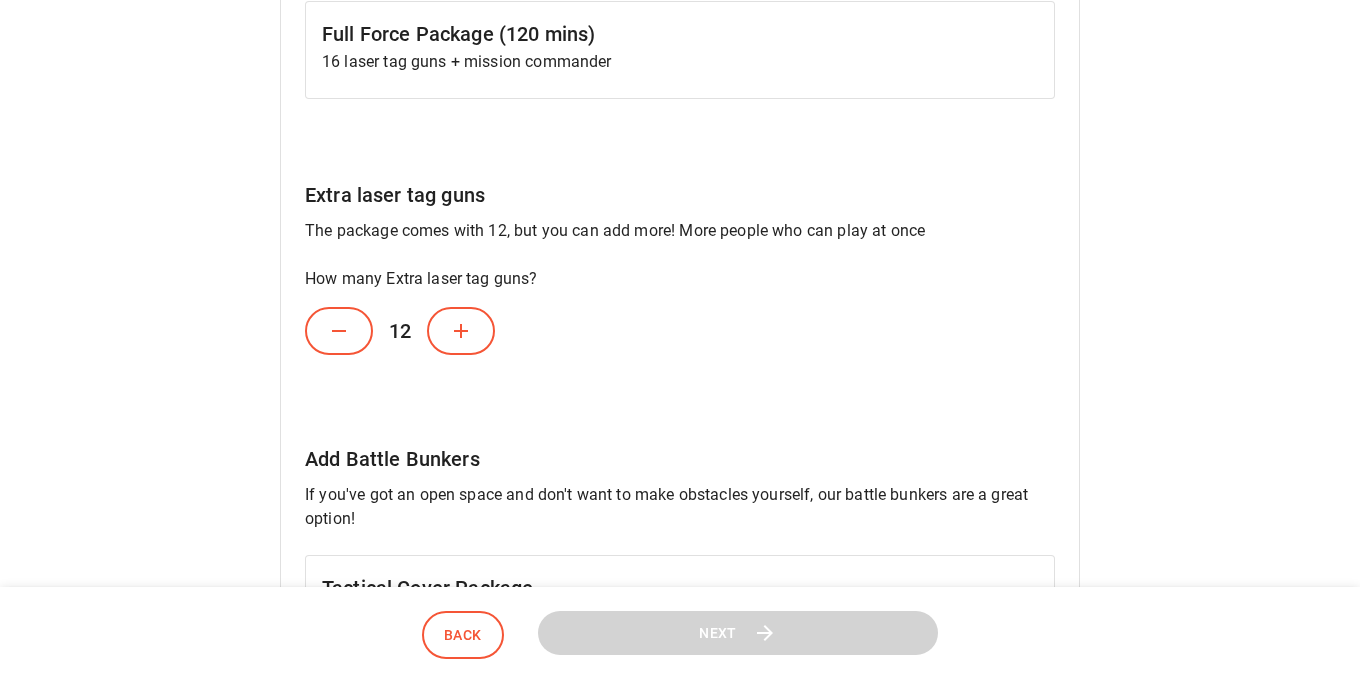 click 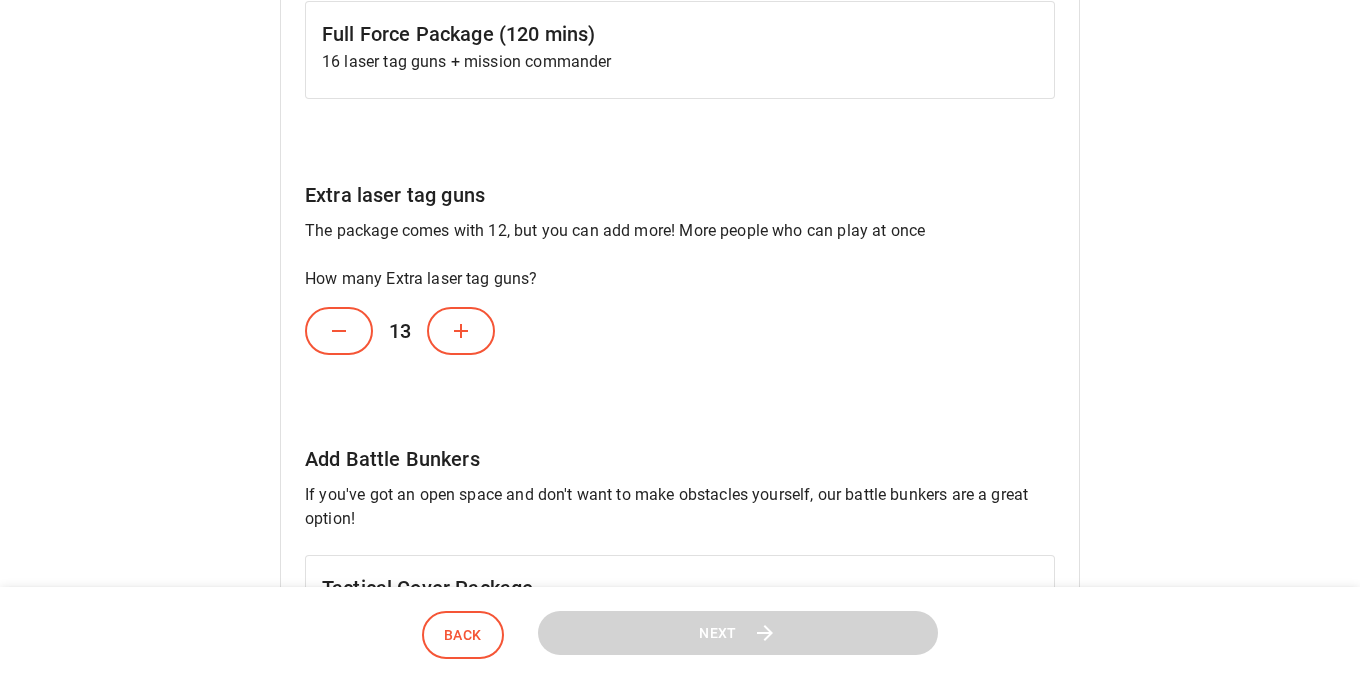 click 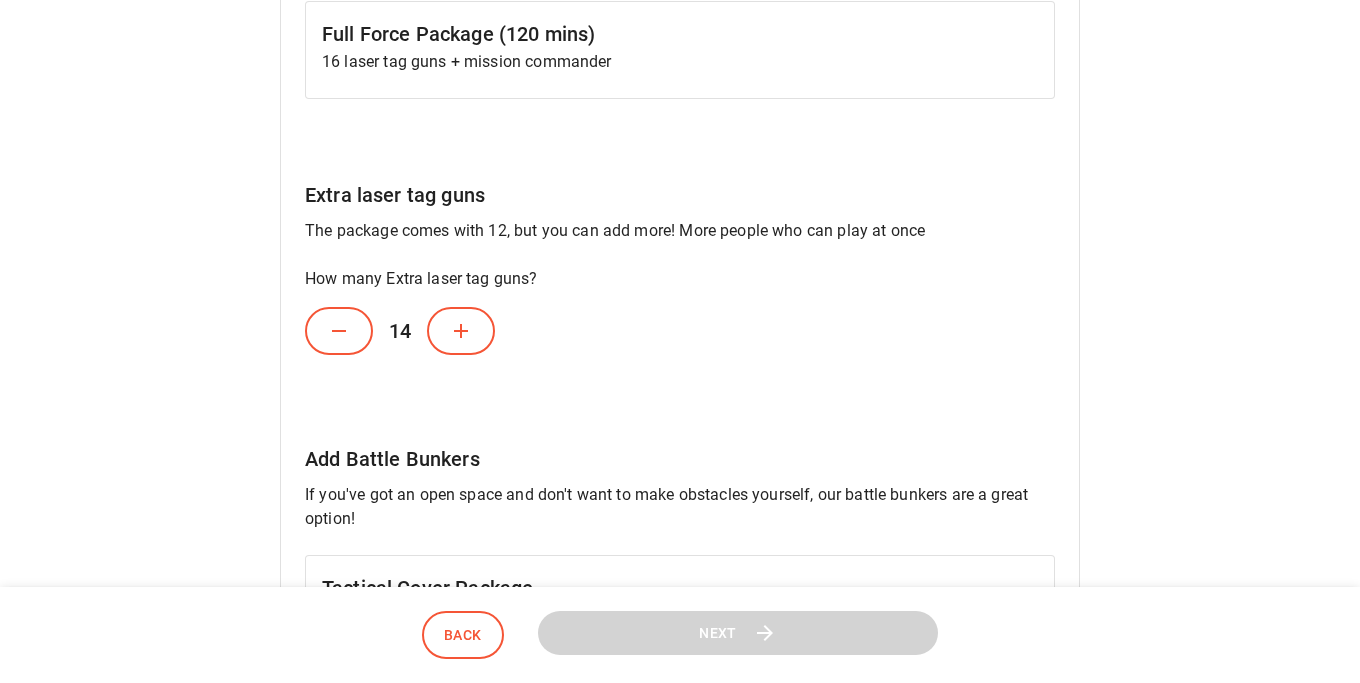 click 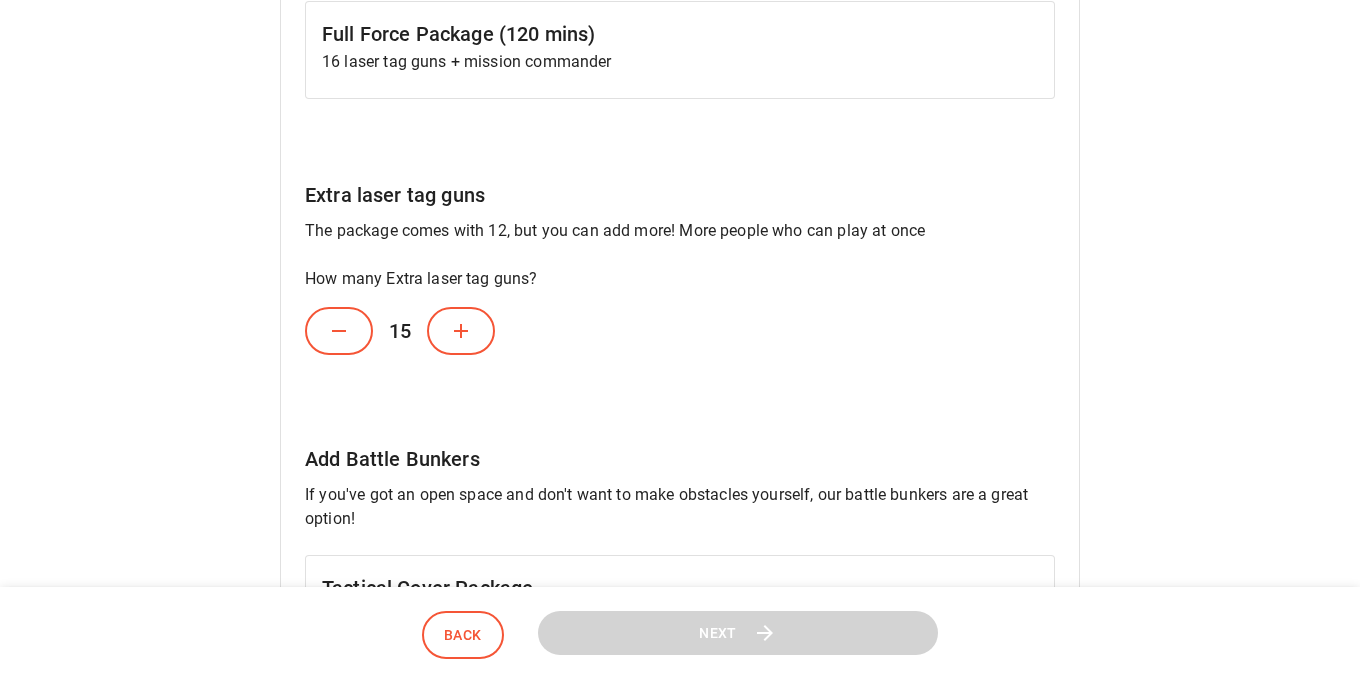 click 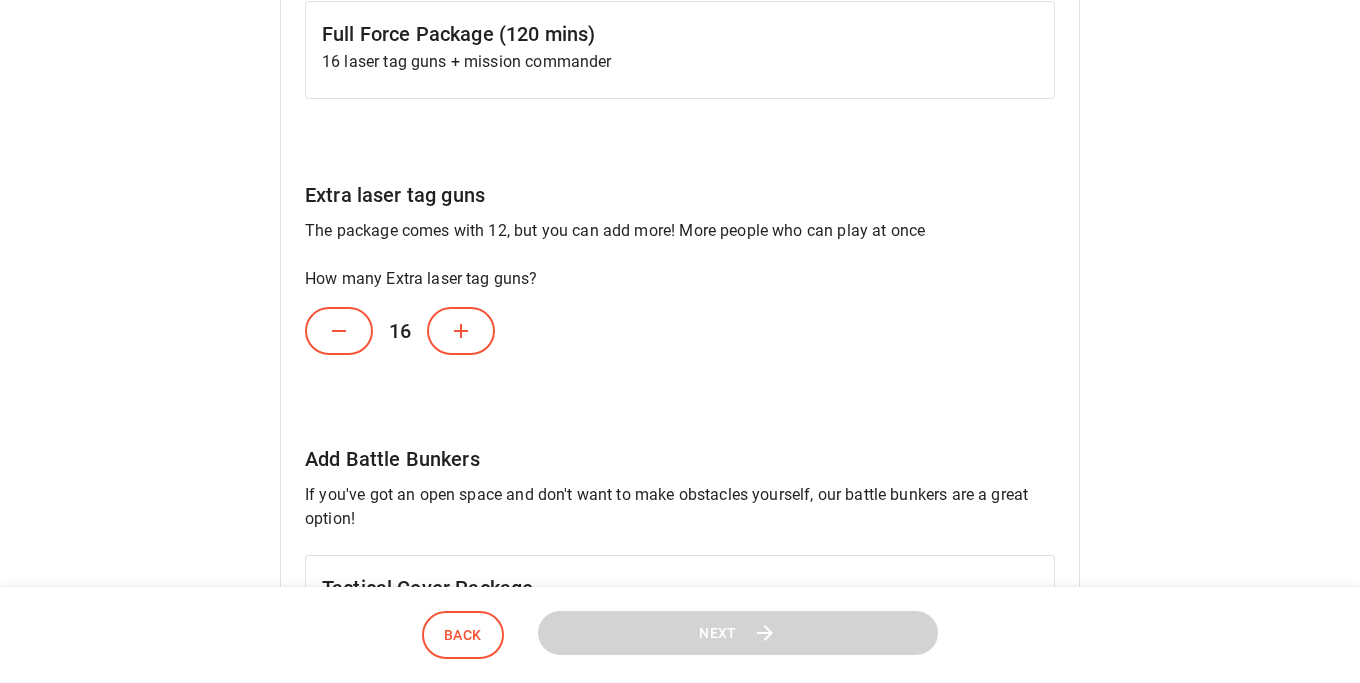 click 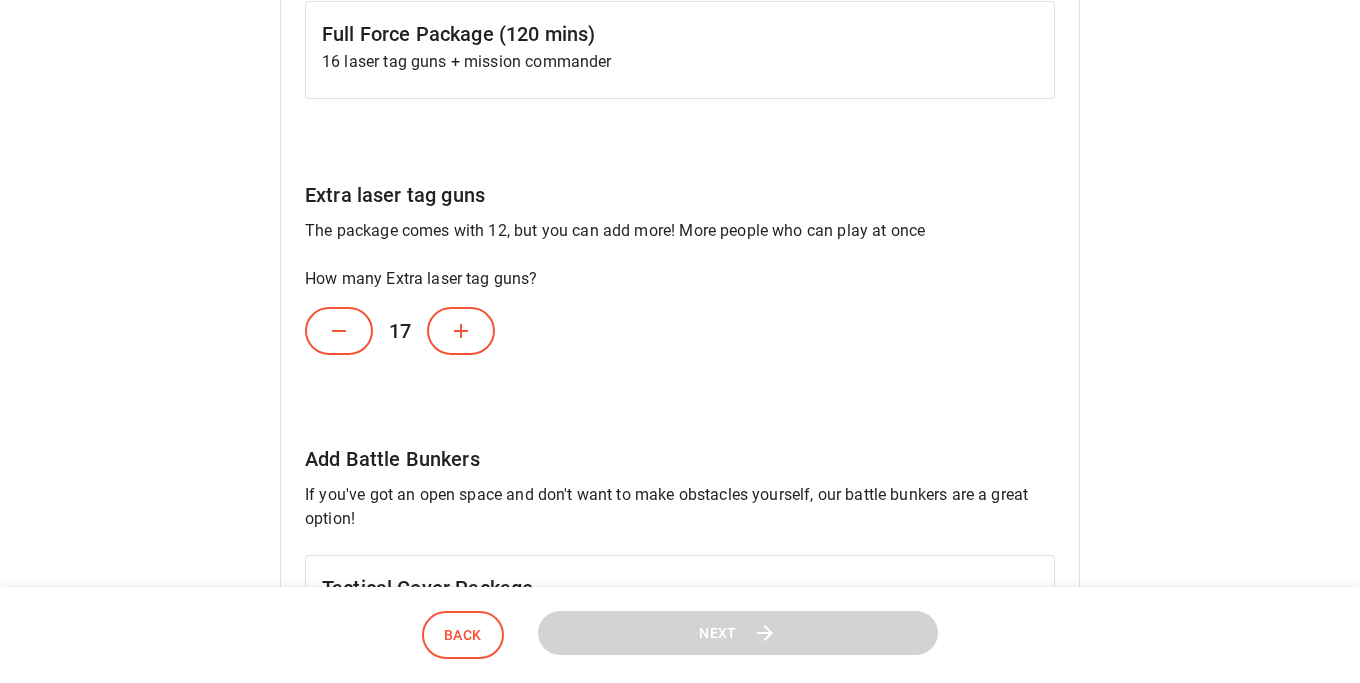 click 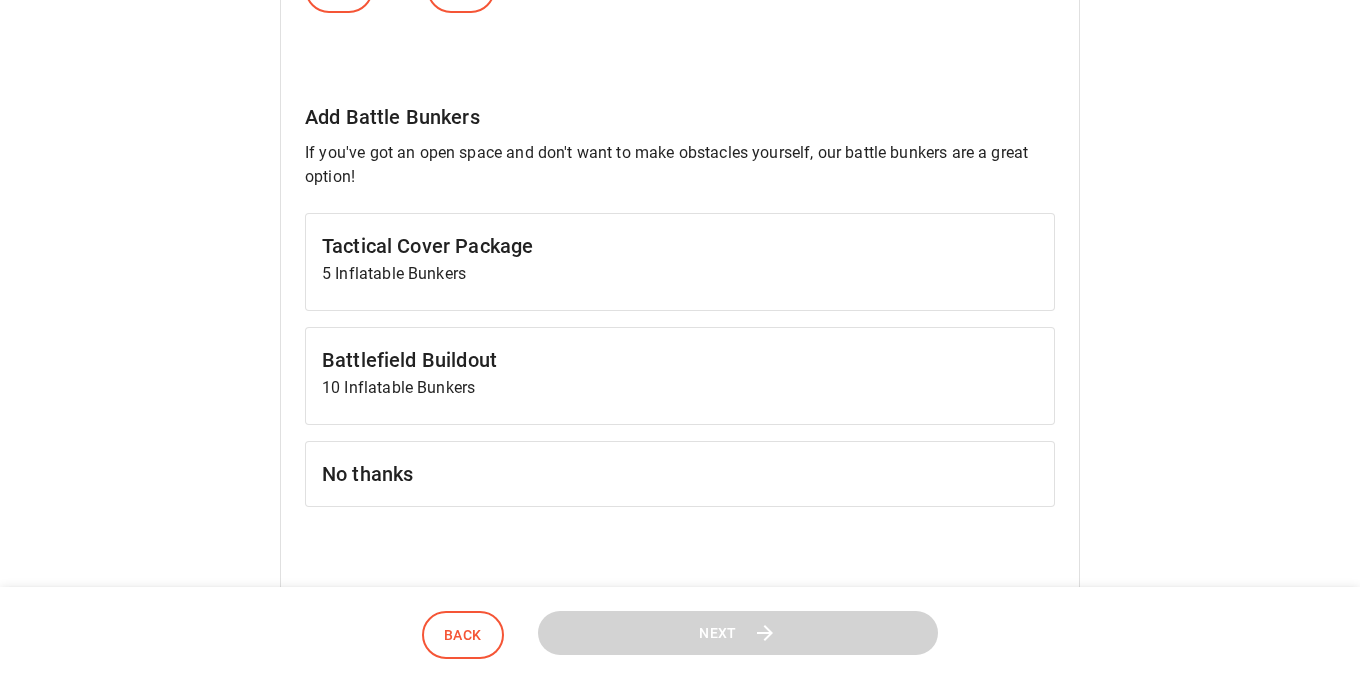 scroll, scrollTop: 913, scrollLeft: 0, axis: vertical 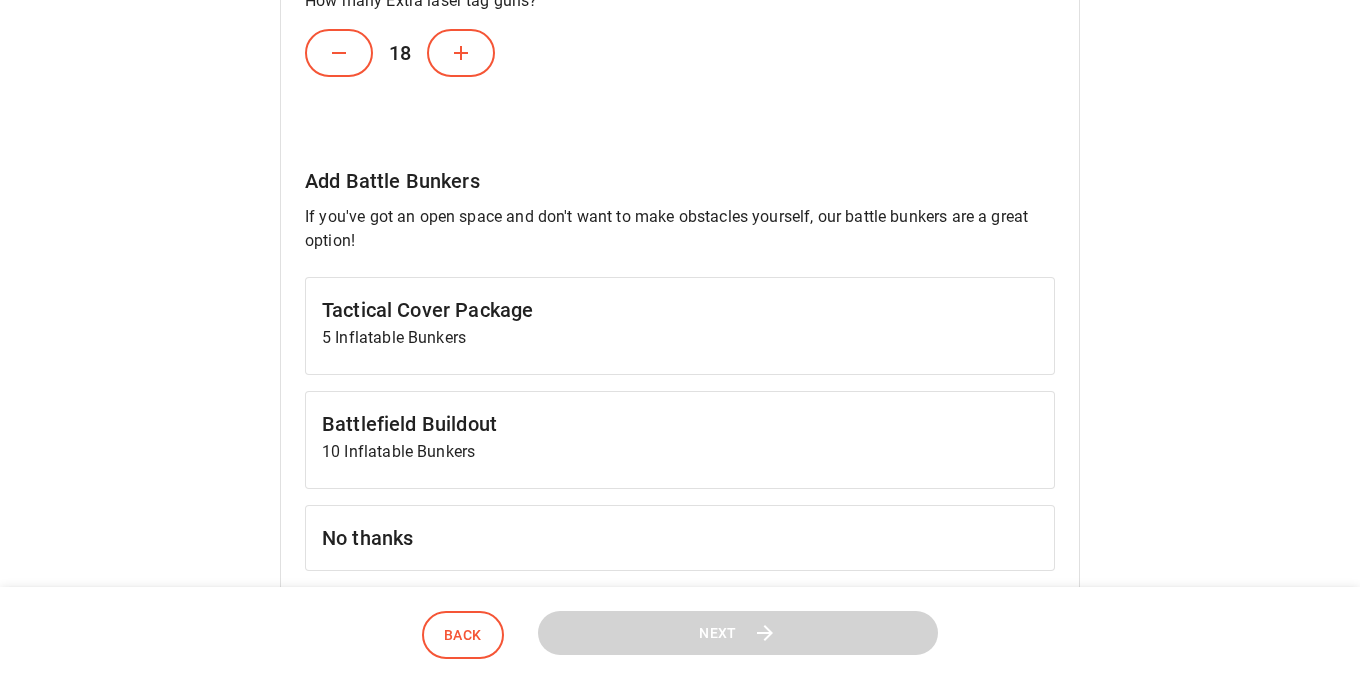 click on "No thanks" at bounding box center (680, 538) 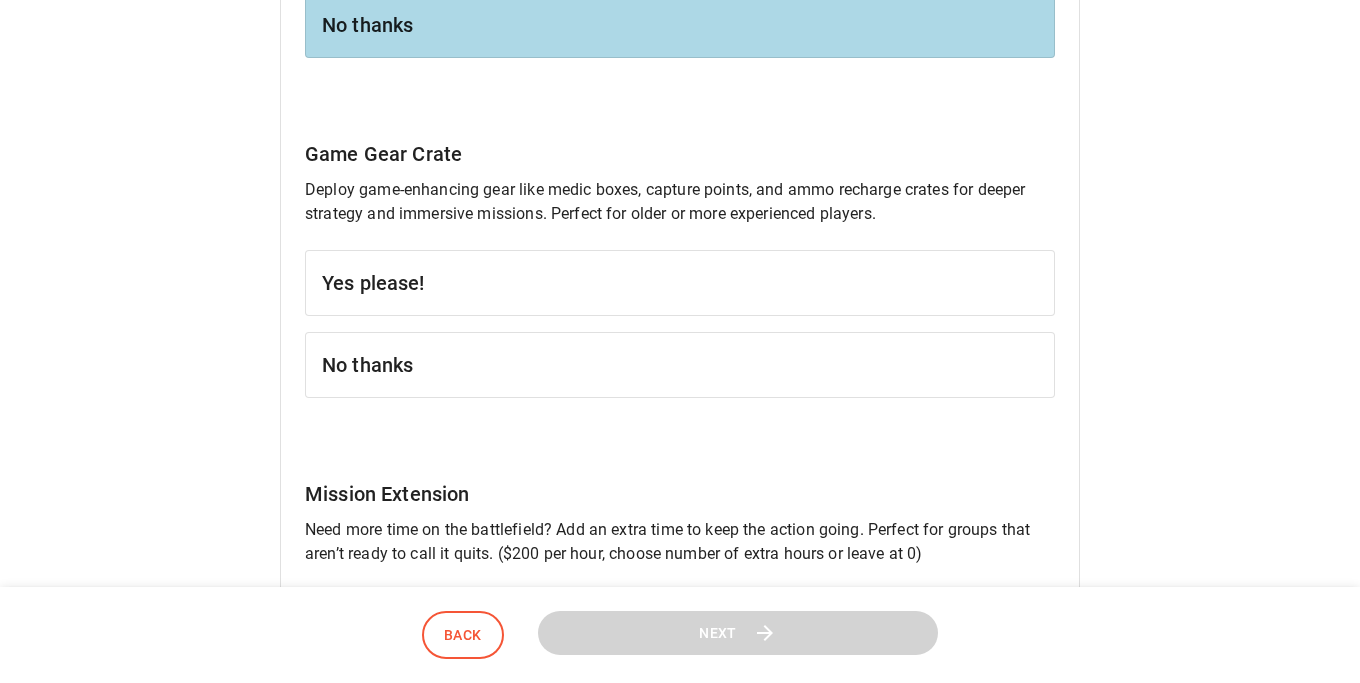 scroll, scrollTop: 1439, scrollLeft: 0, axis: vertical 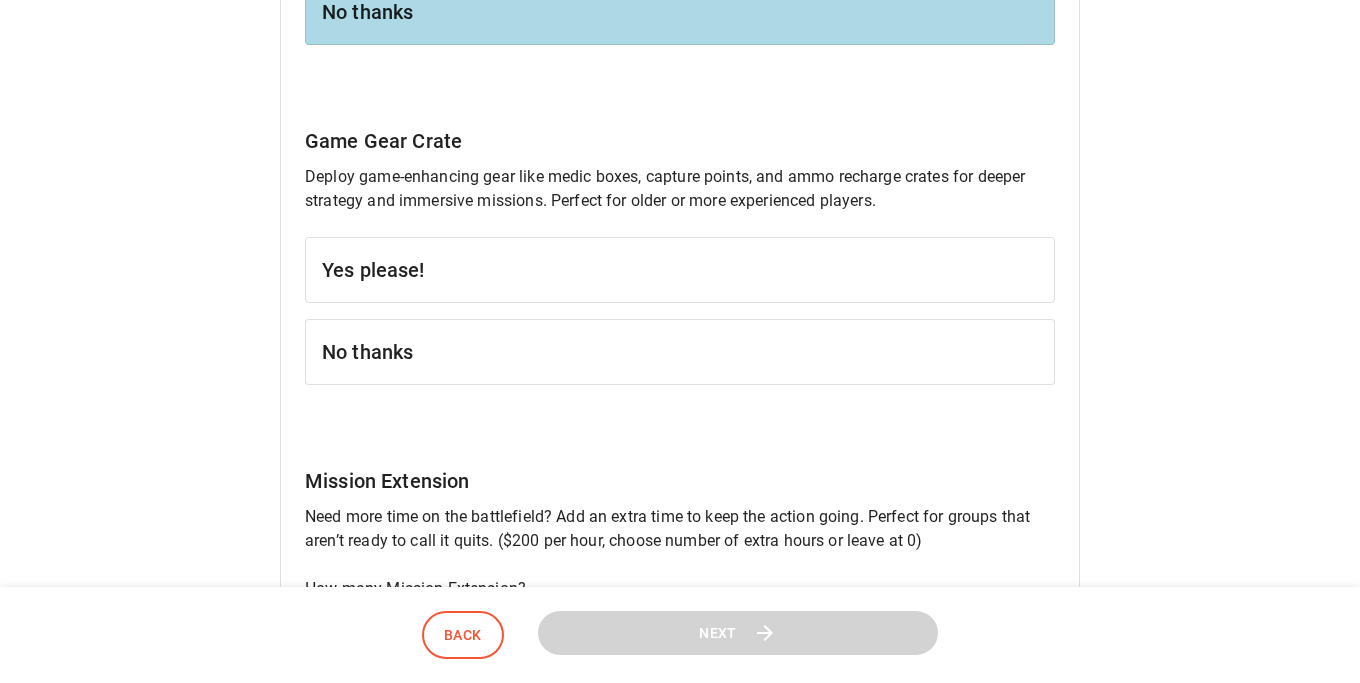 click on "No thanks" at bounding box center (680, 352) 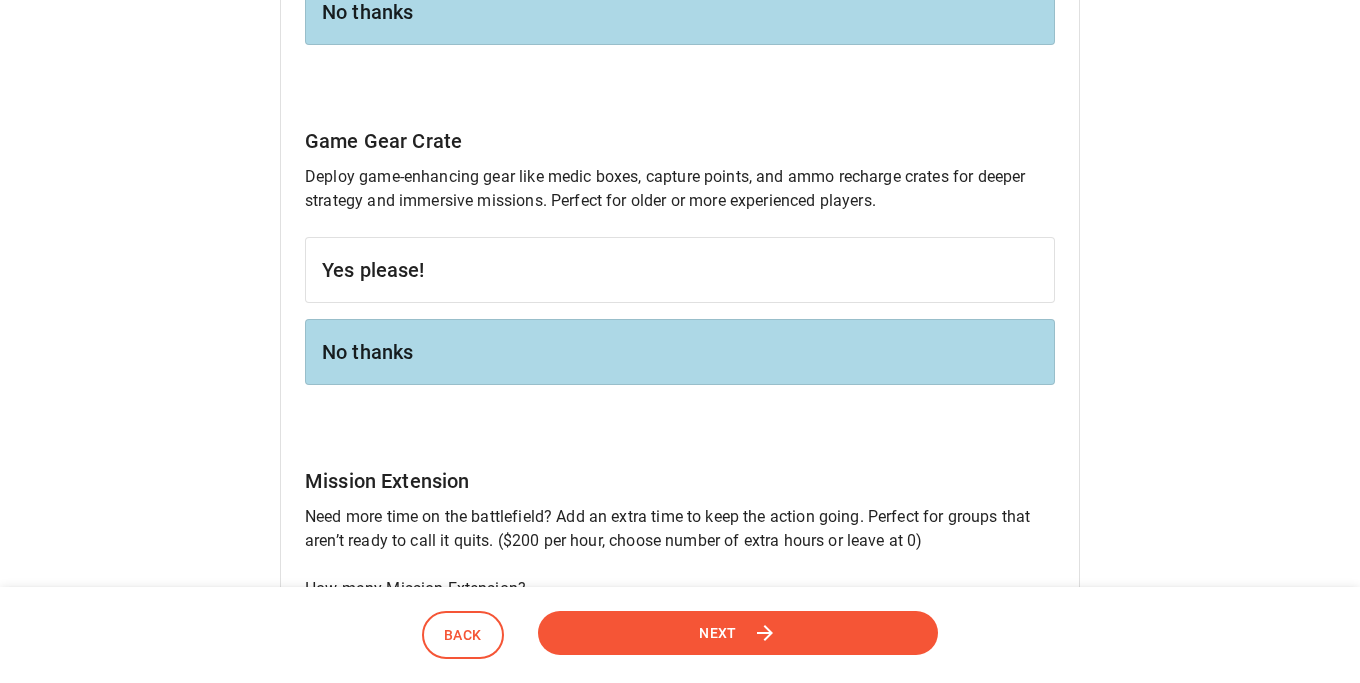 scroll, scrollTop: 1828, scrollLeft: 0, axis: vertical 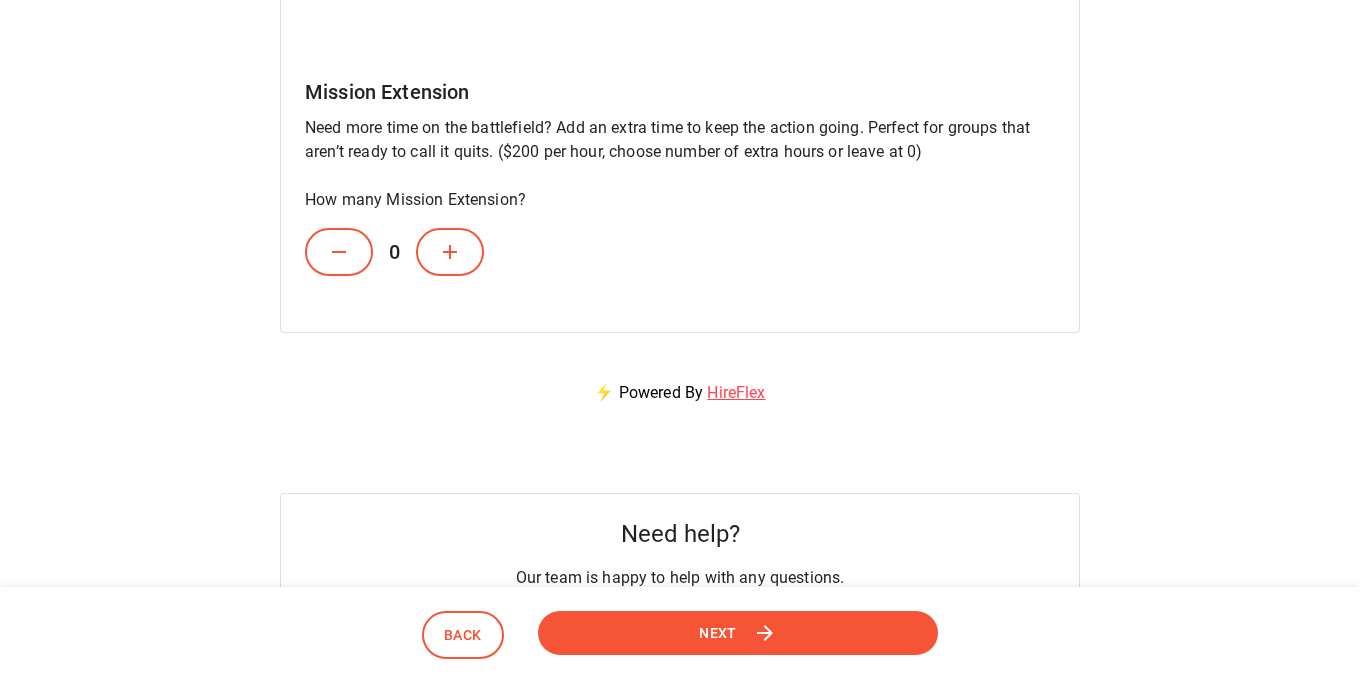 click on "Next" at bounding box center [738, 633] 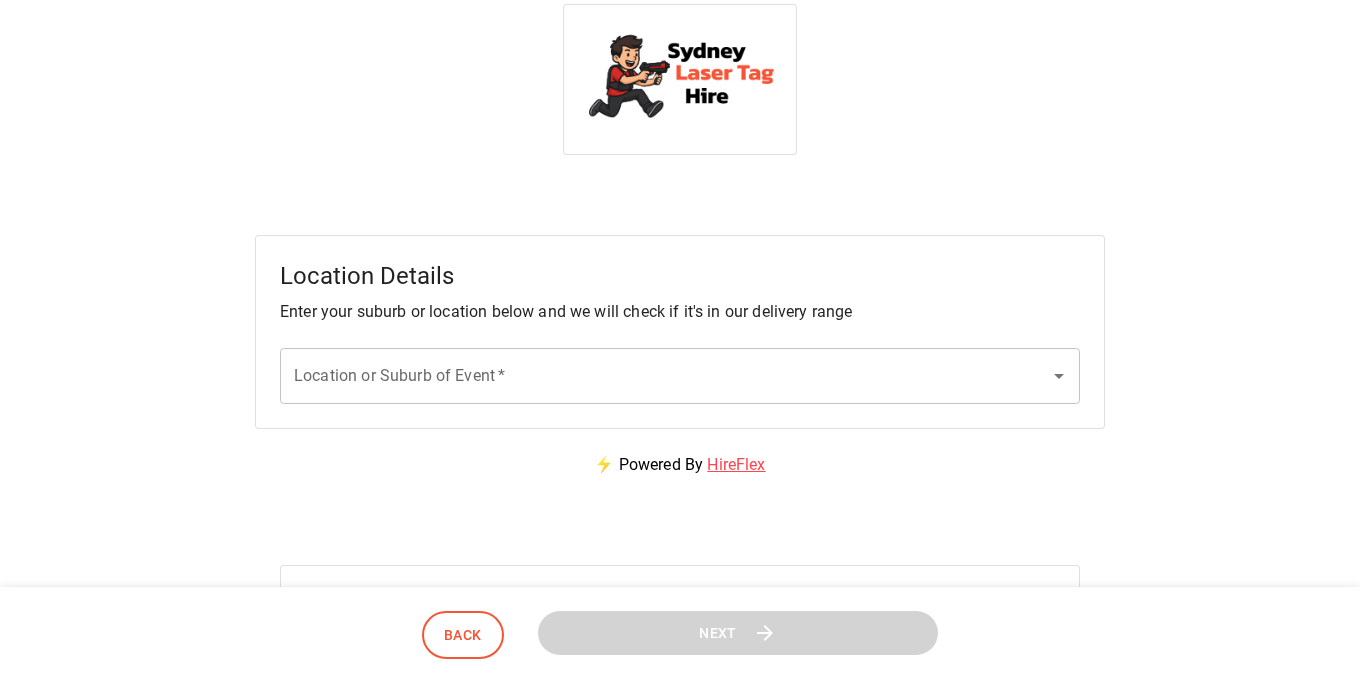 scroll, scrollTop: 0, scrollLeft: 0, axis: both 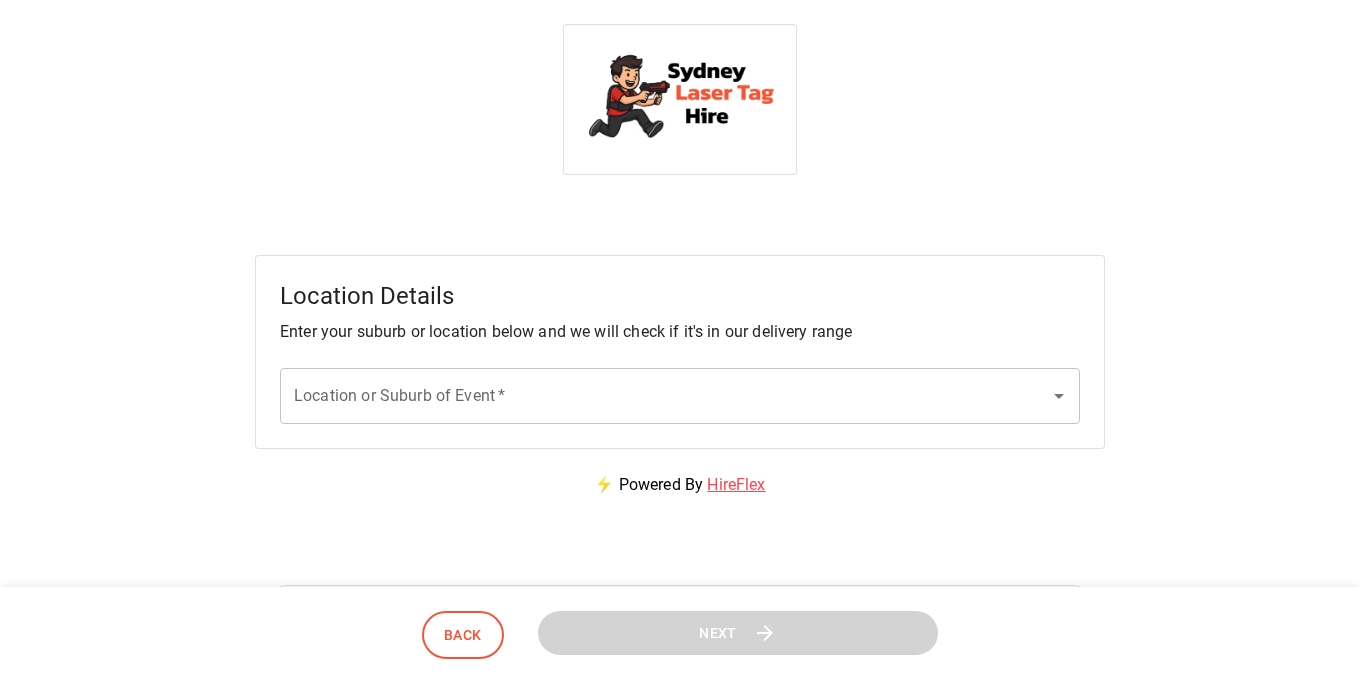 click on "Location or Suburb of Event   *" at bounding box center (680, 396) 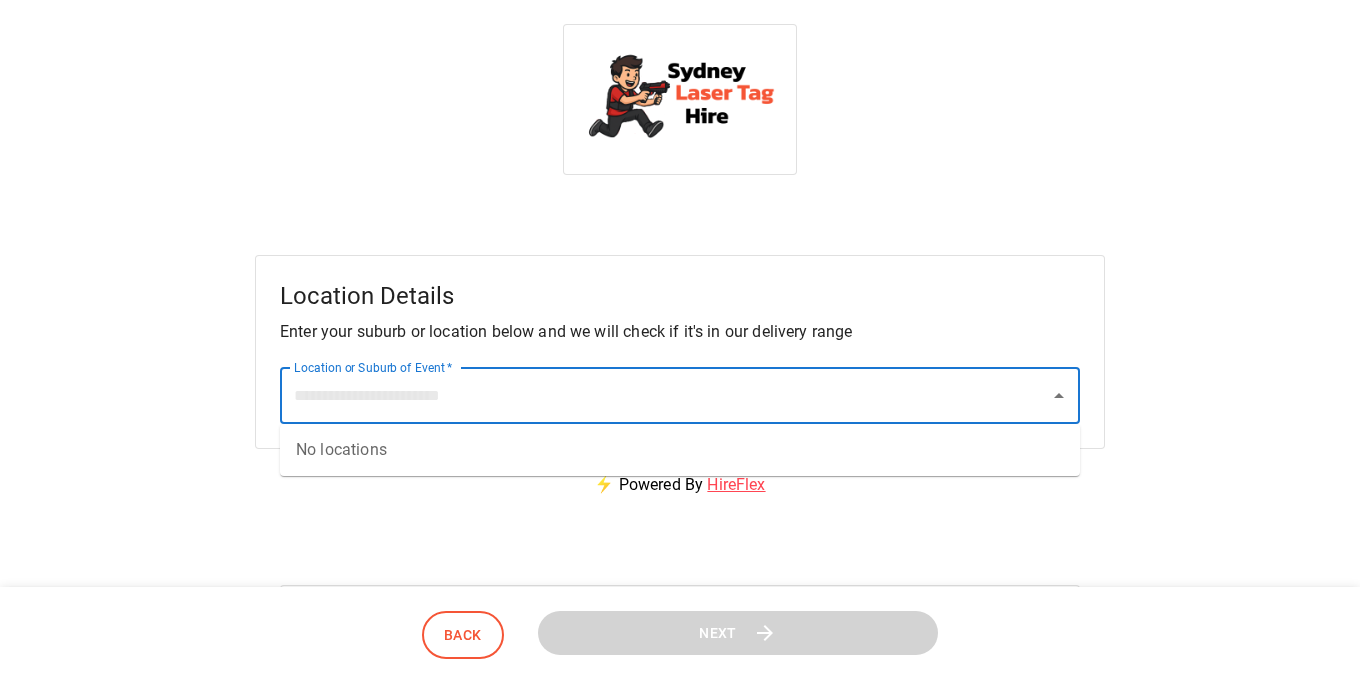 paste on "**********" 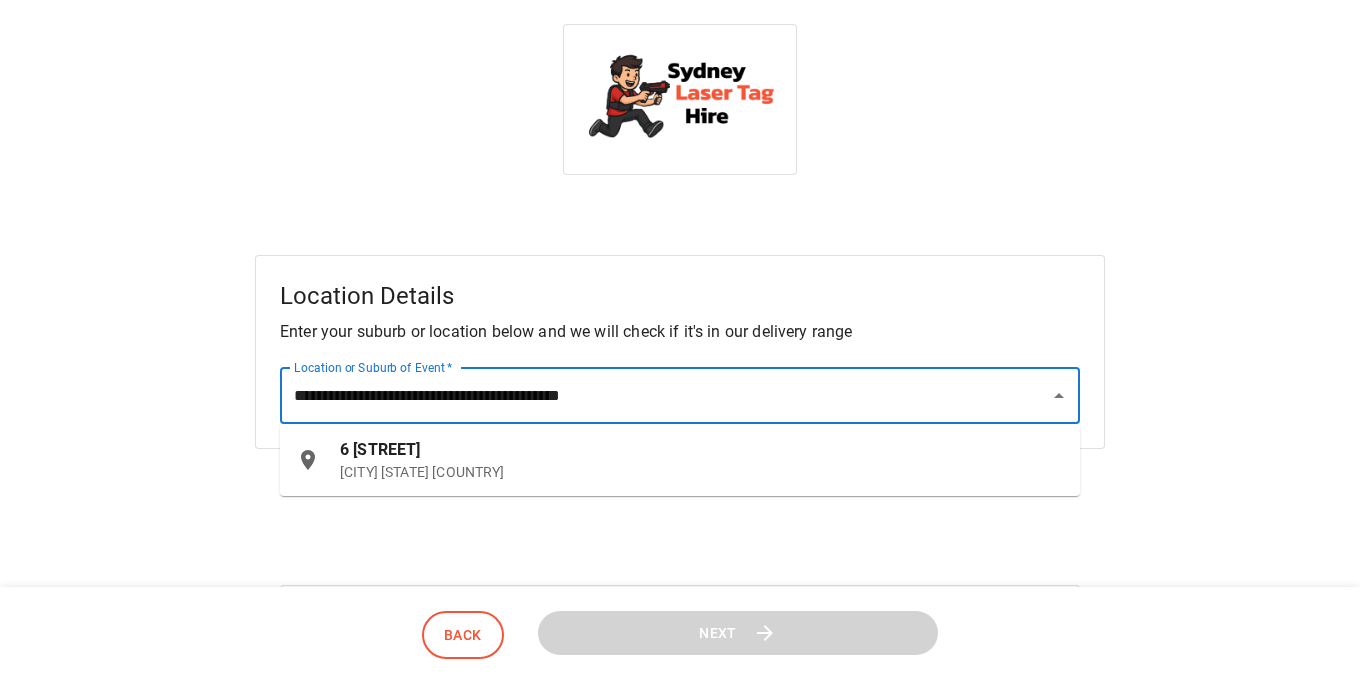 click on "[NUMBER] [STREET] [CITY] [STATE] [COUNTRY]" at bounding box center (702, 460) 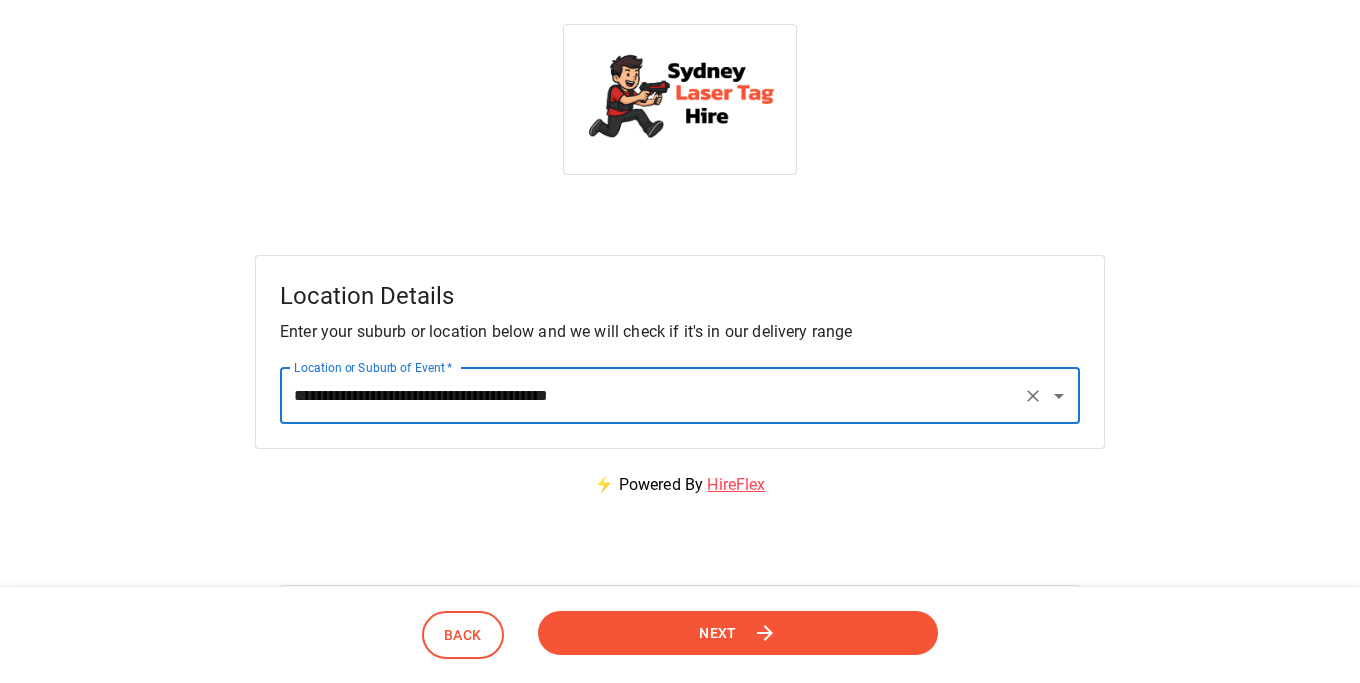 type on "[CREDIT_CARD_NUMBER]" 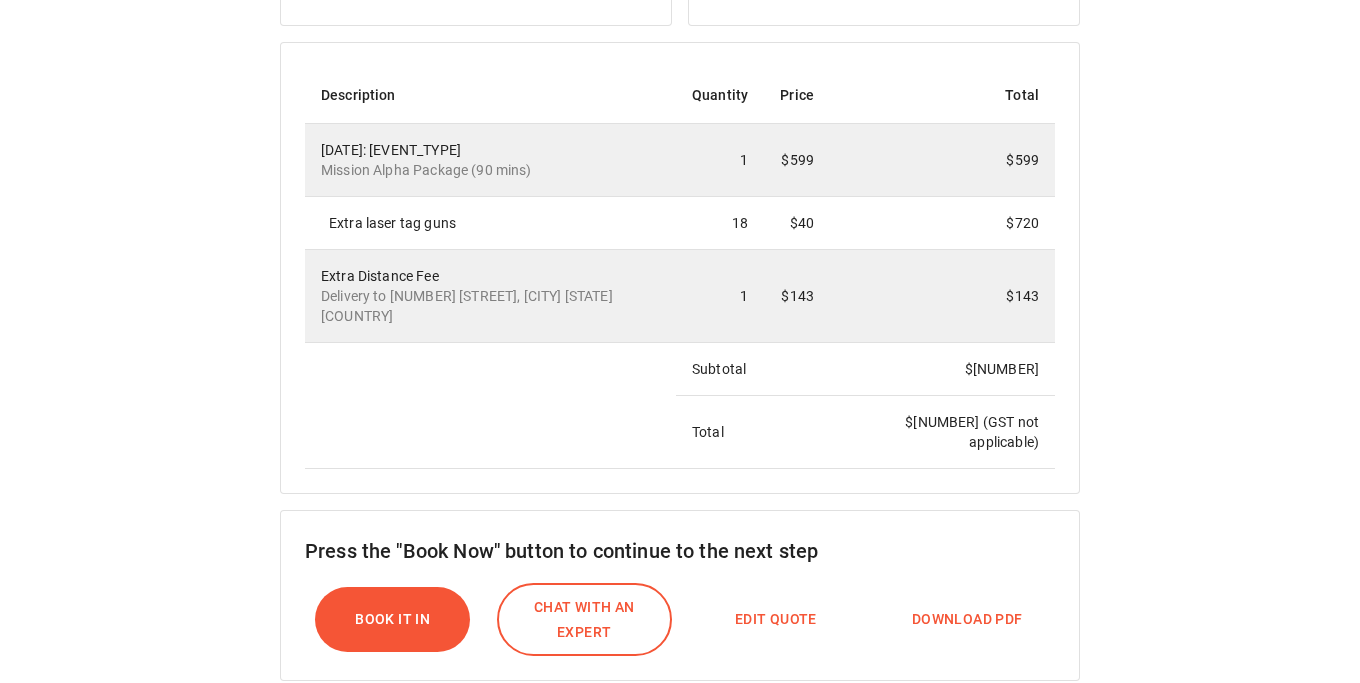 scroll, scrollTop: 983, scrollLeft: 0, axis: vertical 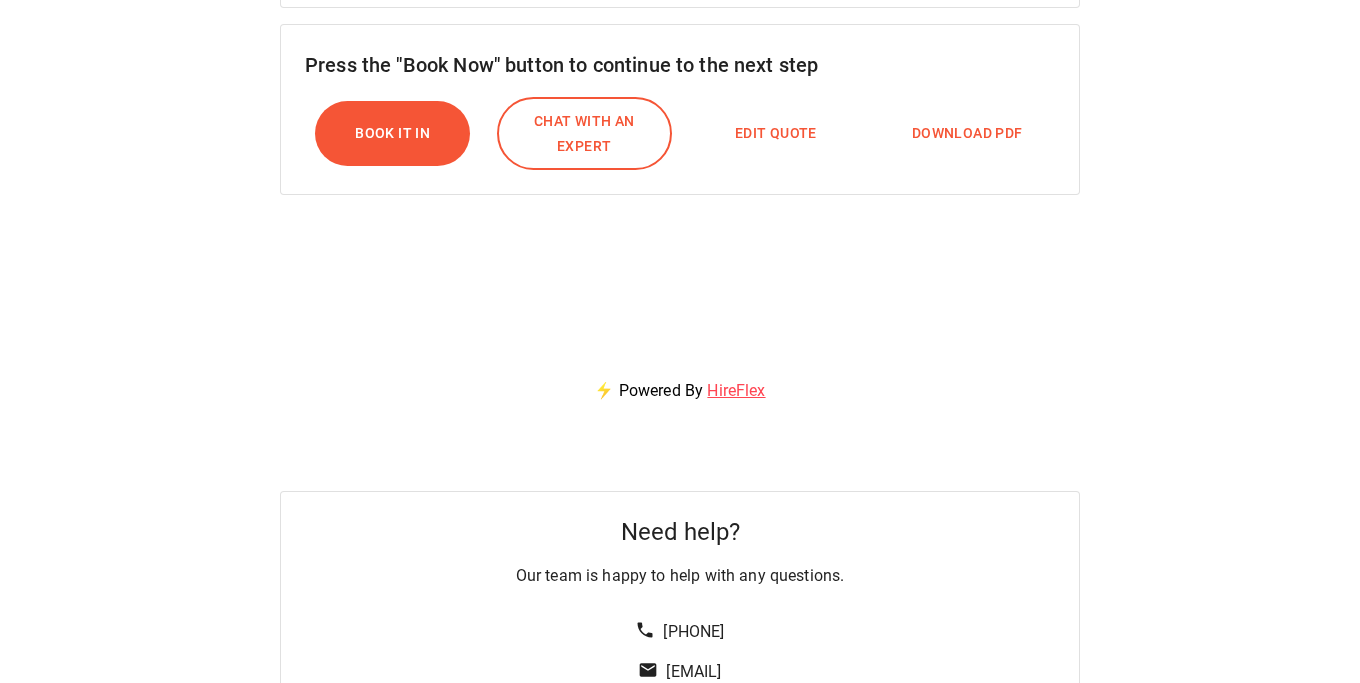 click on "Download PDF" at bounding box center [967, 133] 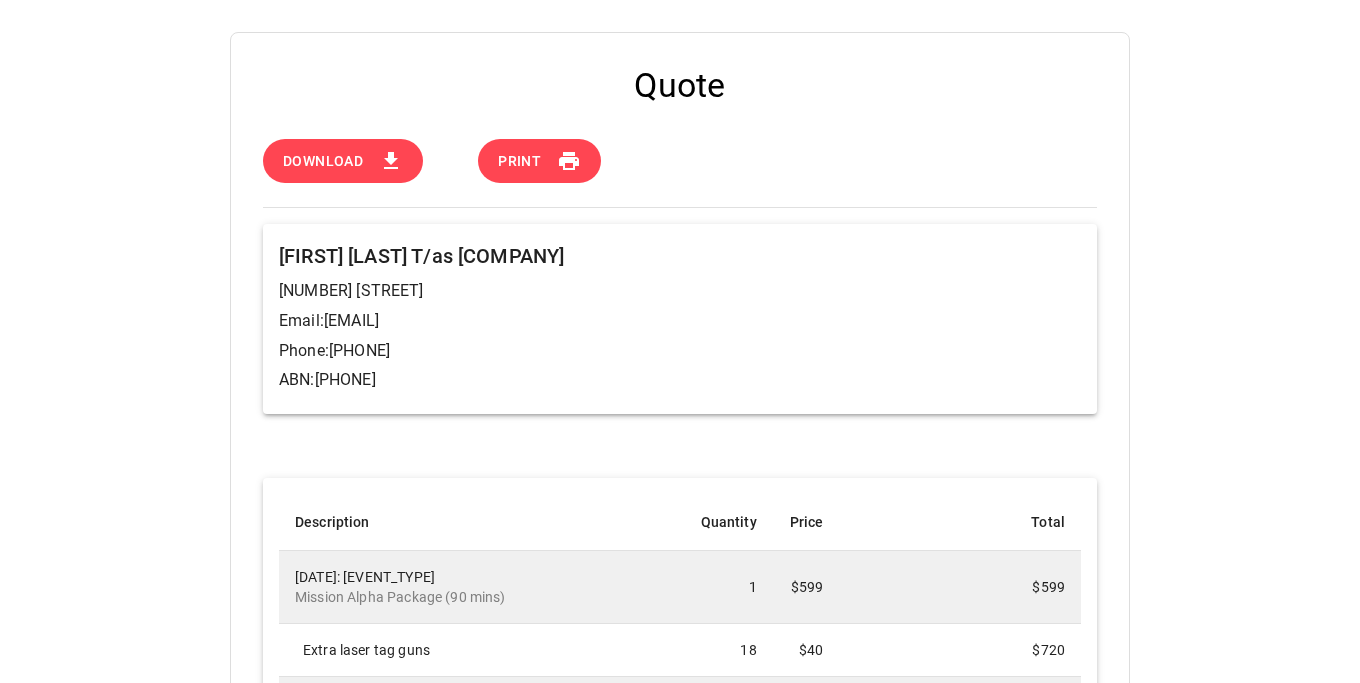 click on "Download" at bounding box center (343, 161) 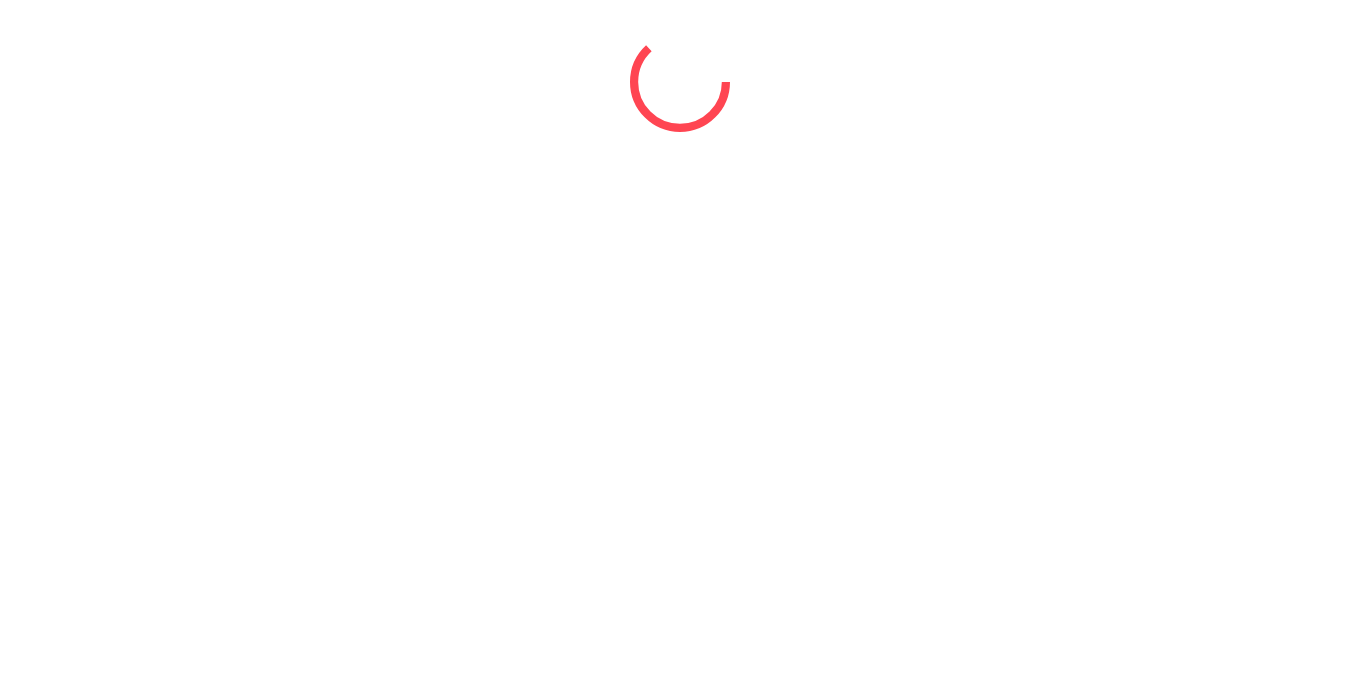 select on "*" 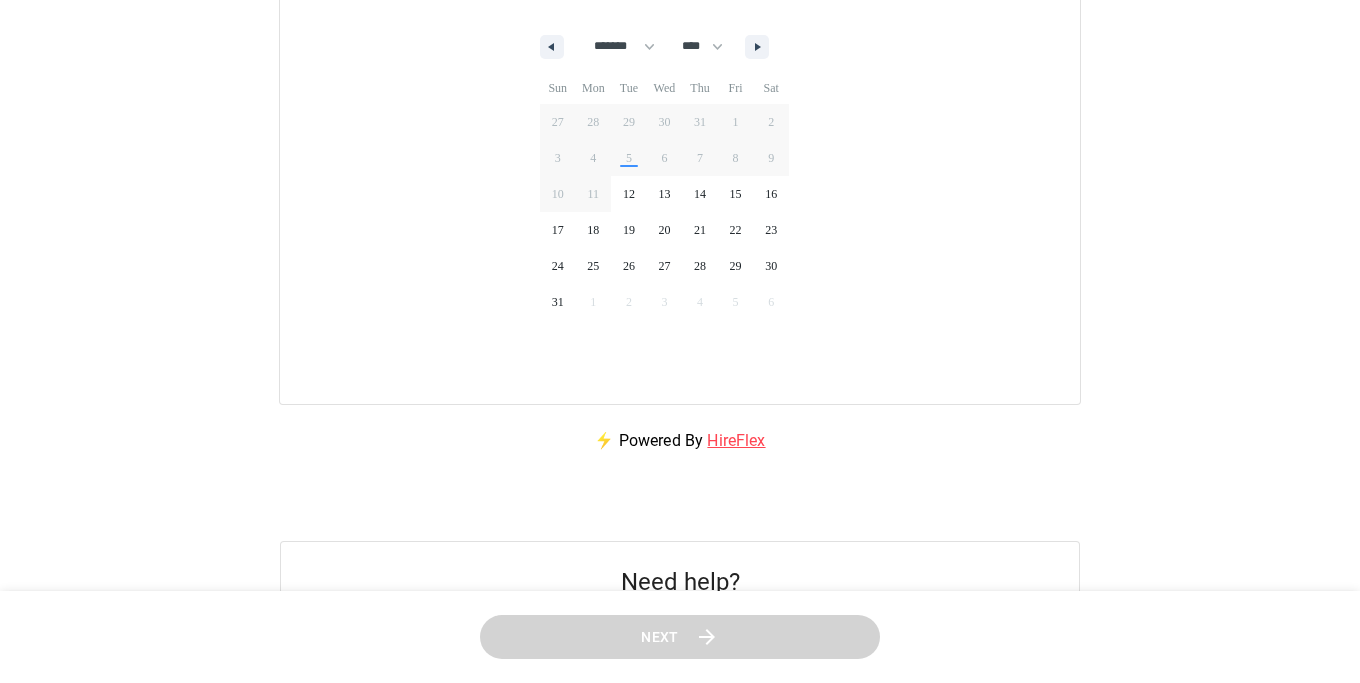scroll, scrollTop: 301, scrollLeft: 0, axis: vertical 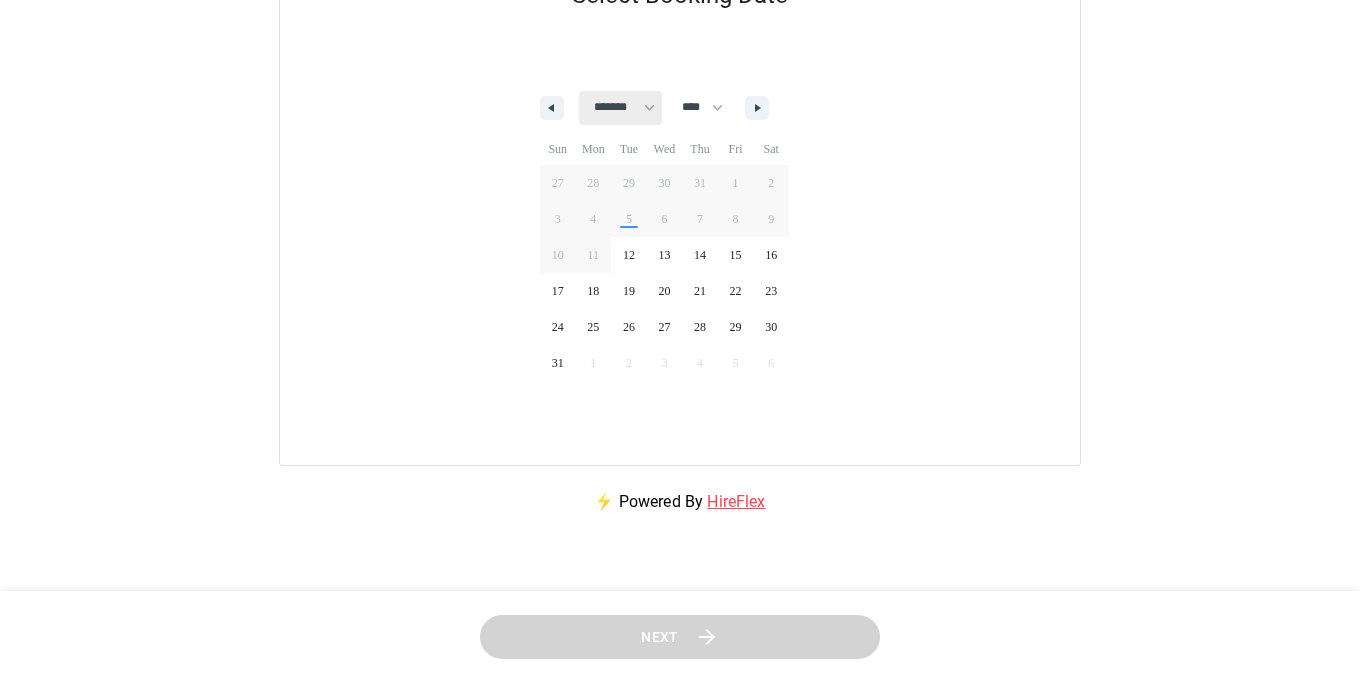 click on "[CREDIT_CARD_NUMBER]" at bounding box center (620, 108) 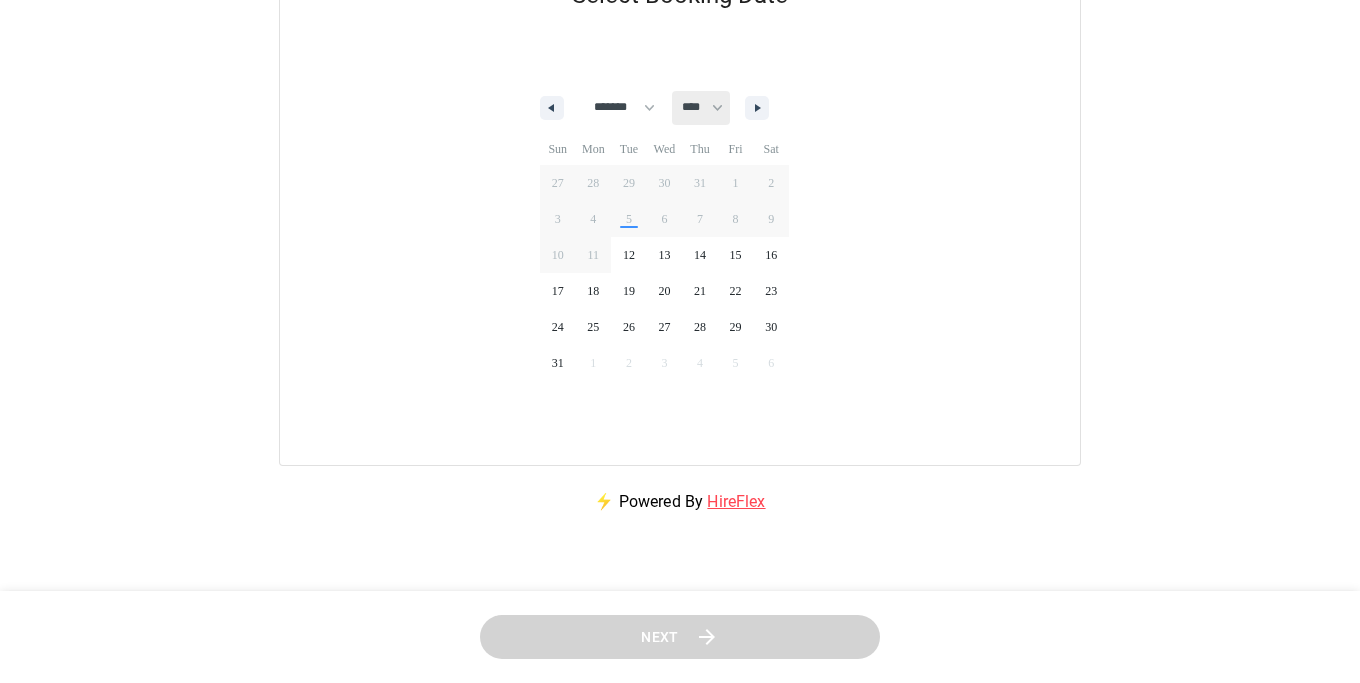 click on "[LAST_NAME]" at bounding box center (701, 108) 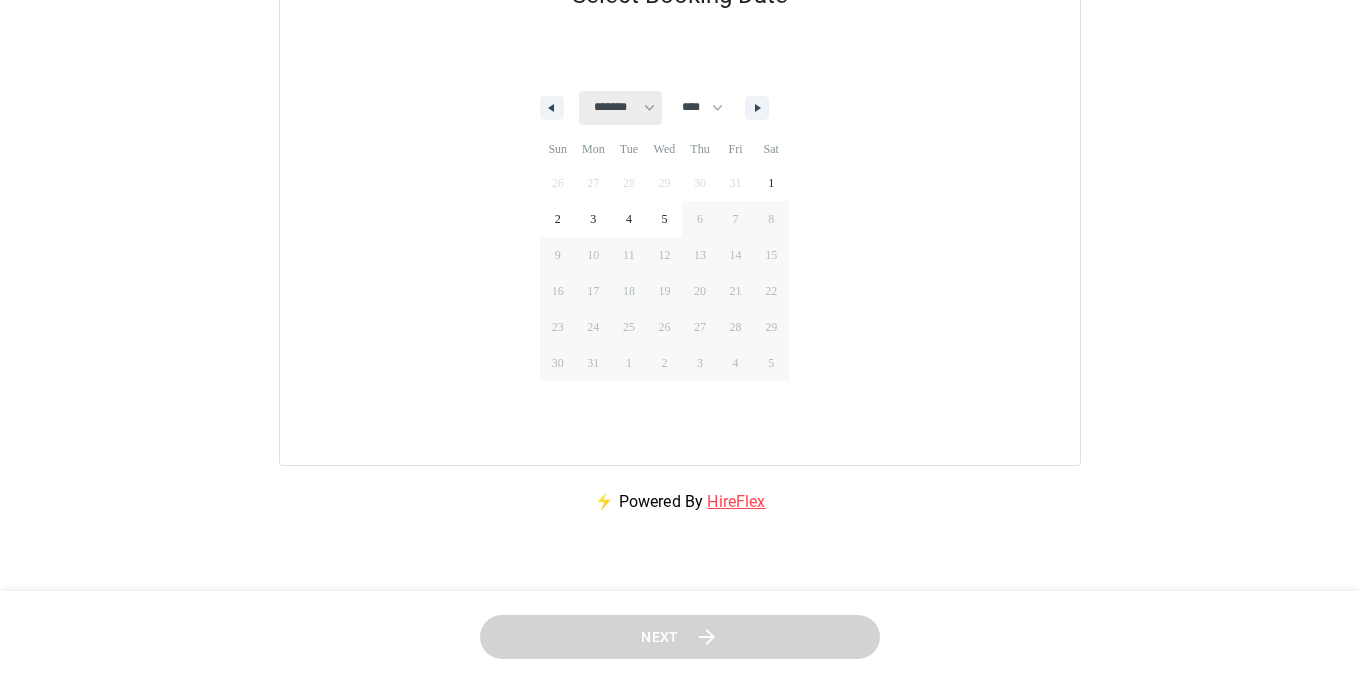 click on "[CREDIT_CARD_NUMBER]" at bounding box center [620, 108] 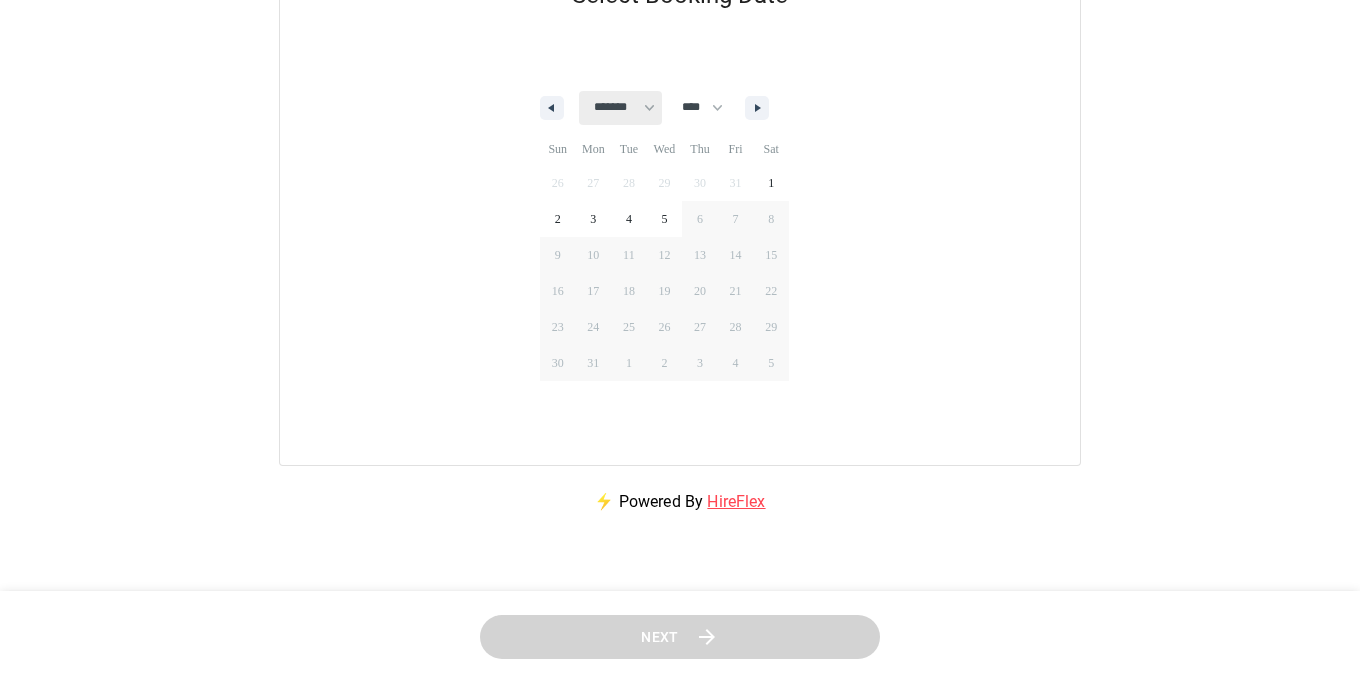 select on "*" 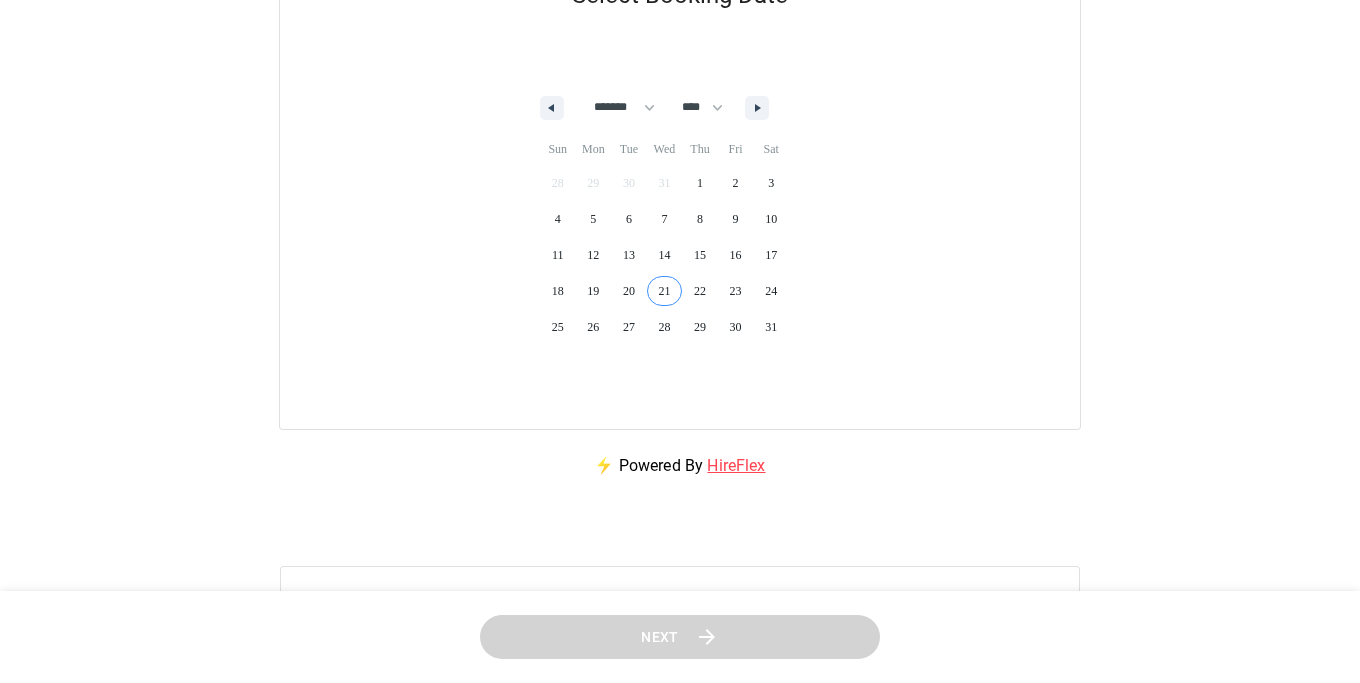 click on "21" at bounding box center [665, 291] 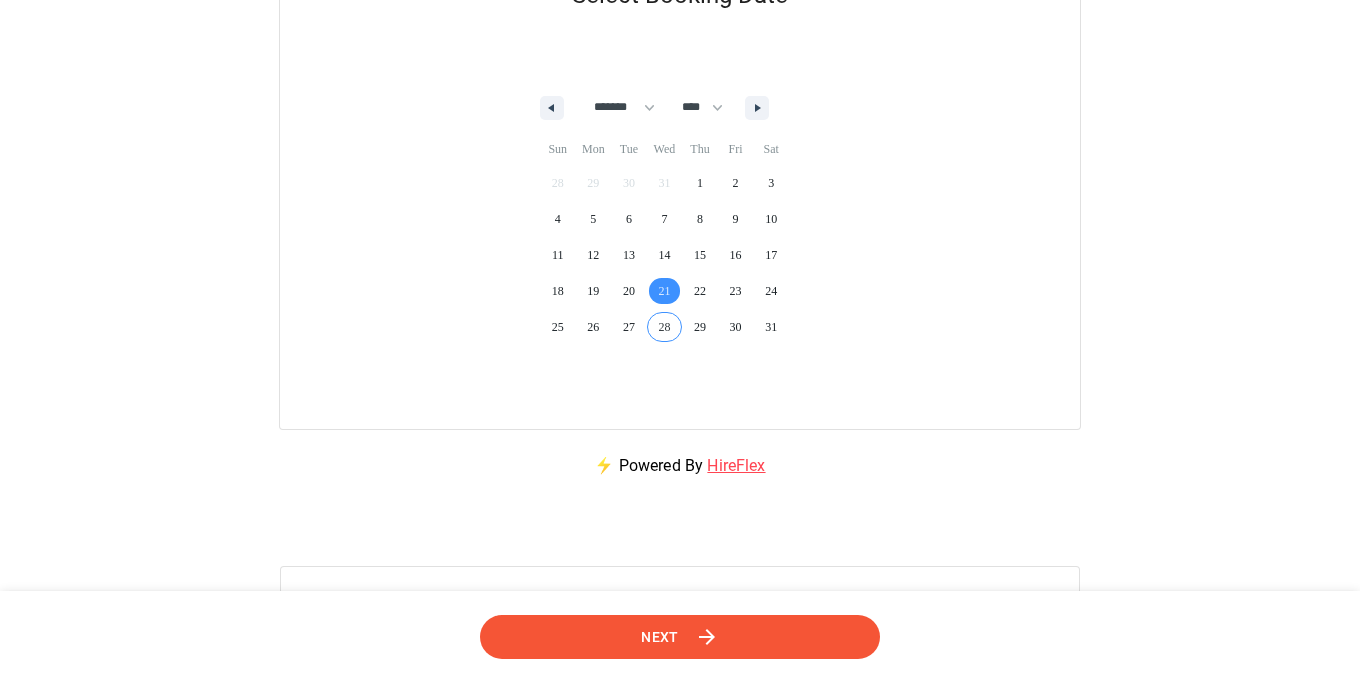 click on "Next" at bounding box center [660, 637] 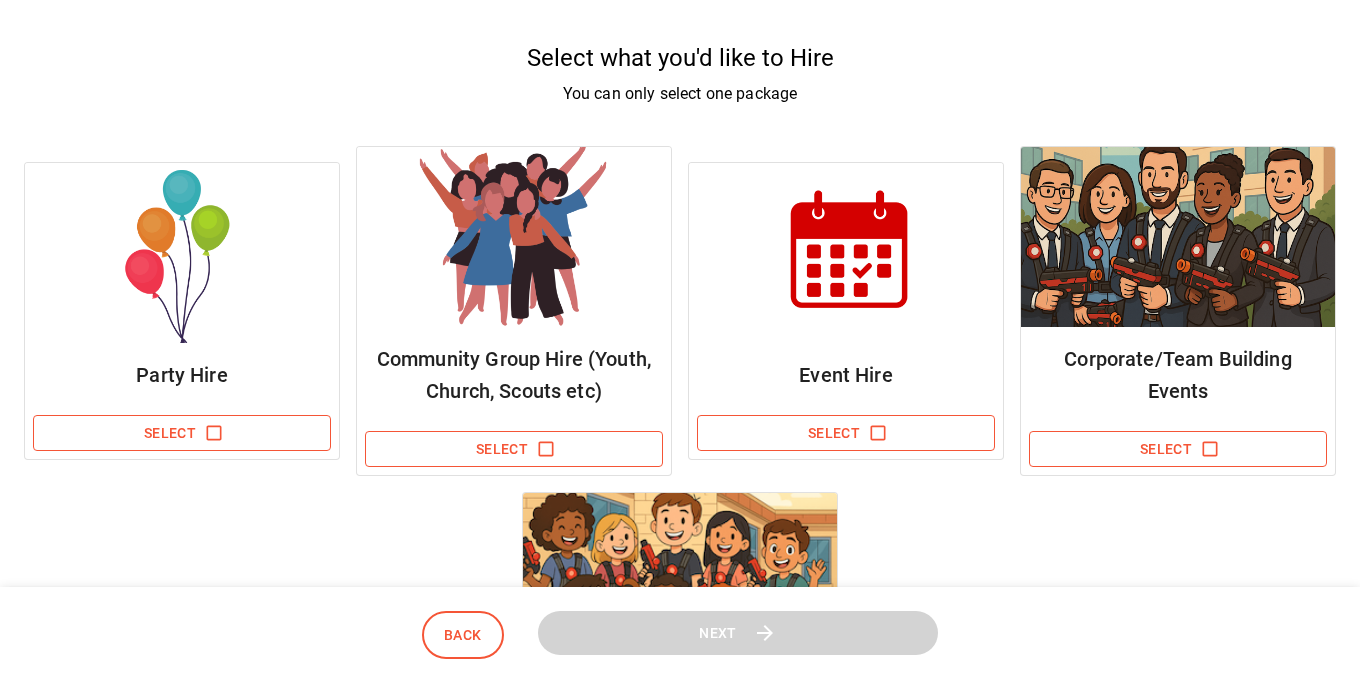 scroll, scrollTop: 413, scrollLeft: 0, axis: vertical 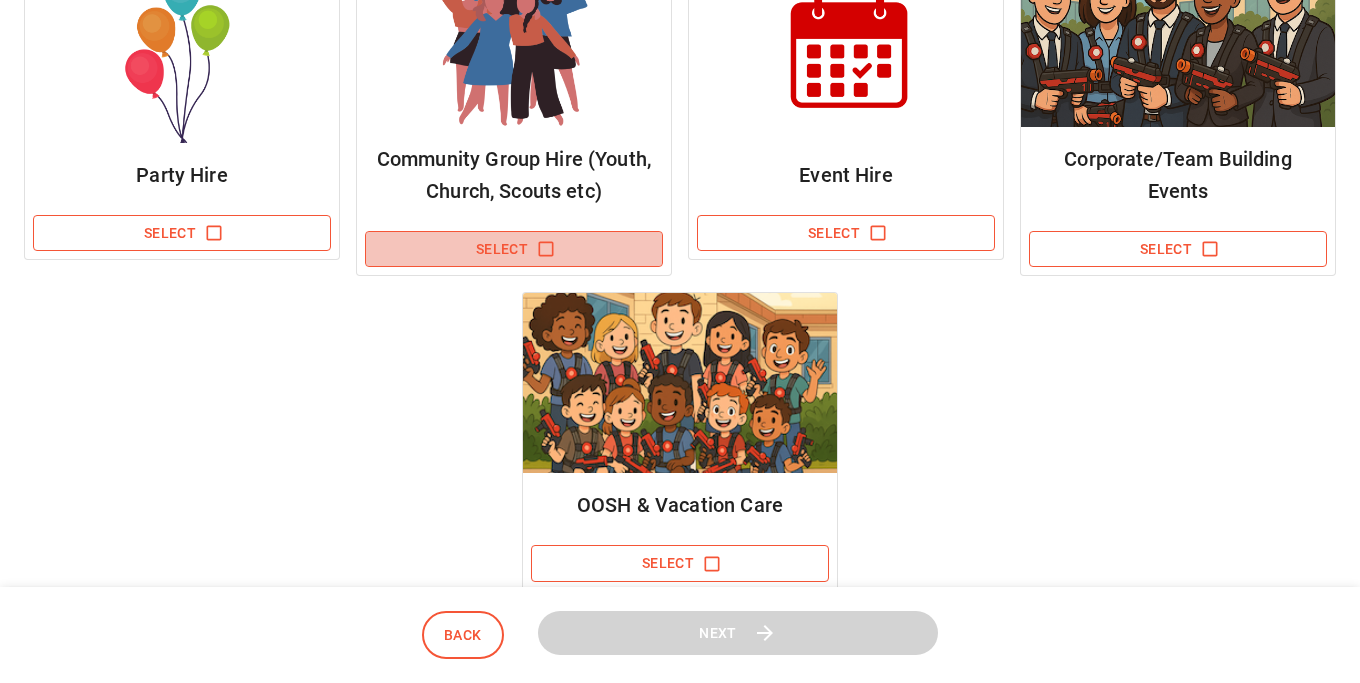 click on "Select" at bounding box center [514, 249] 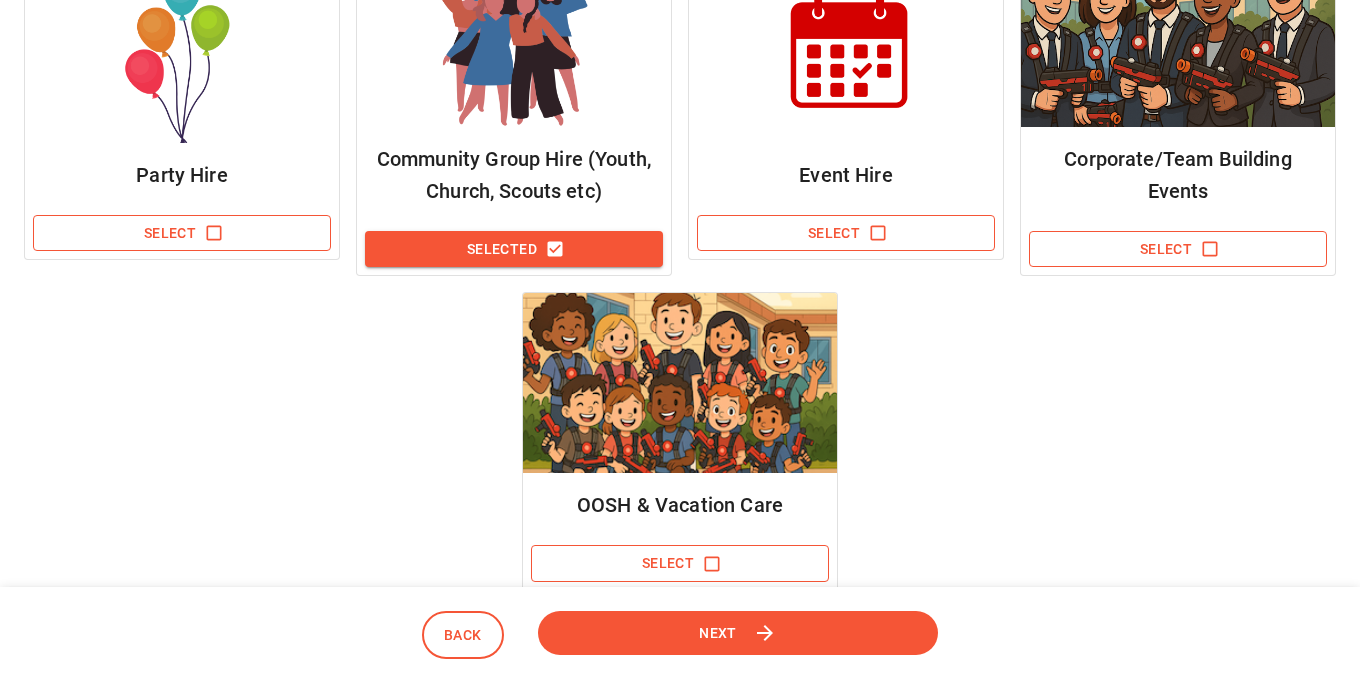 click on "Next" at bounding box center [738, 633] 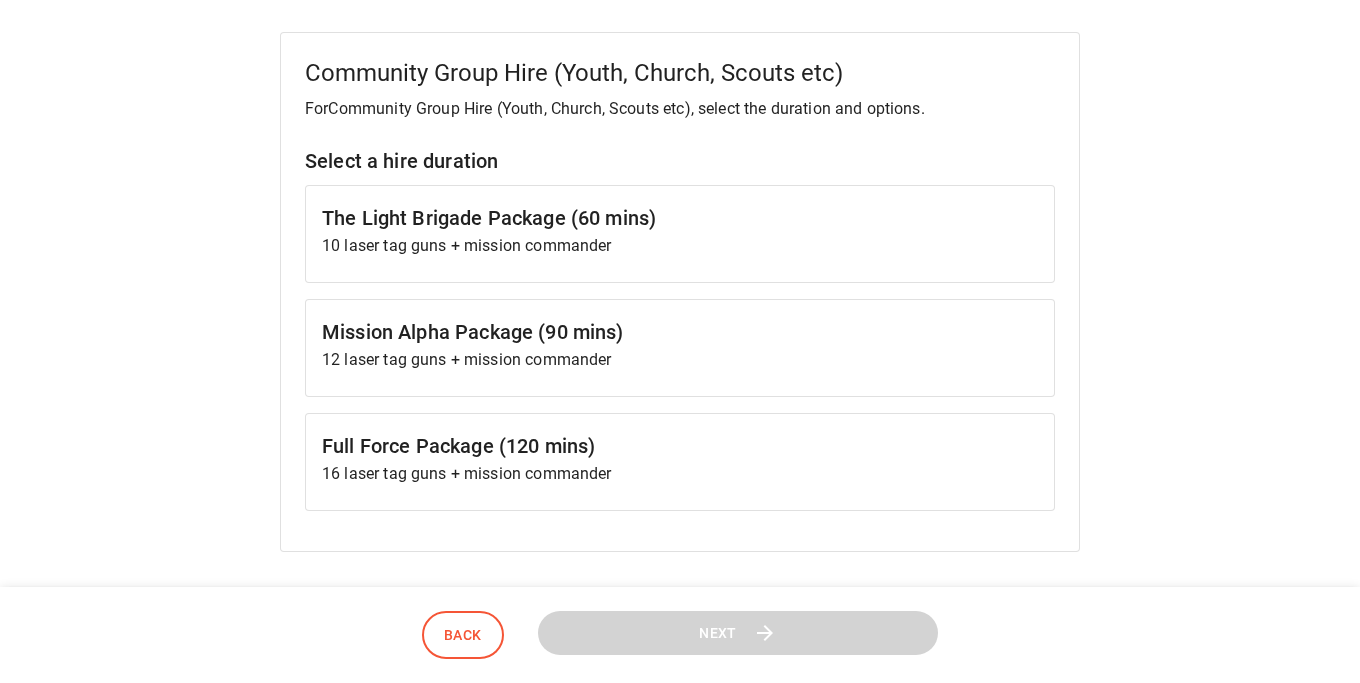 scroll, scrollTop: 225, scrollLeft: 0, axis: vertical 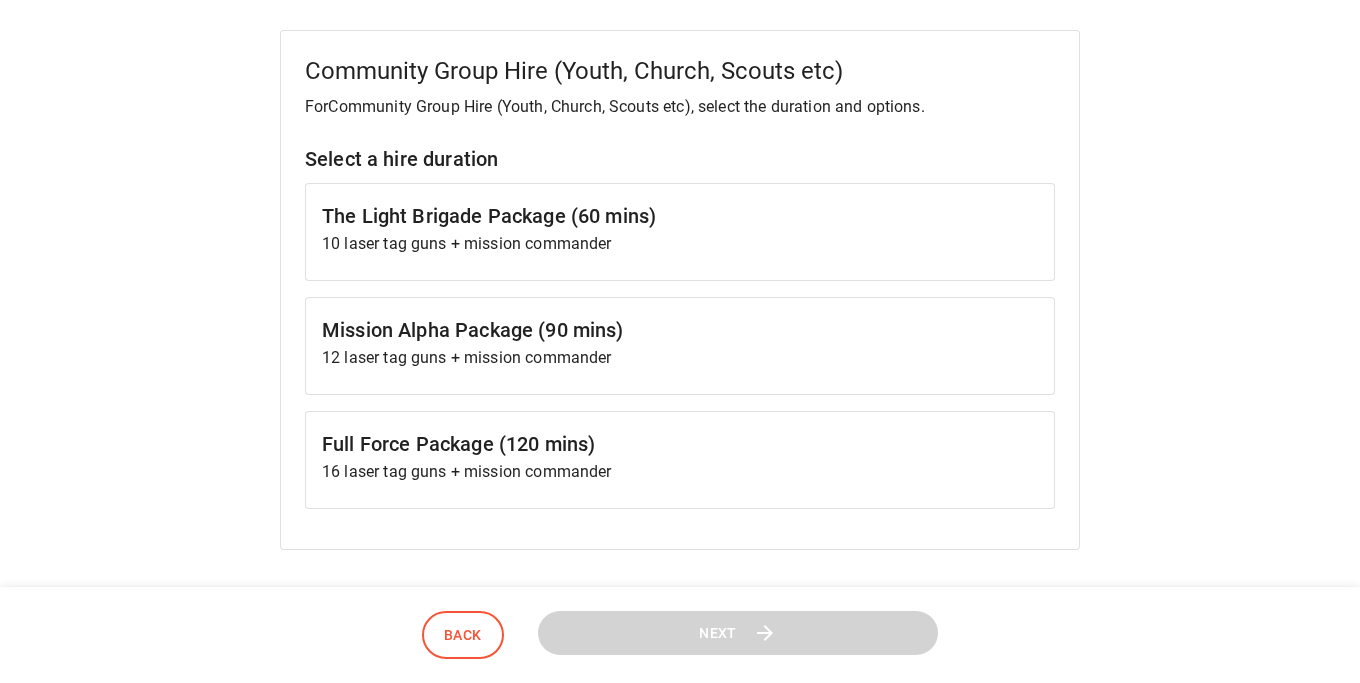 click on "Full Force Package (120 mins) 16 laser tag guns + mission commander" at bounding box center [680, 460] 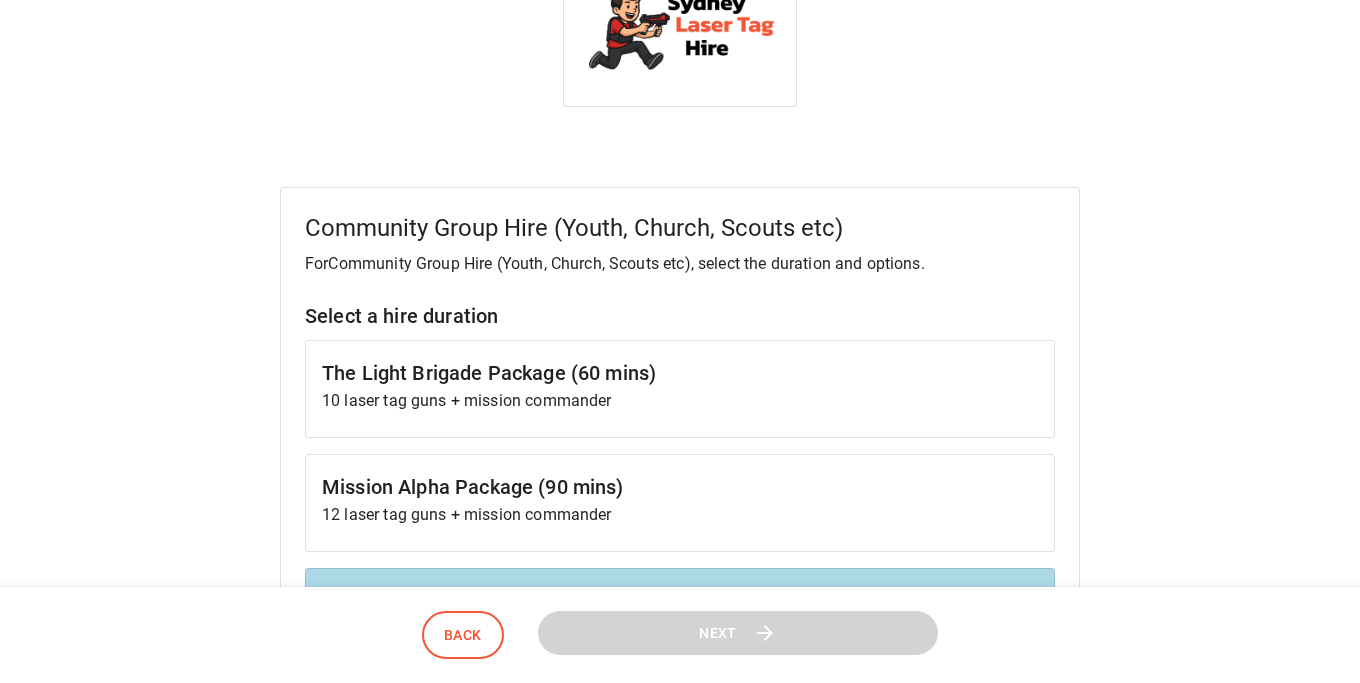 scroll, scrollTop: 51, scrollLeft: 0, axis: vertical 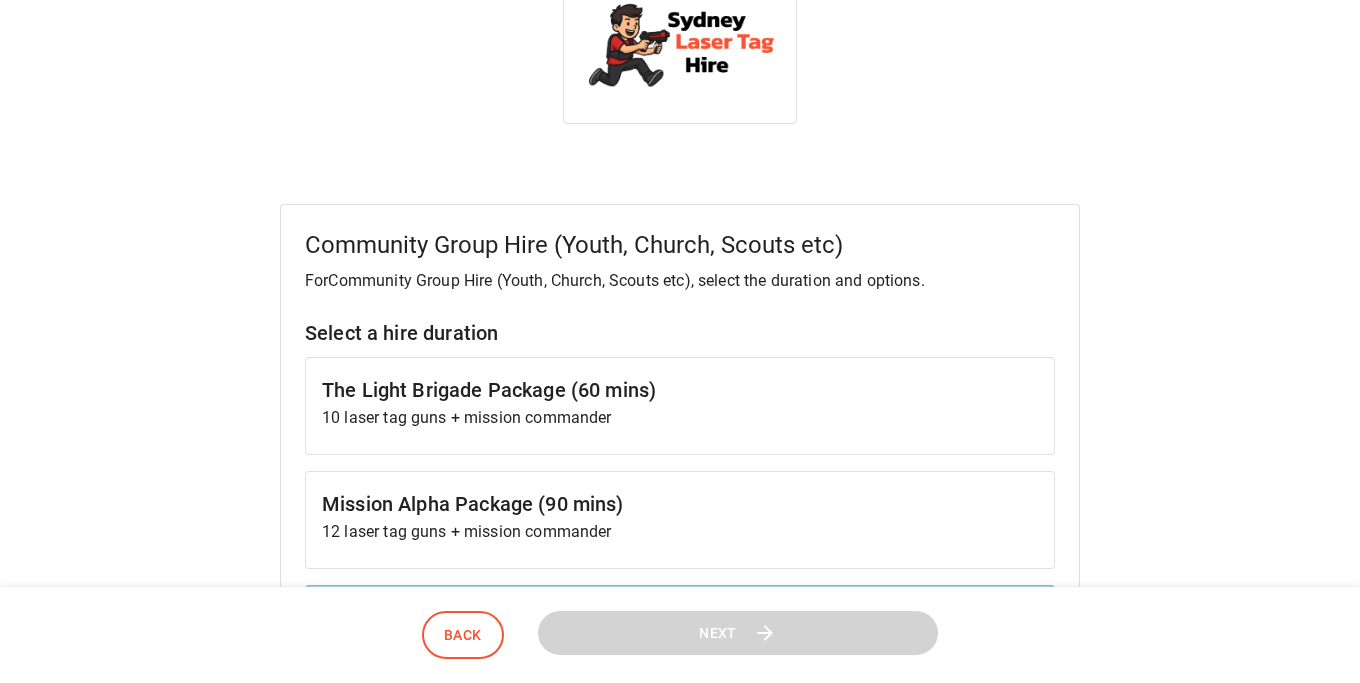 click on "The Light Brigade Package (60 mins)" at bounding box center [680, 390] 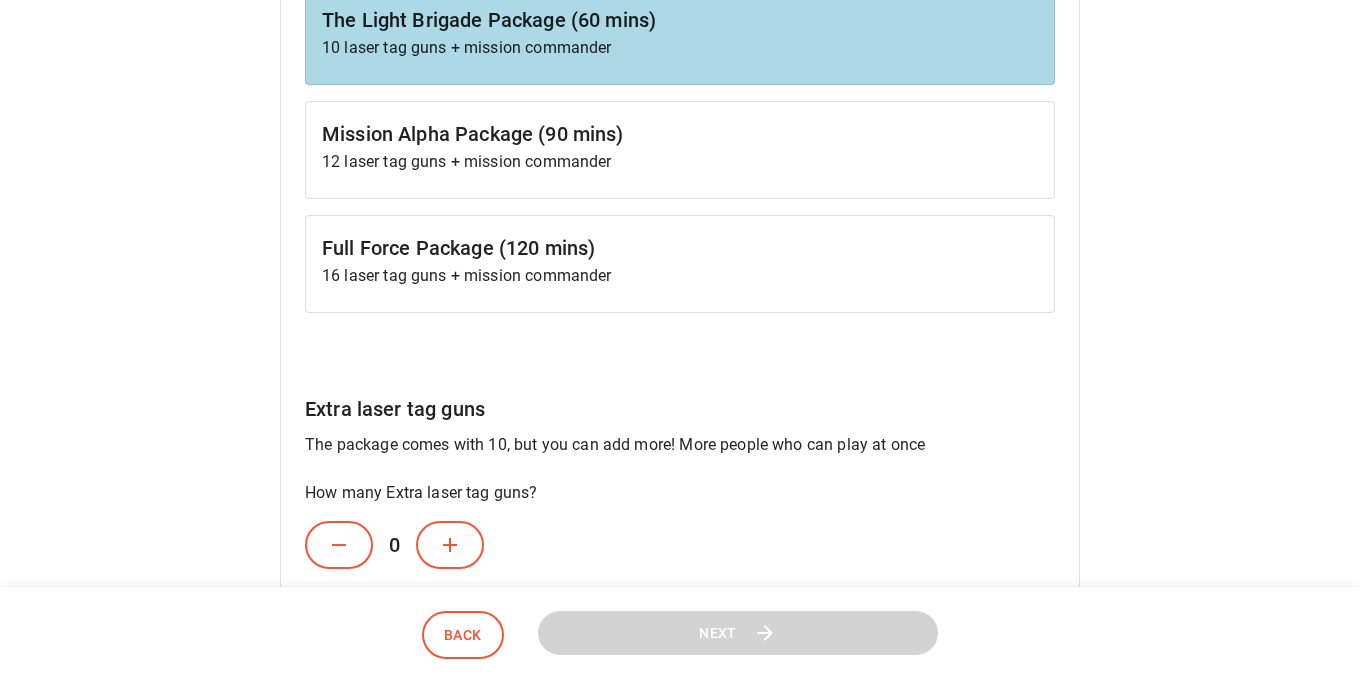 scroll, scrollTop: 429, scrollLeft: 0, axis: vertical 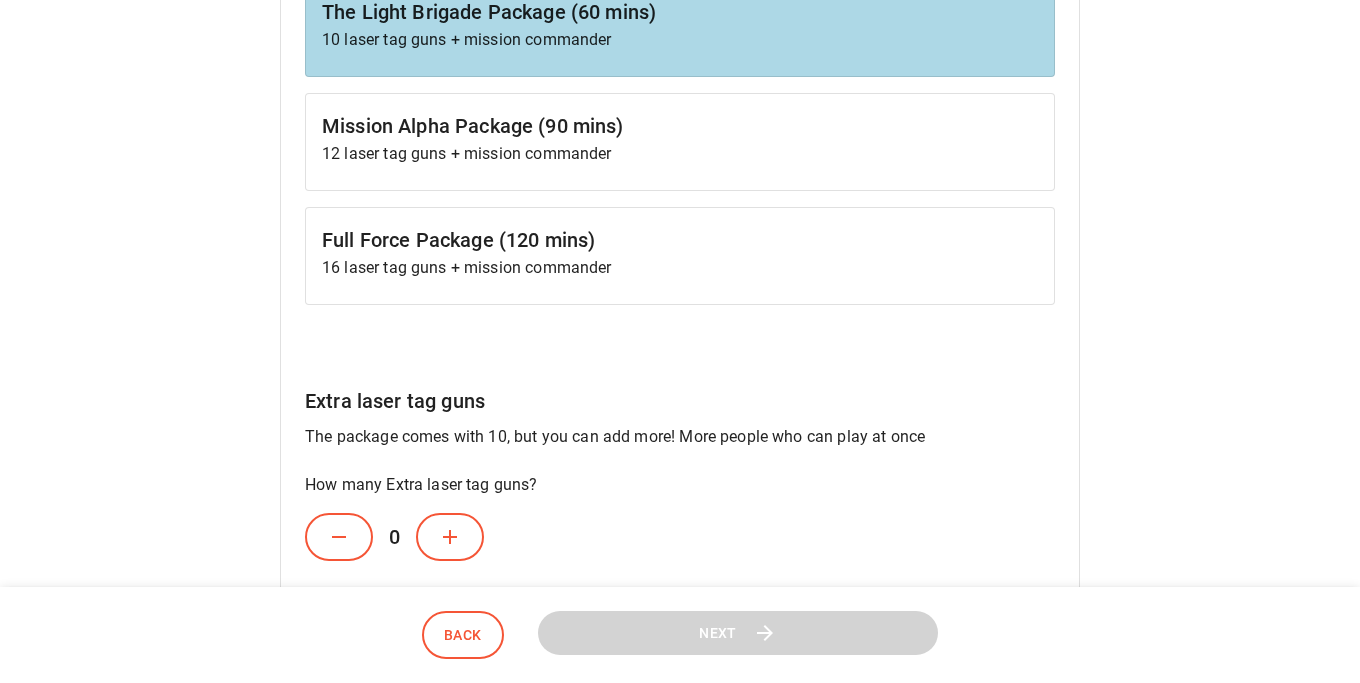 click 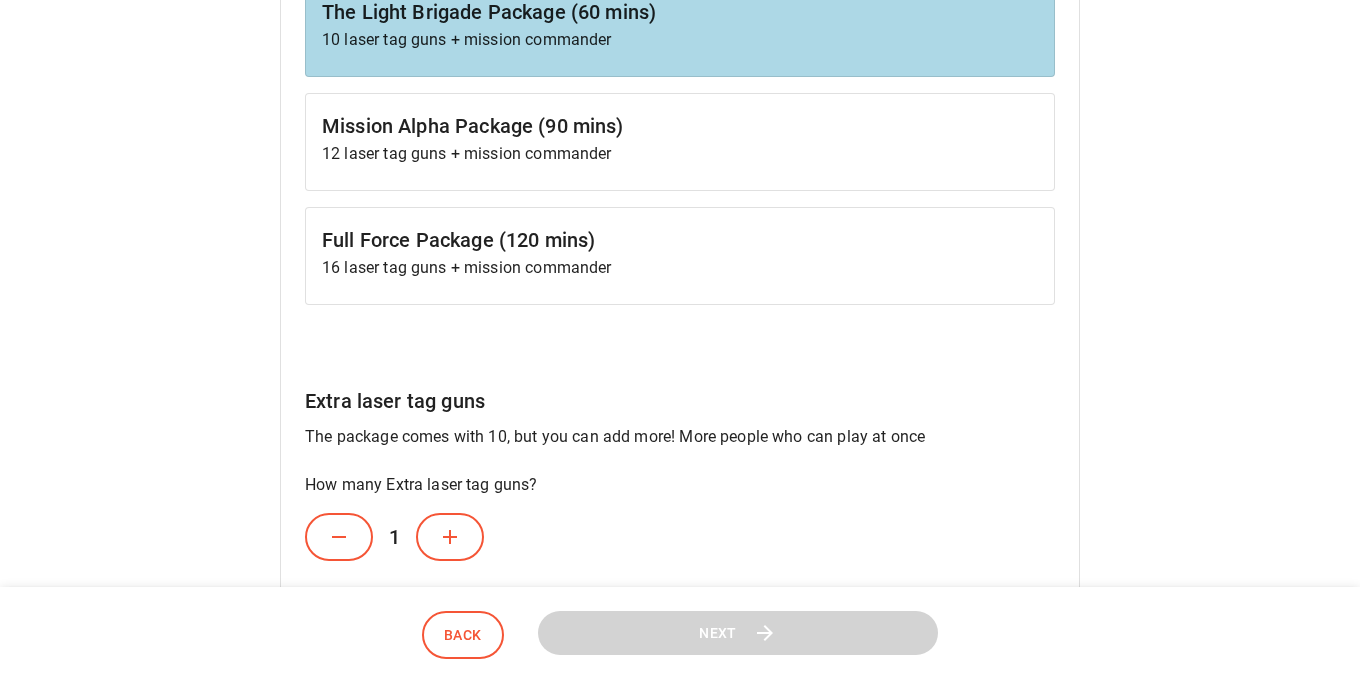 click 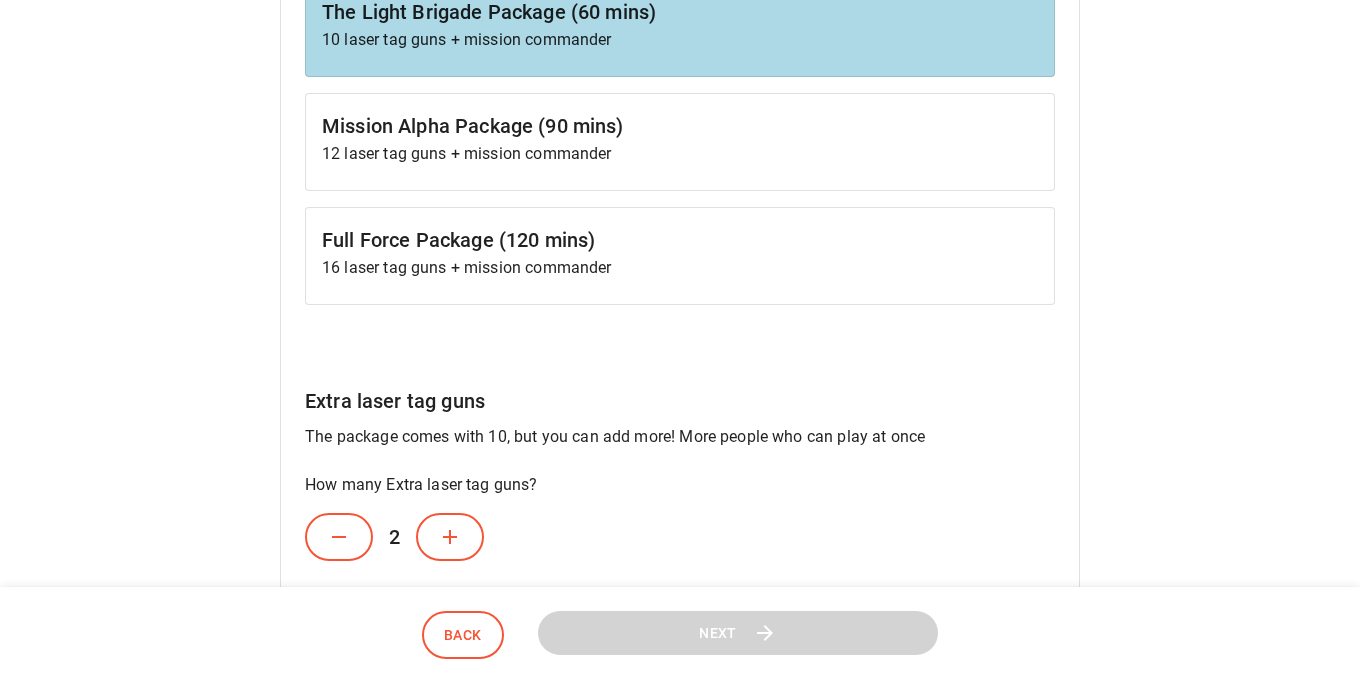 click 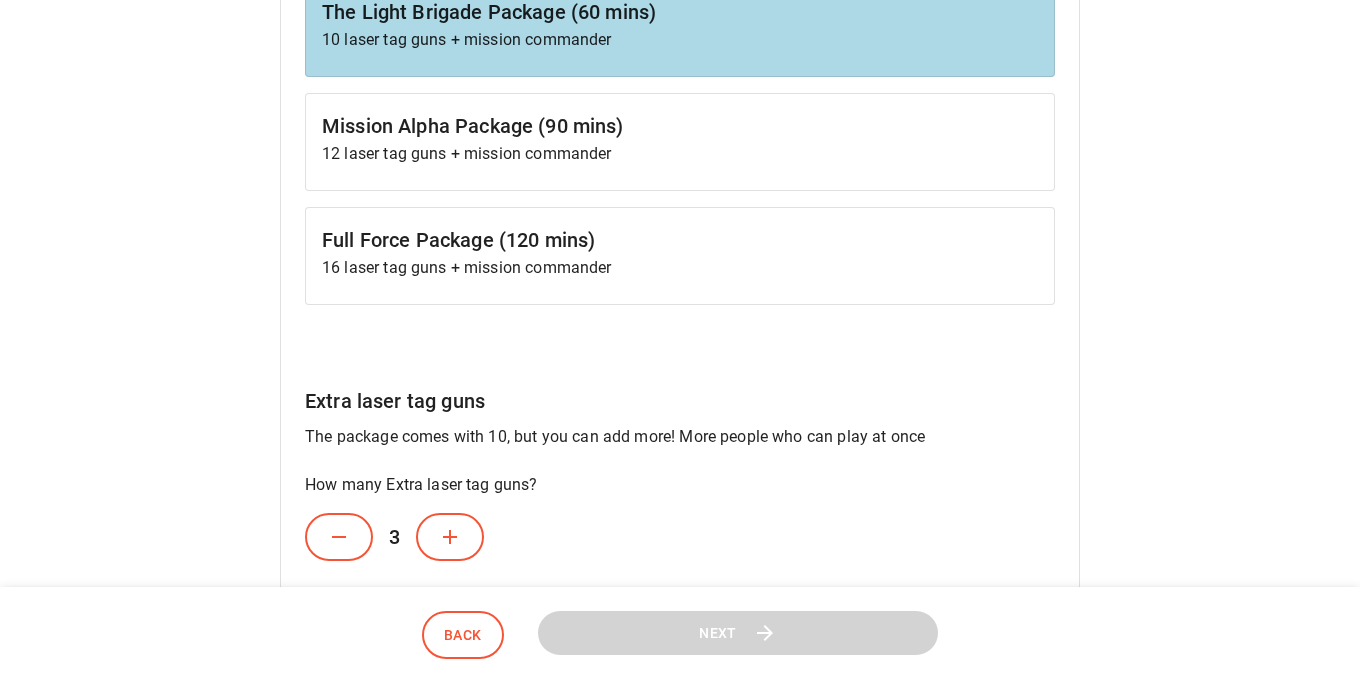 click 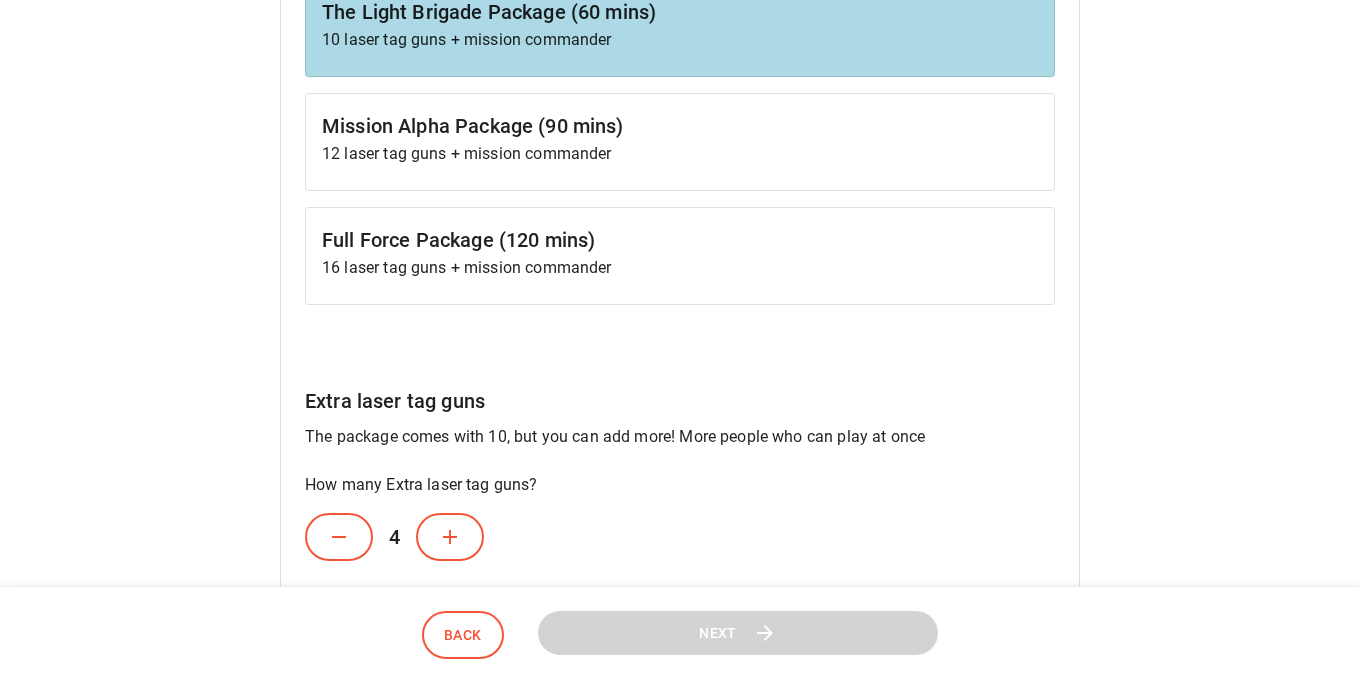 click 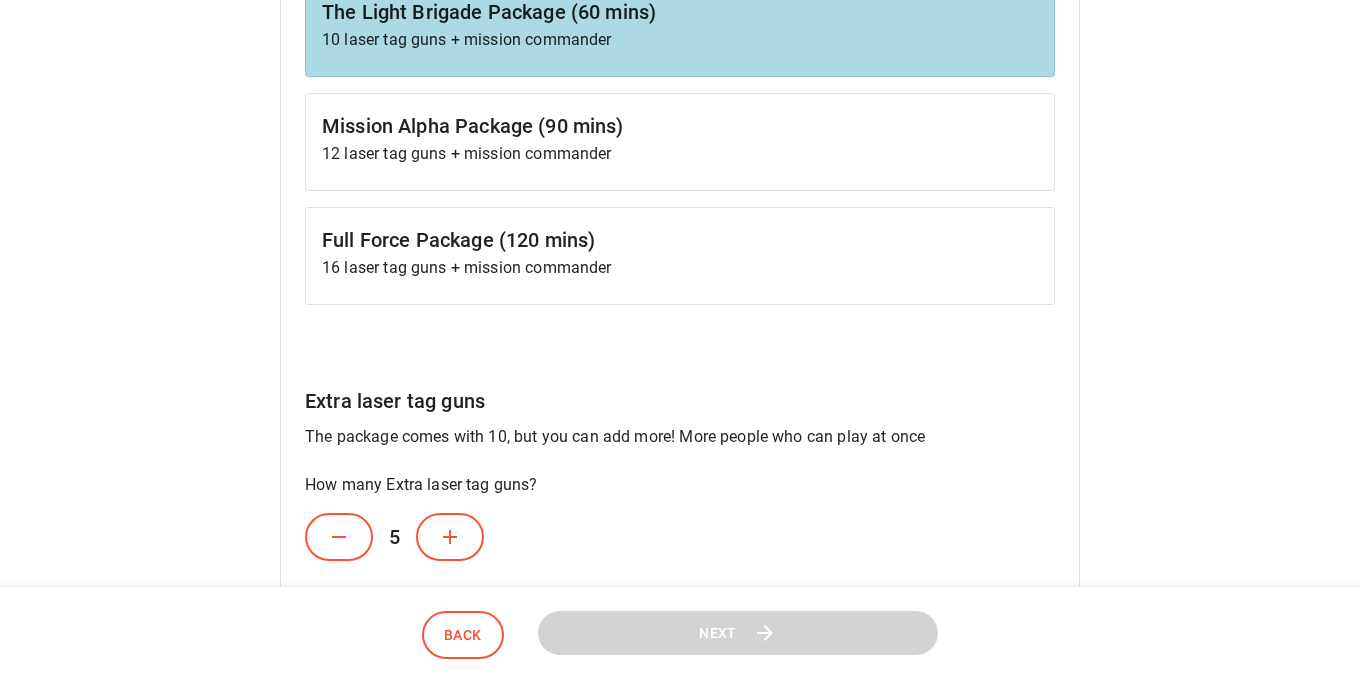 click 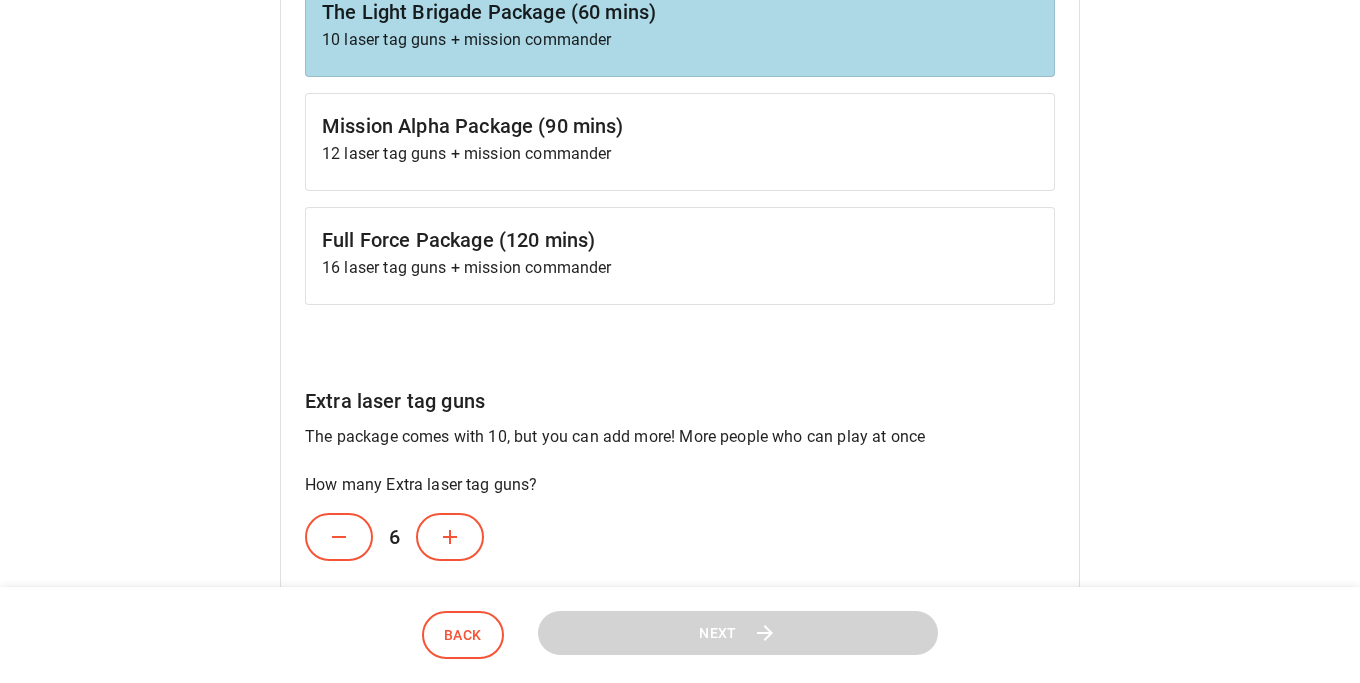 click 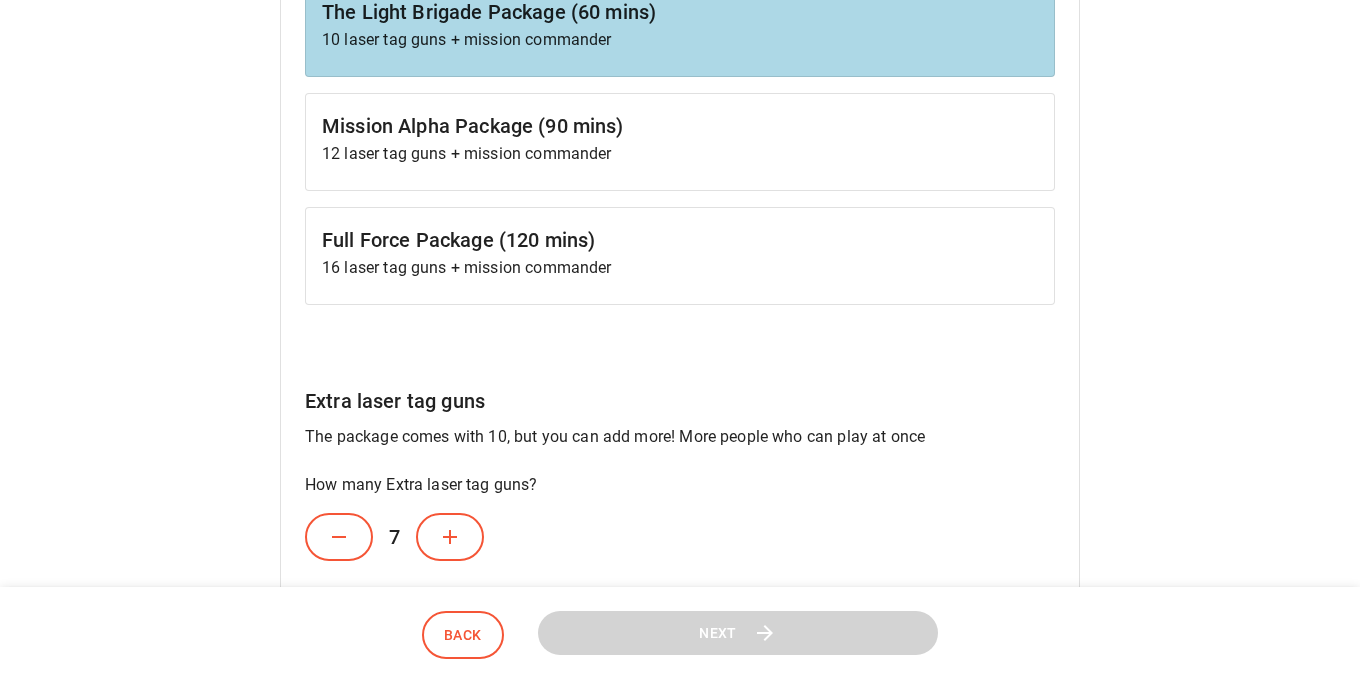 click 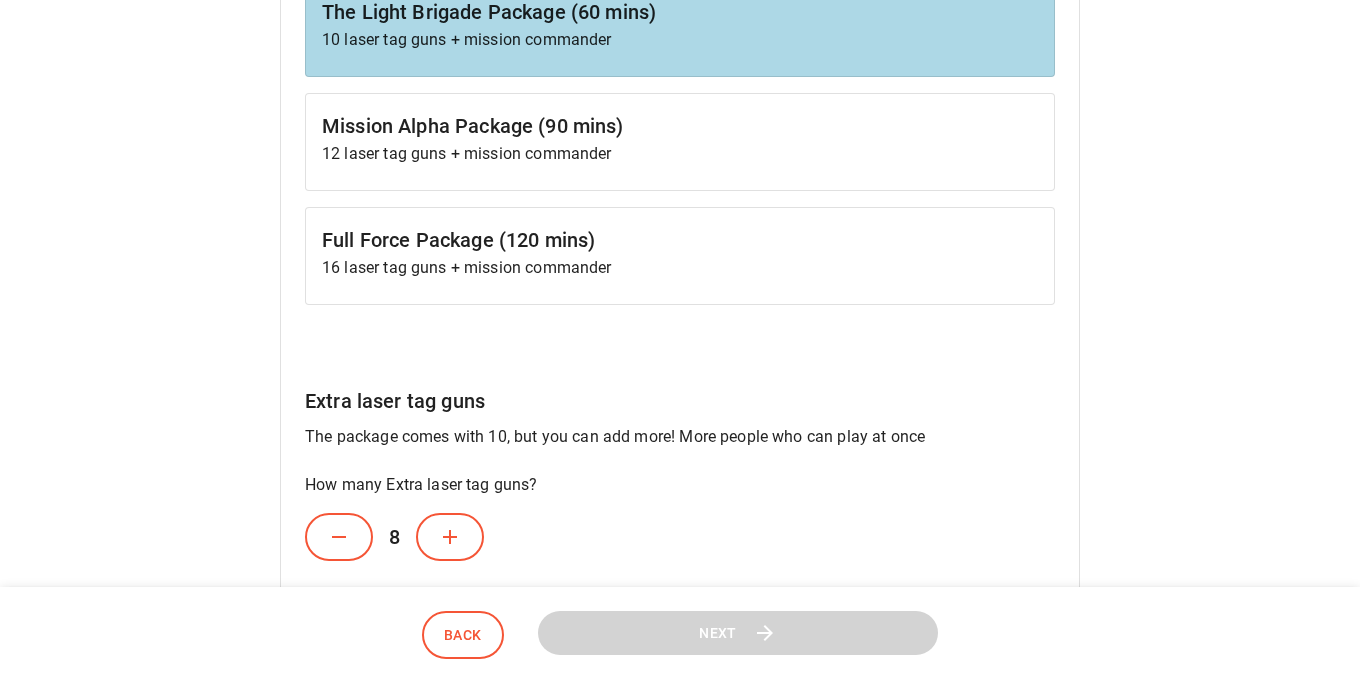 click 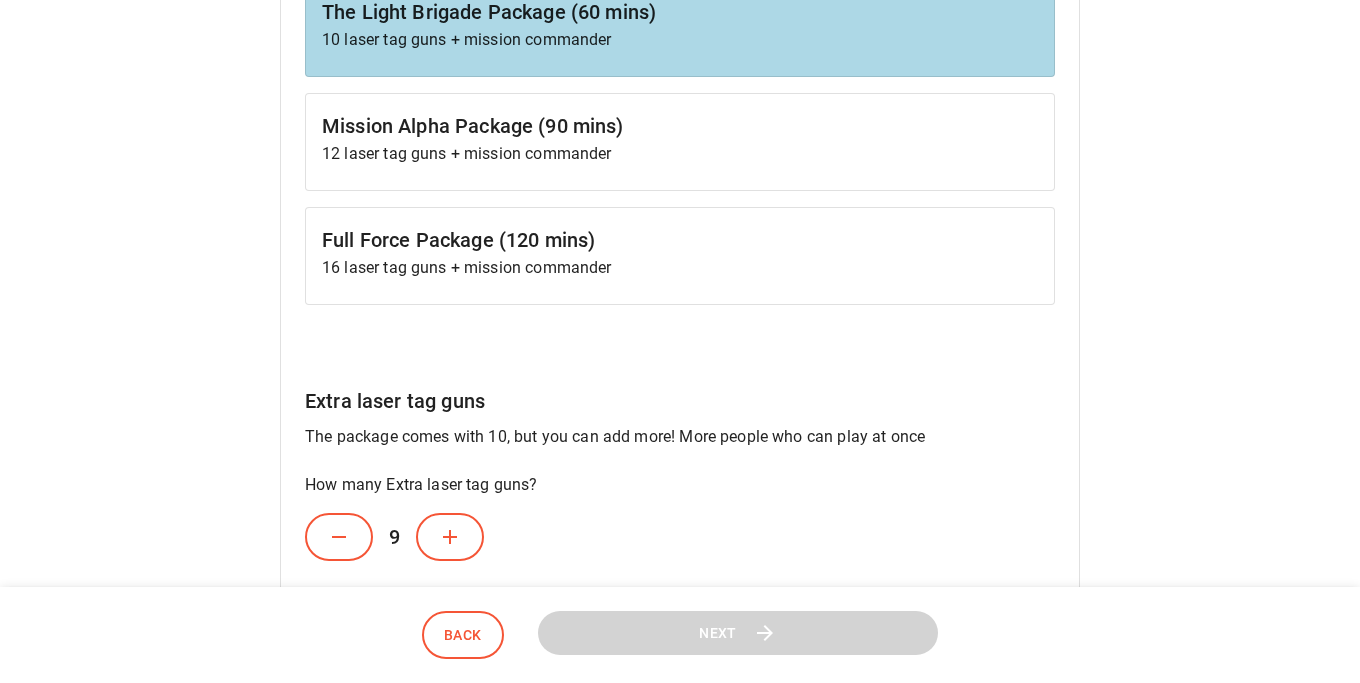 click 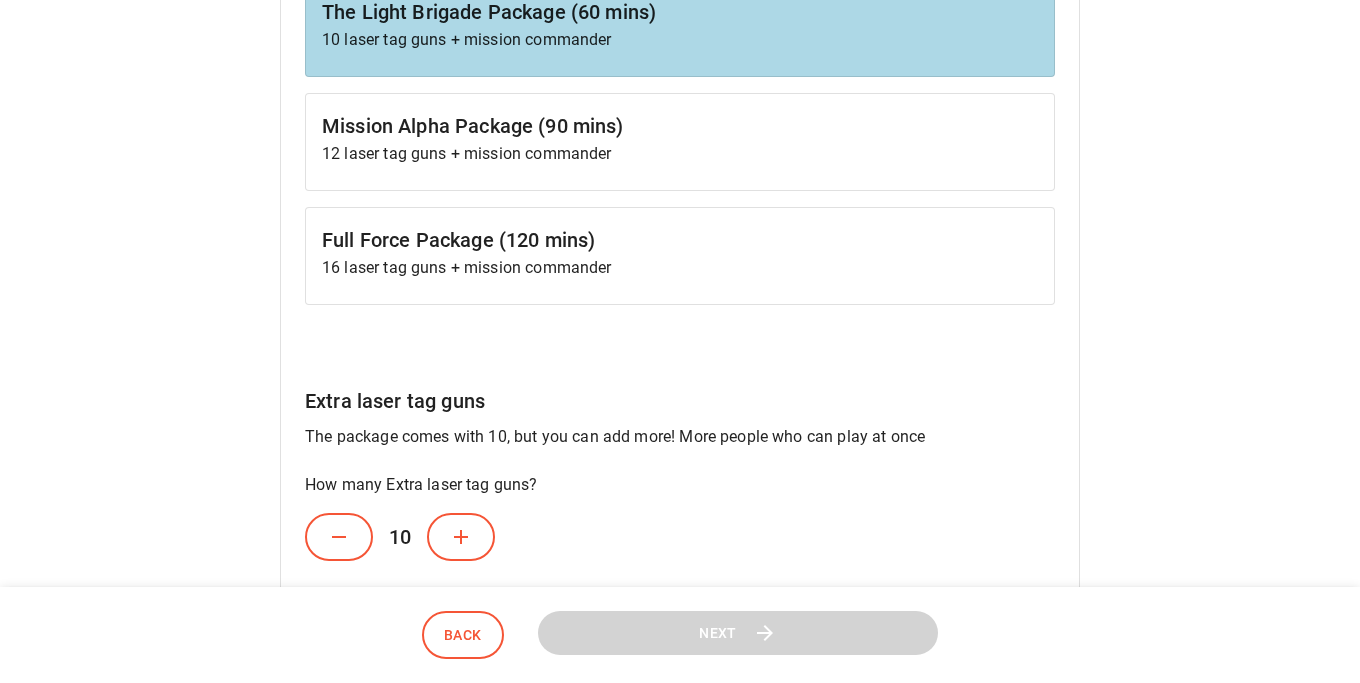 click 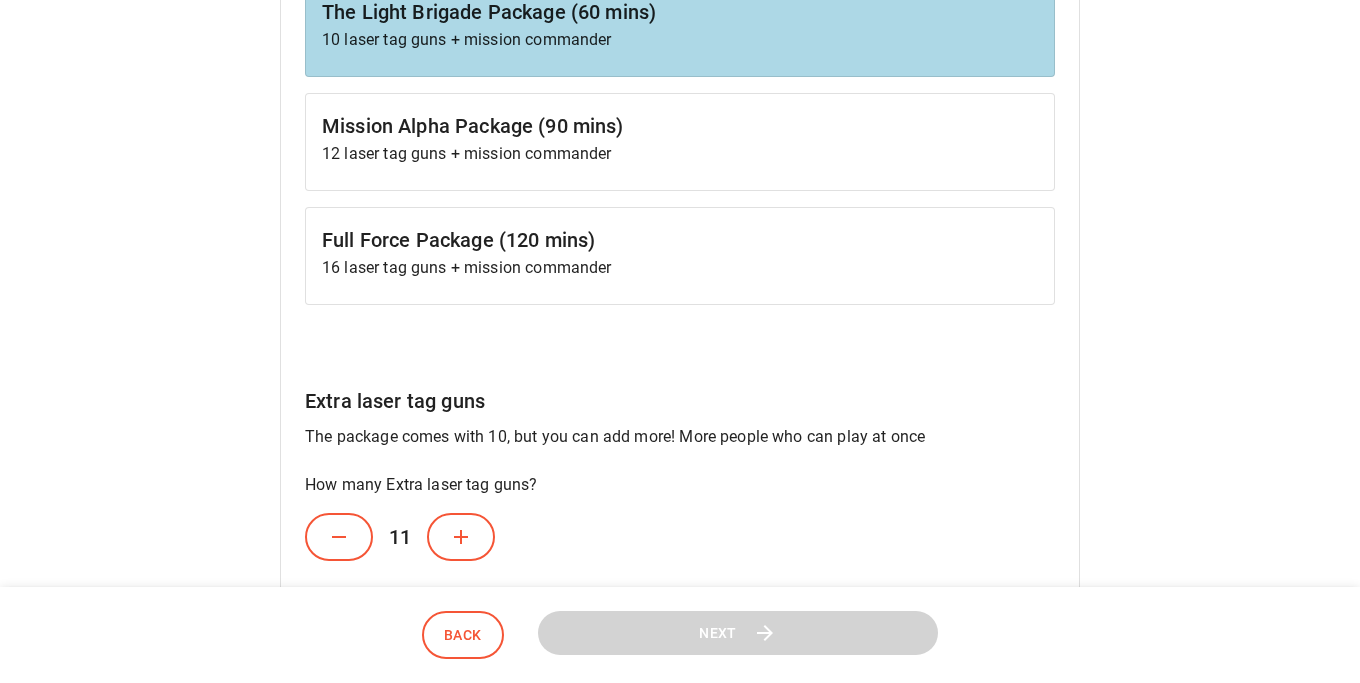 click 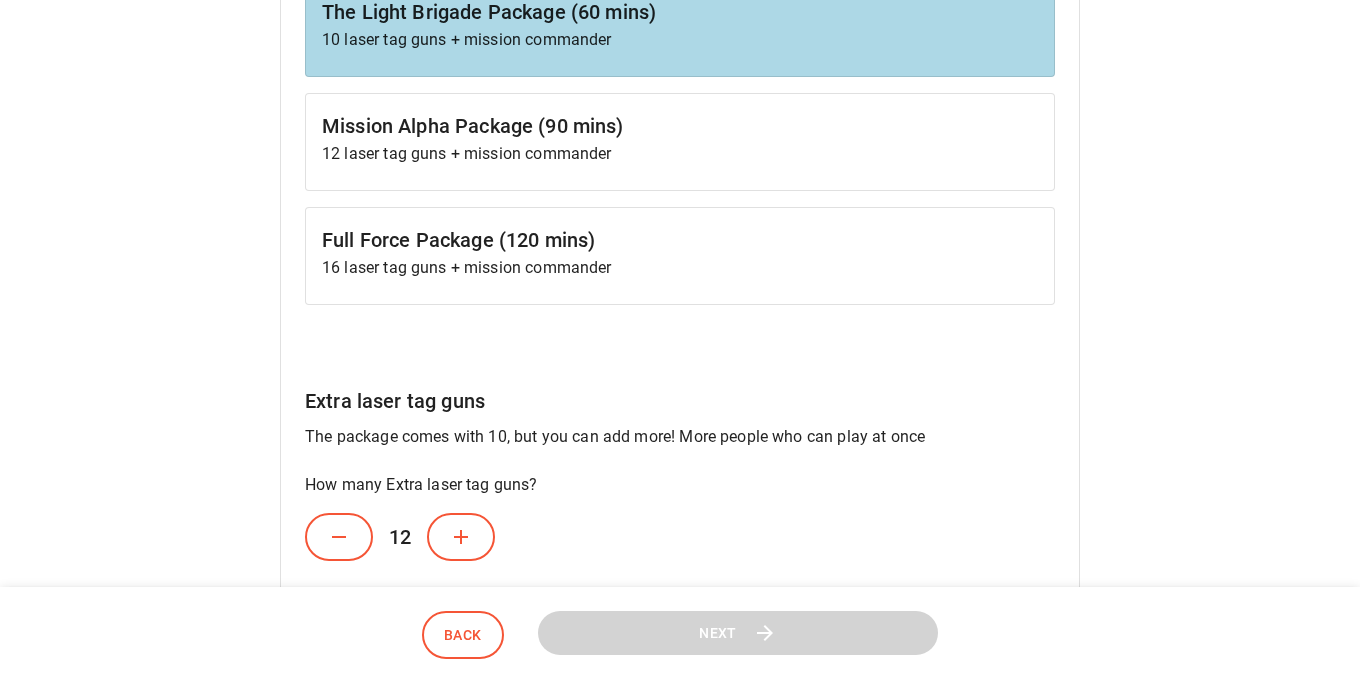 click 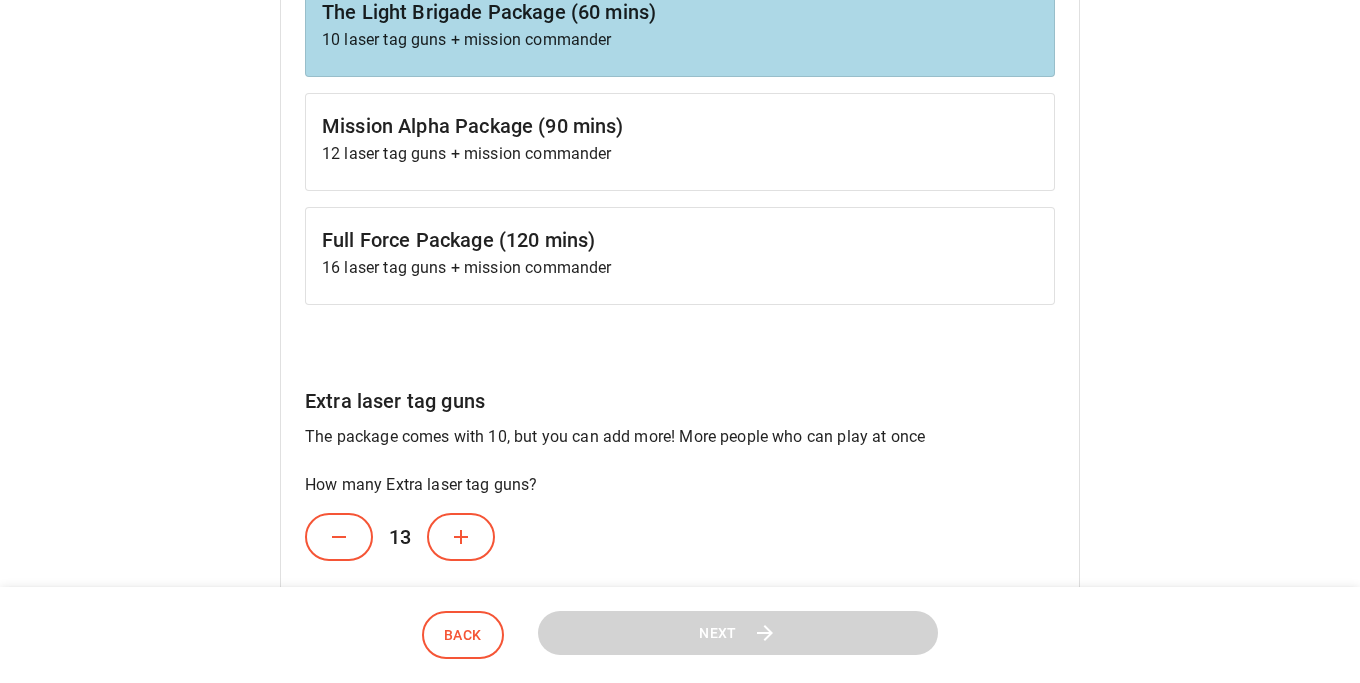 click 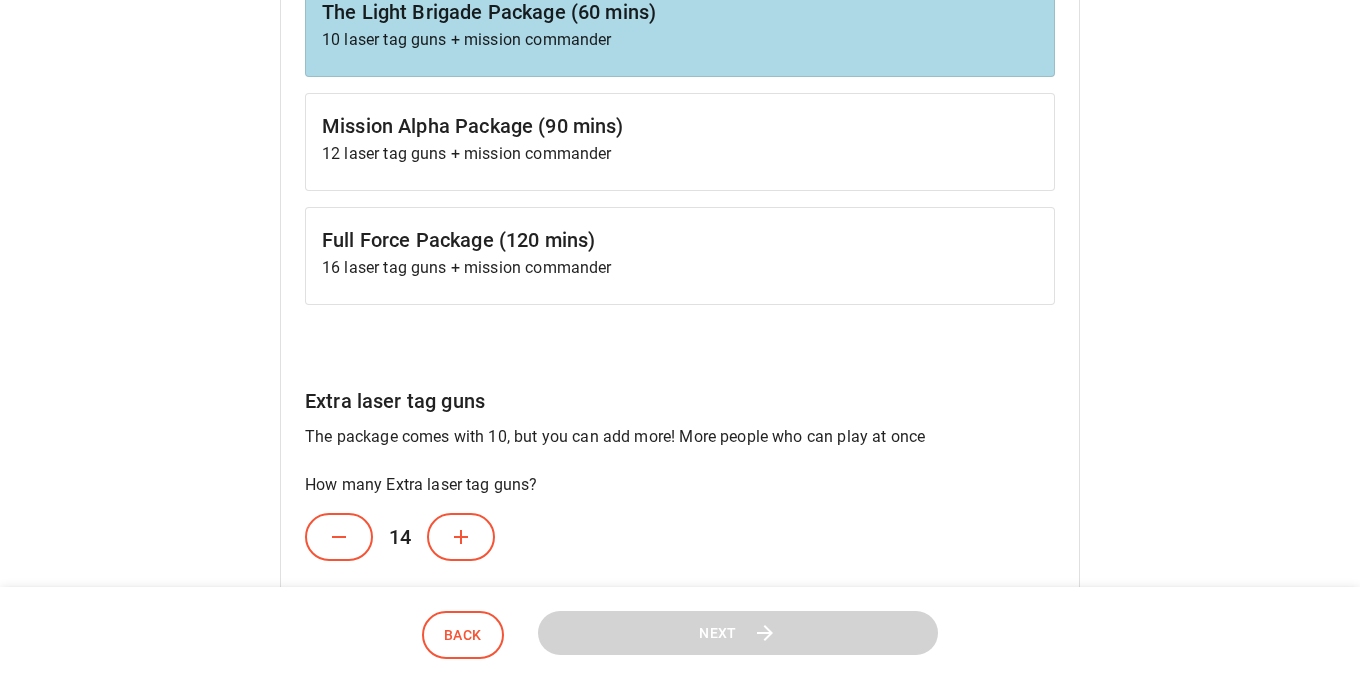 click 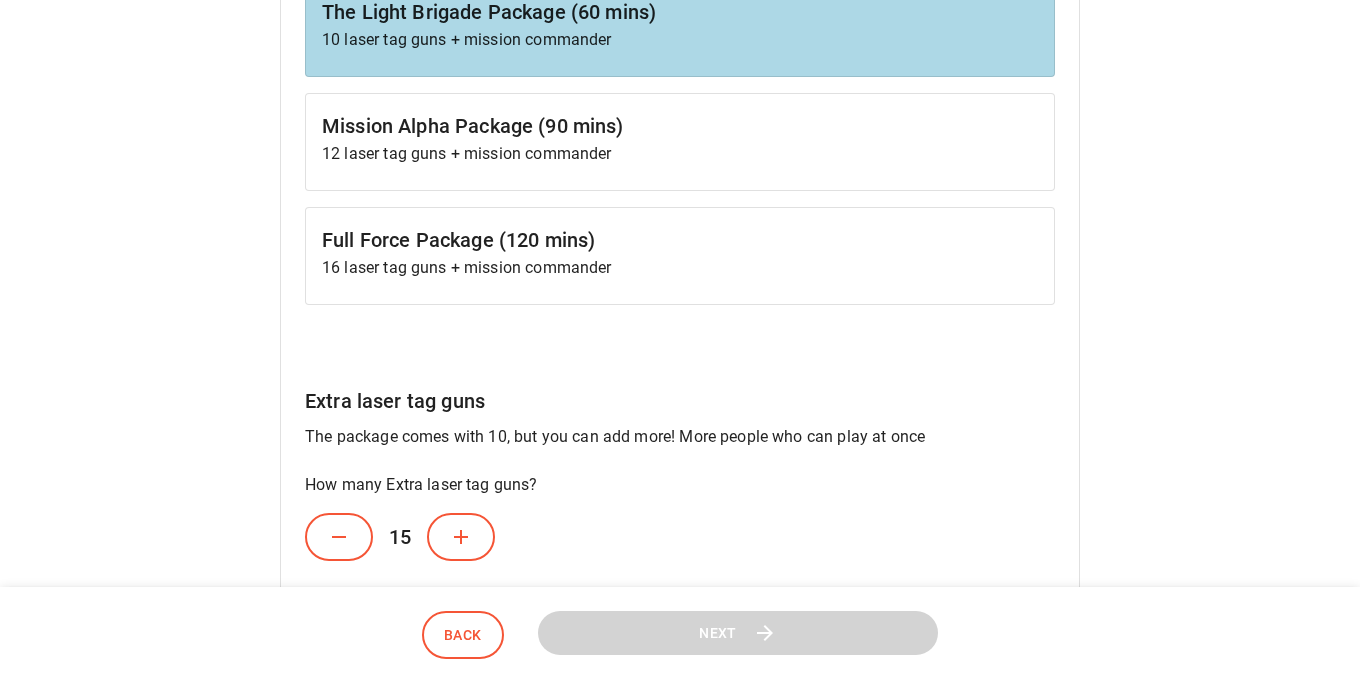 click 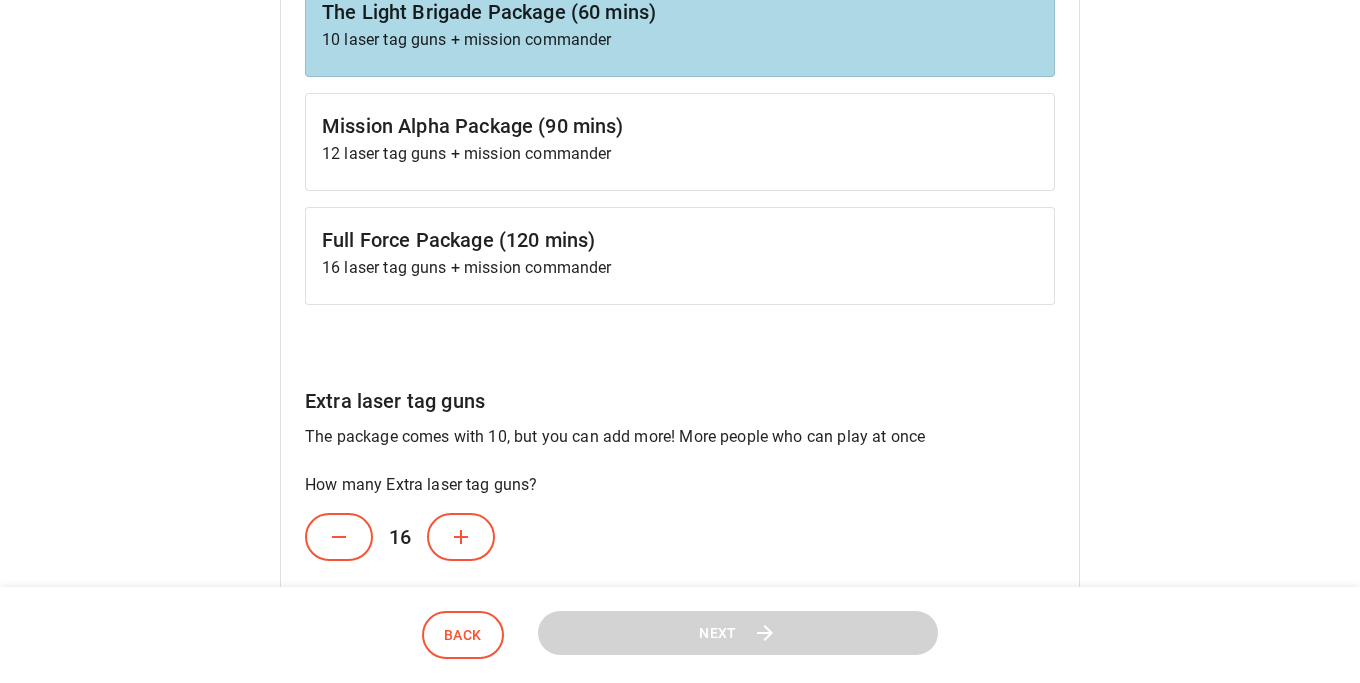 click 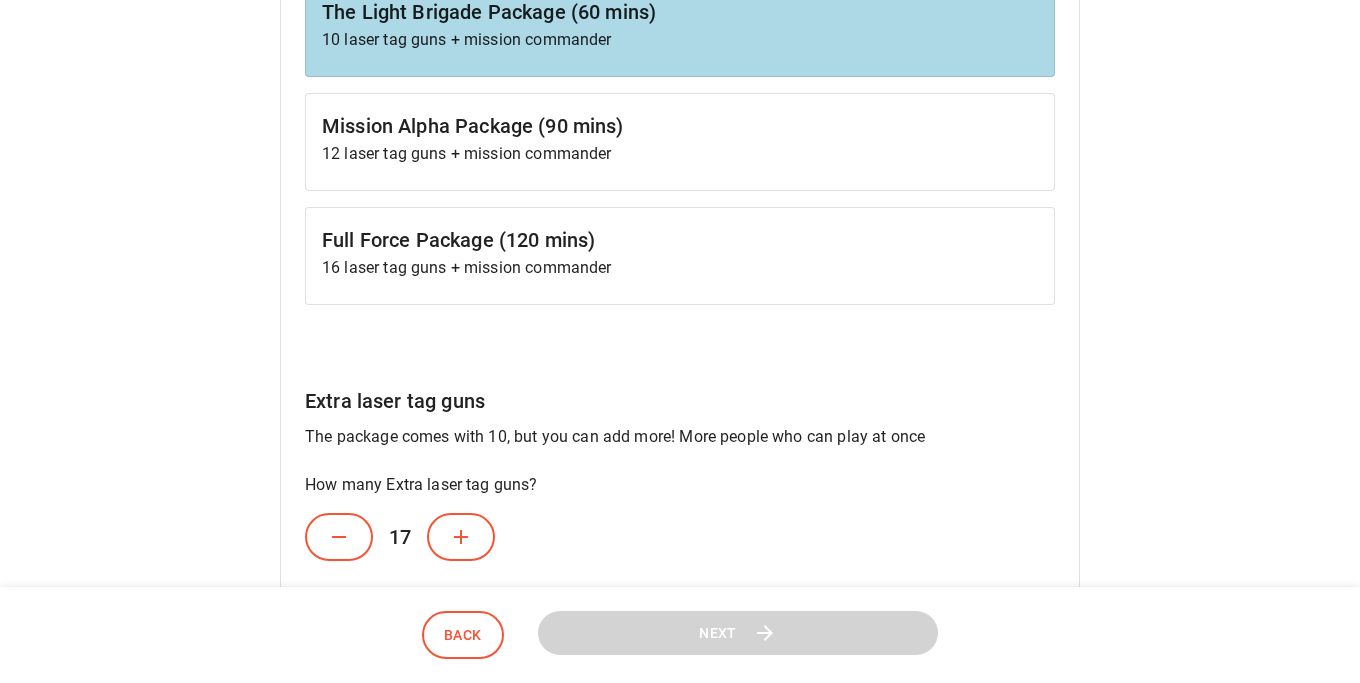 click 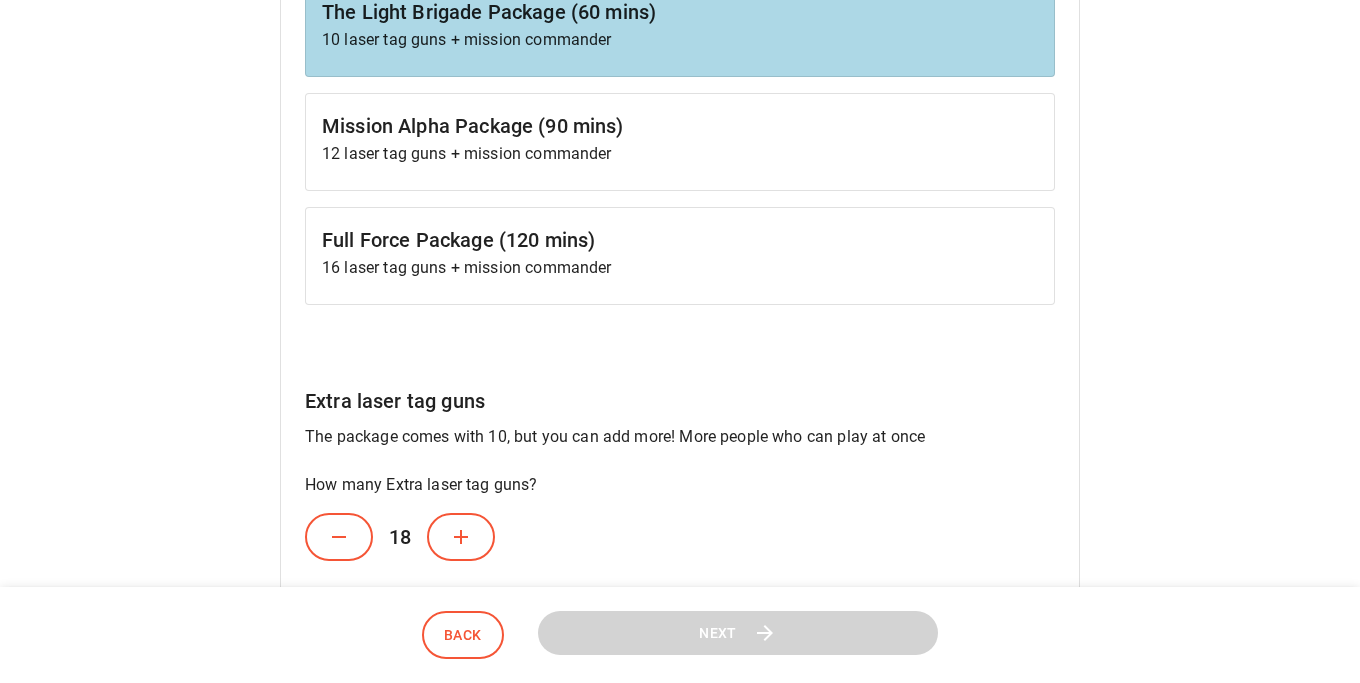 click 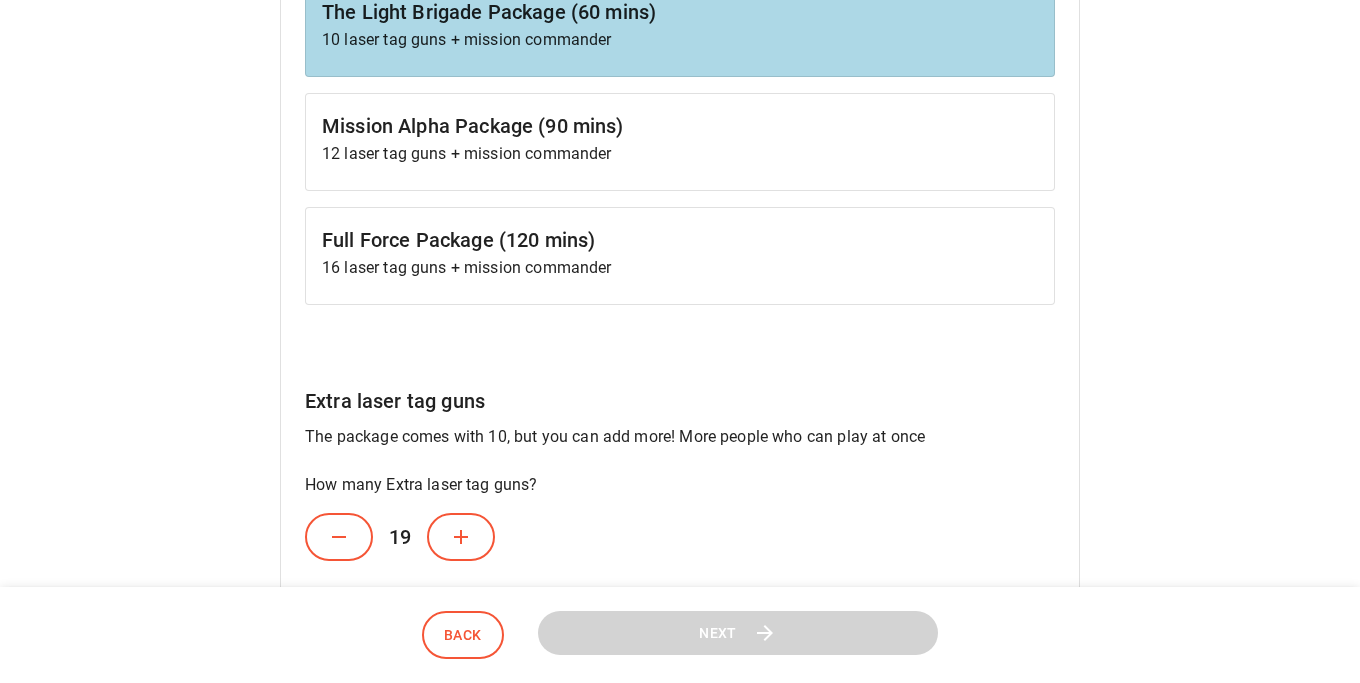 click 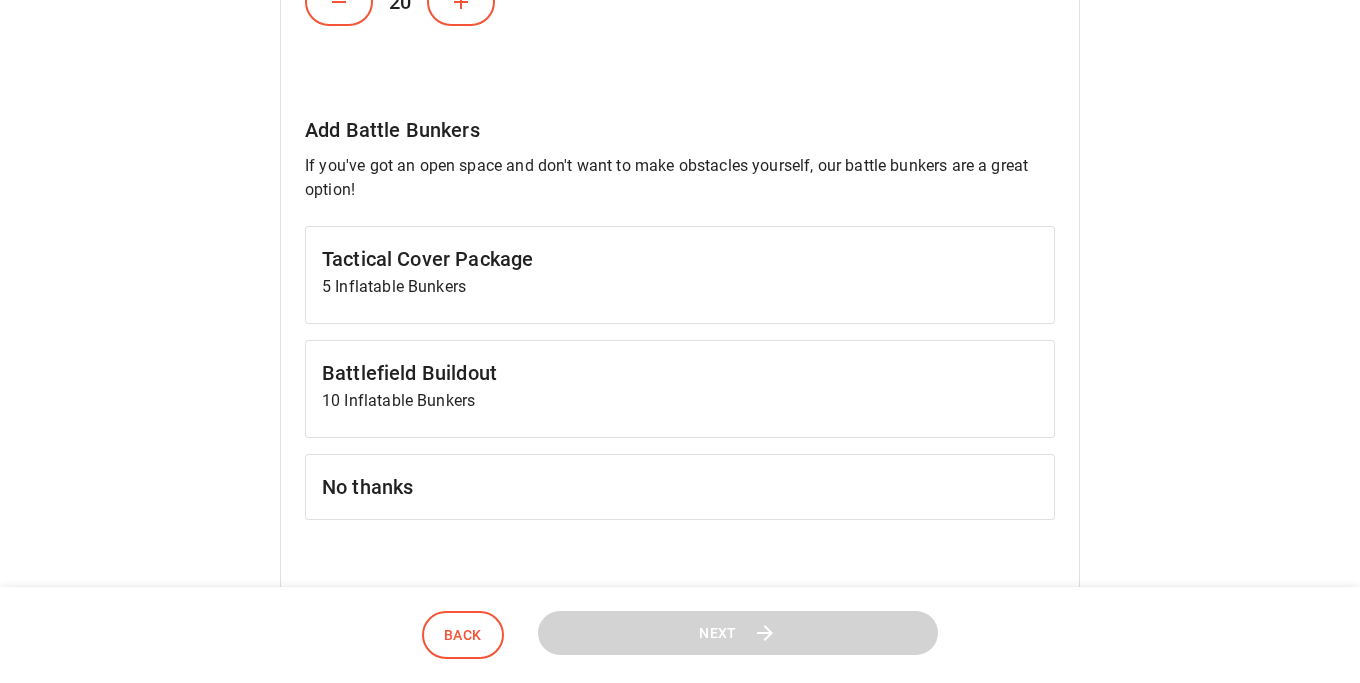 scroll, scrollTop: 1126, scrollLeft: 0, axis: vertical 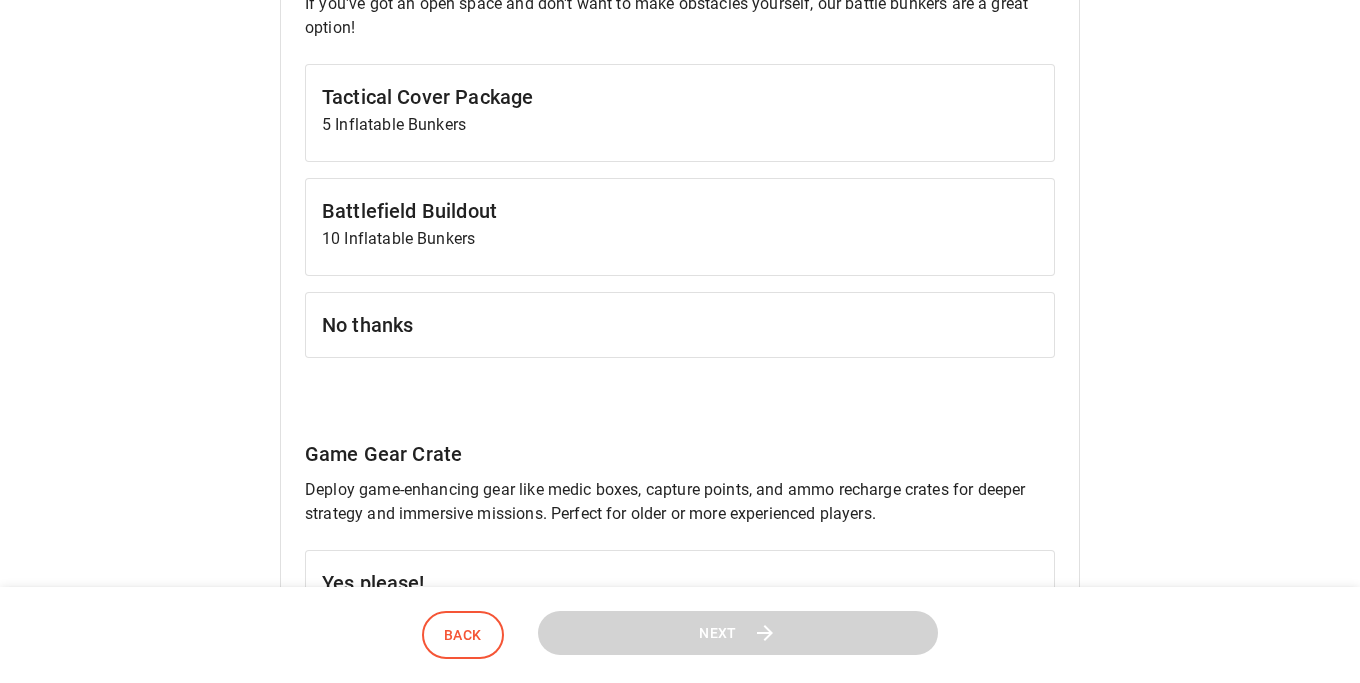 click on "No thanks" at bounding box center [680, 325] 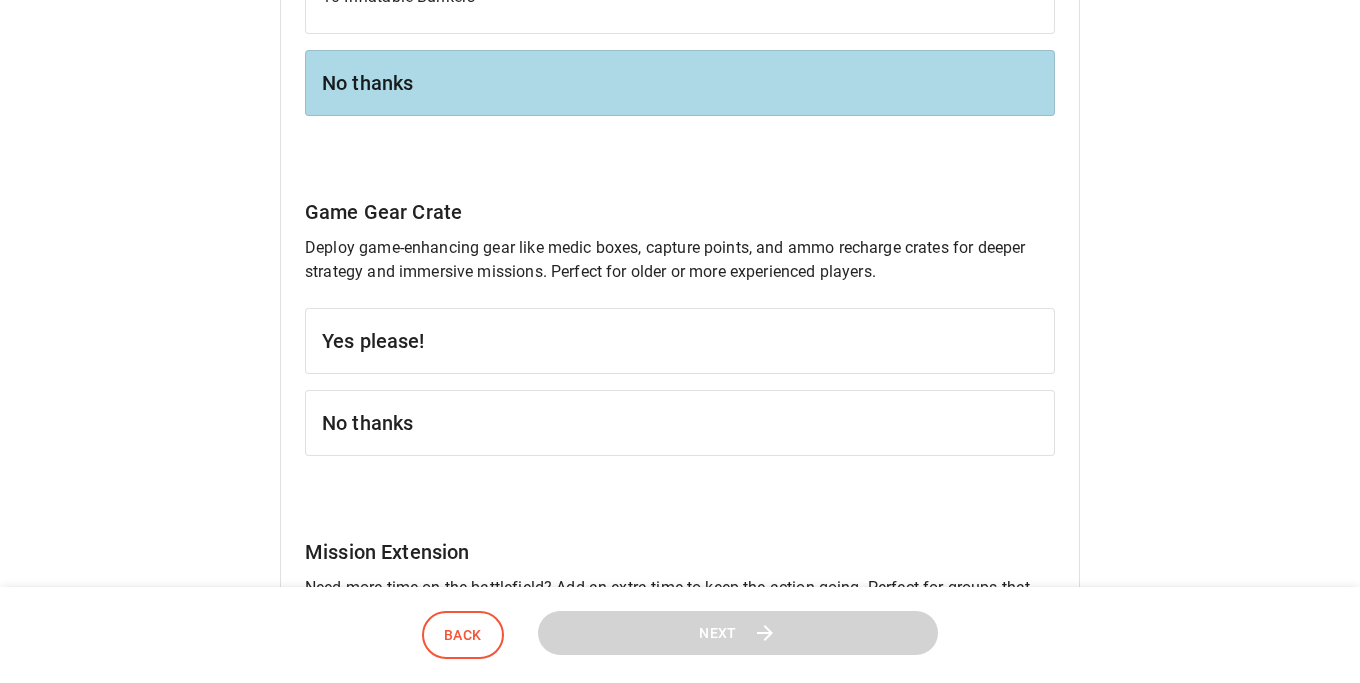 click on "No thanks" at bounding box center (680, 423) 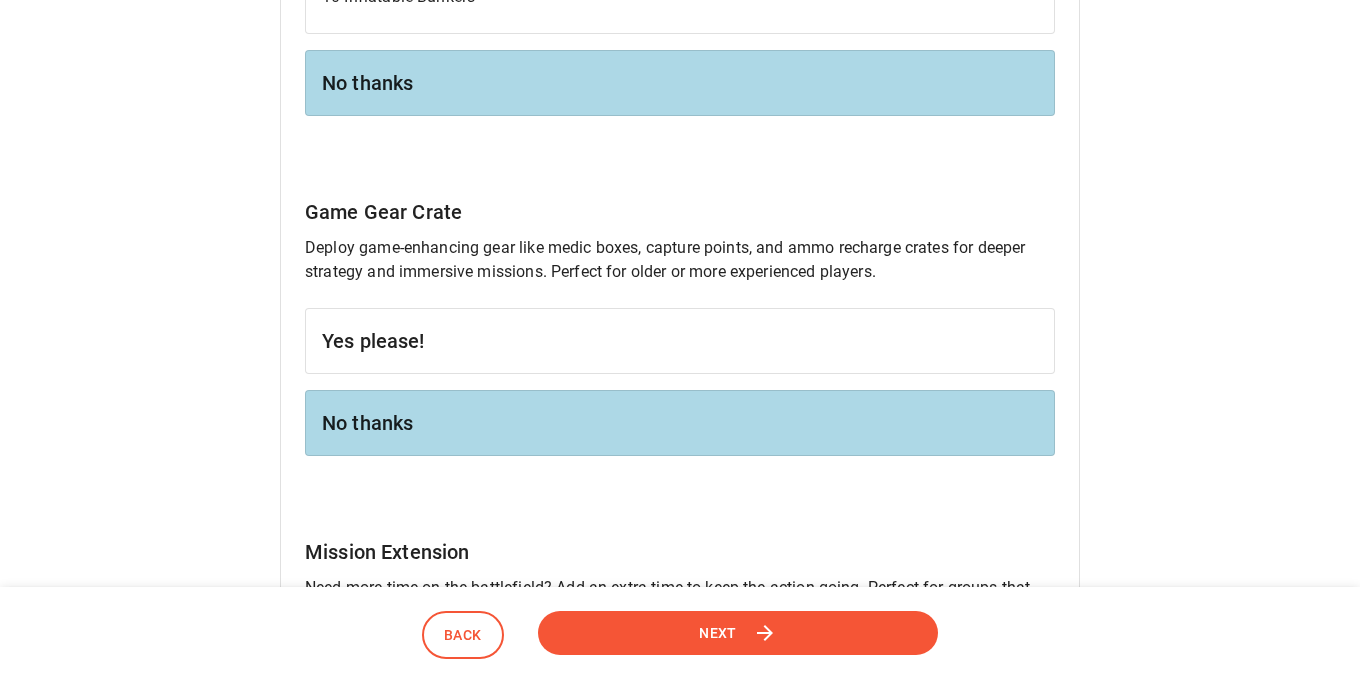 scroll, scrollTop: 1666, scrollLeft: 0, axis: vertical 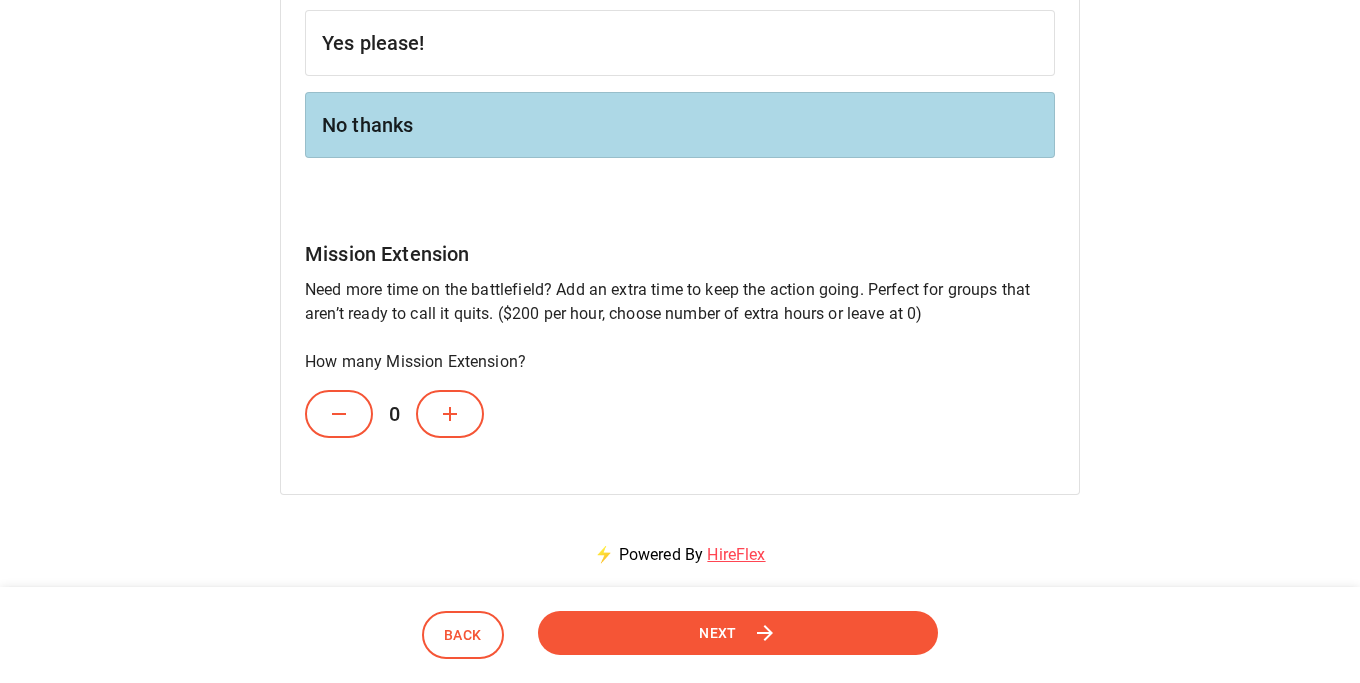 click 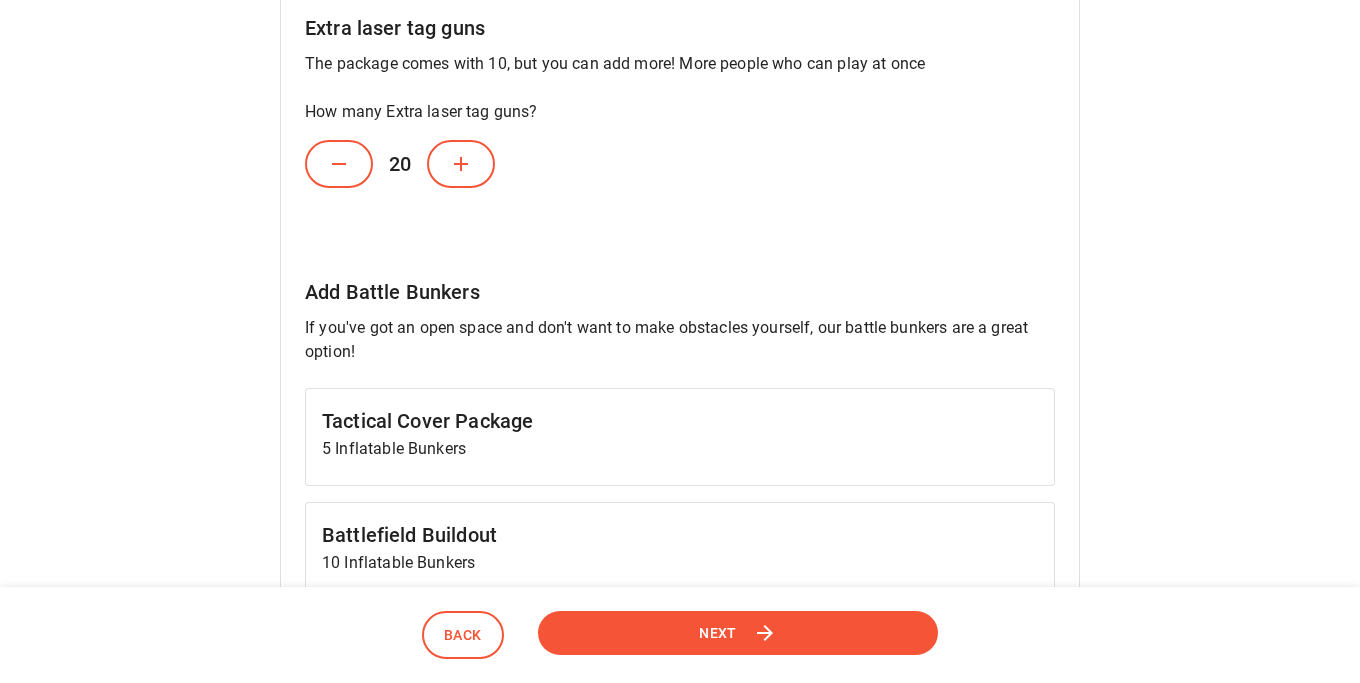 scroll, scrollTop: 1490, scrollLeft: 0, axis: vertical 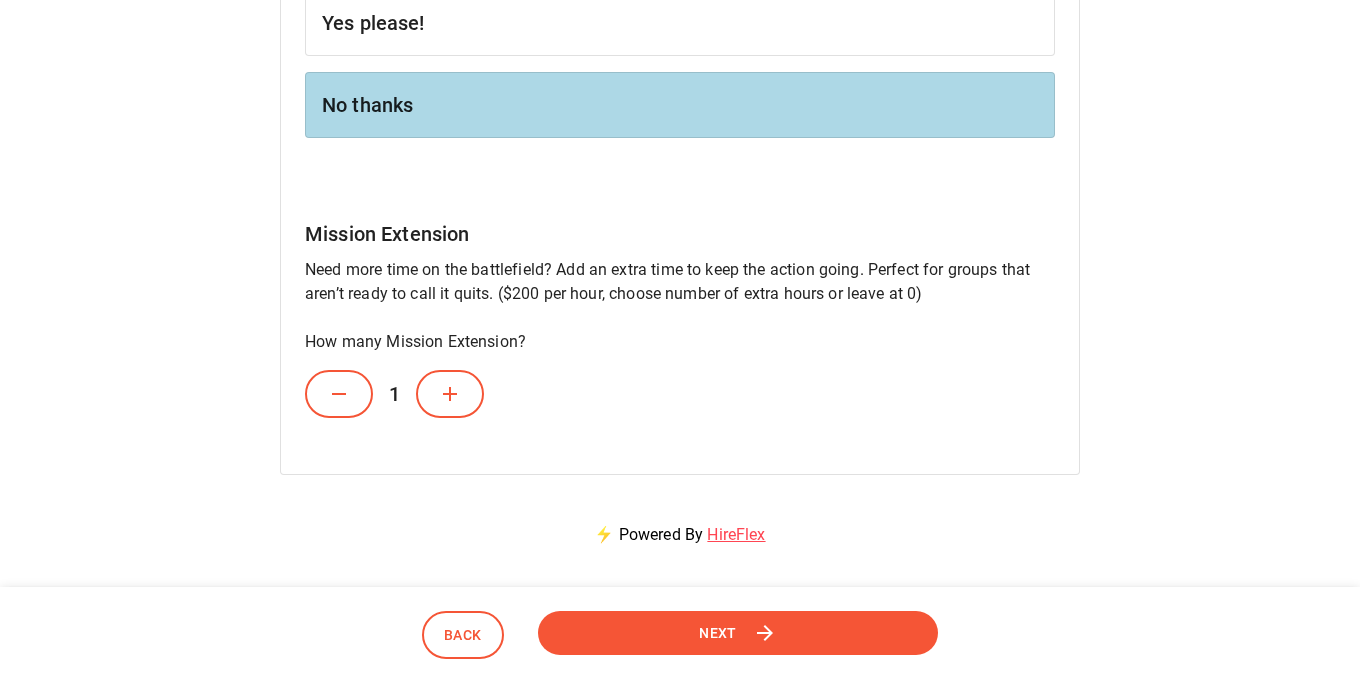 click on "Next" at bounding box center [718, 633] 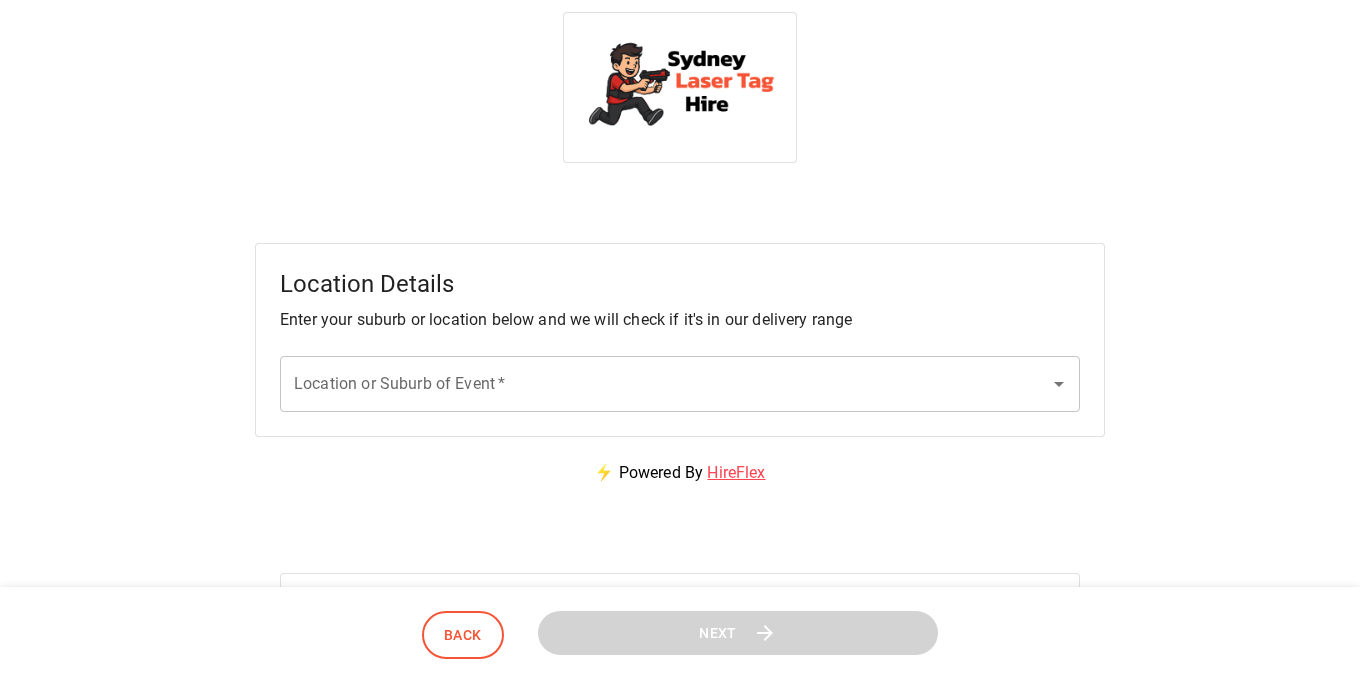 scroll, scrollTop: 0, scrollLeft: 0, axis: both 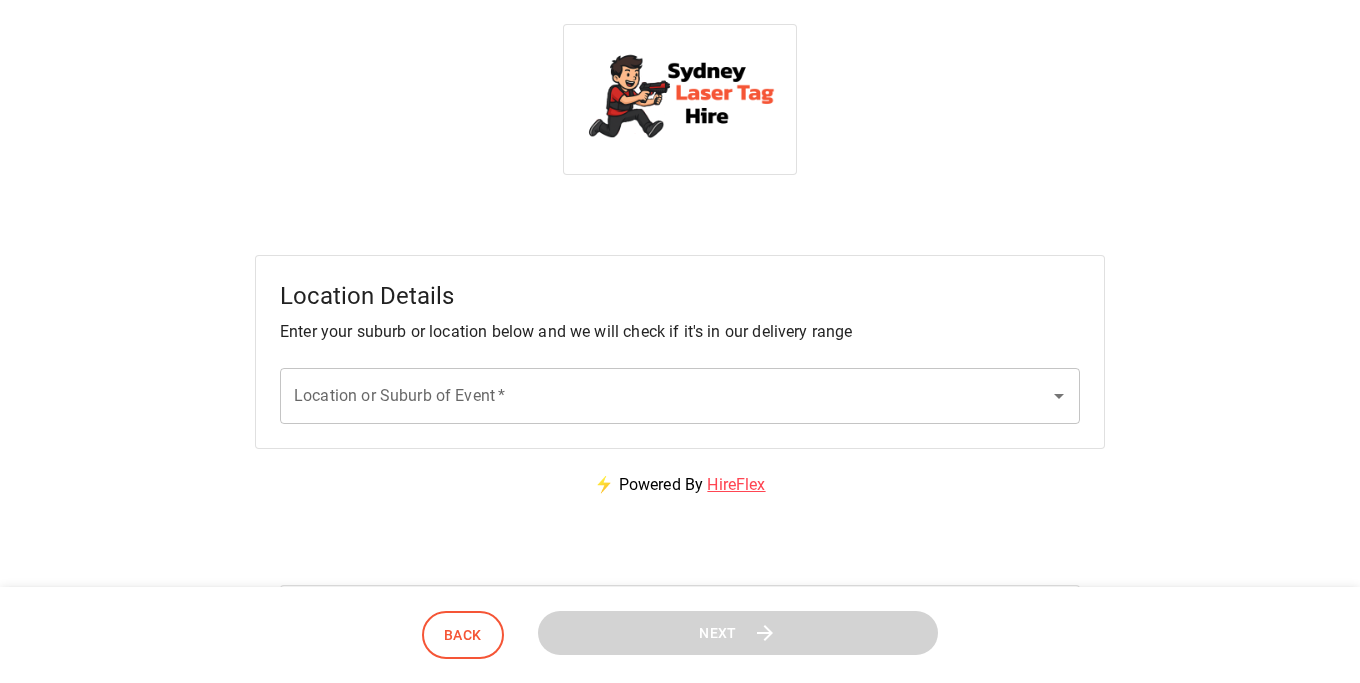 click on "Location or Suburb of Event   *" at bounding box center (665, 396) 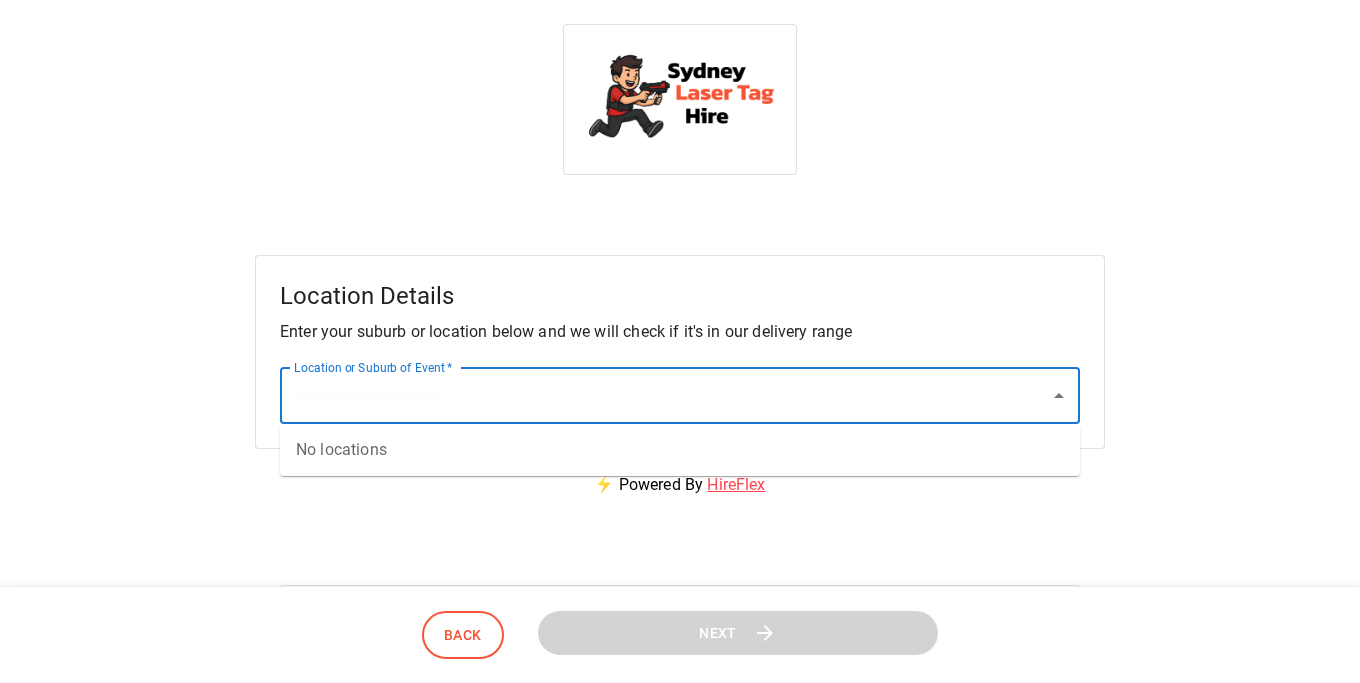 paste on "**********" 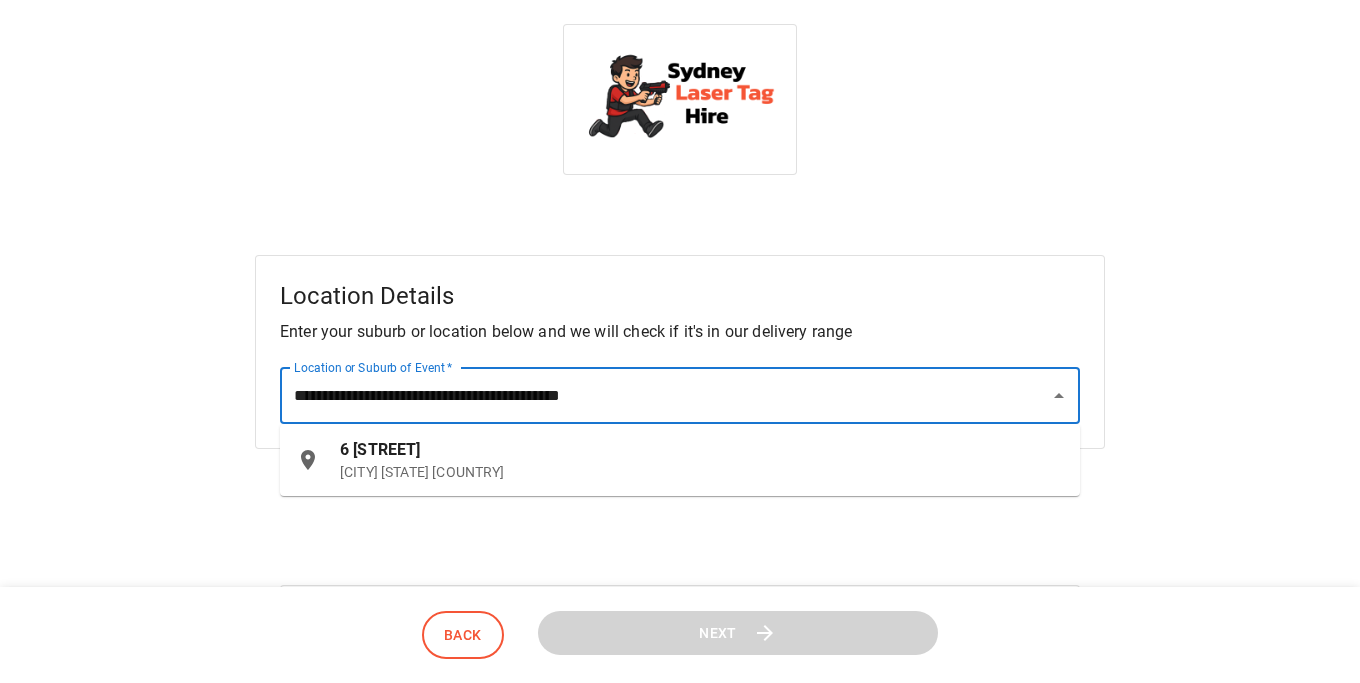 click on "[CITY] [STATE] [COUNTRY]" at bounding box center [702, 472] 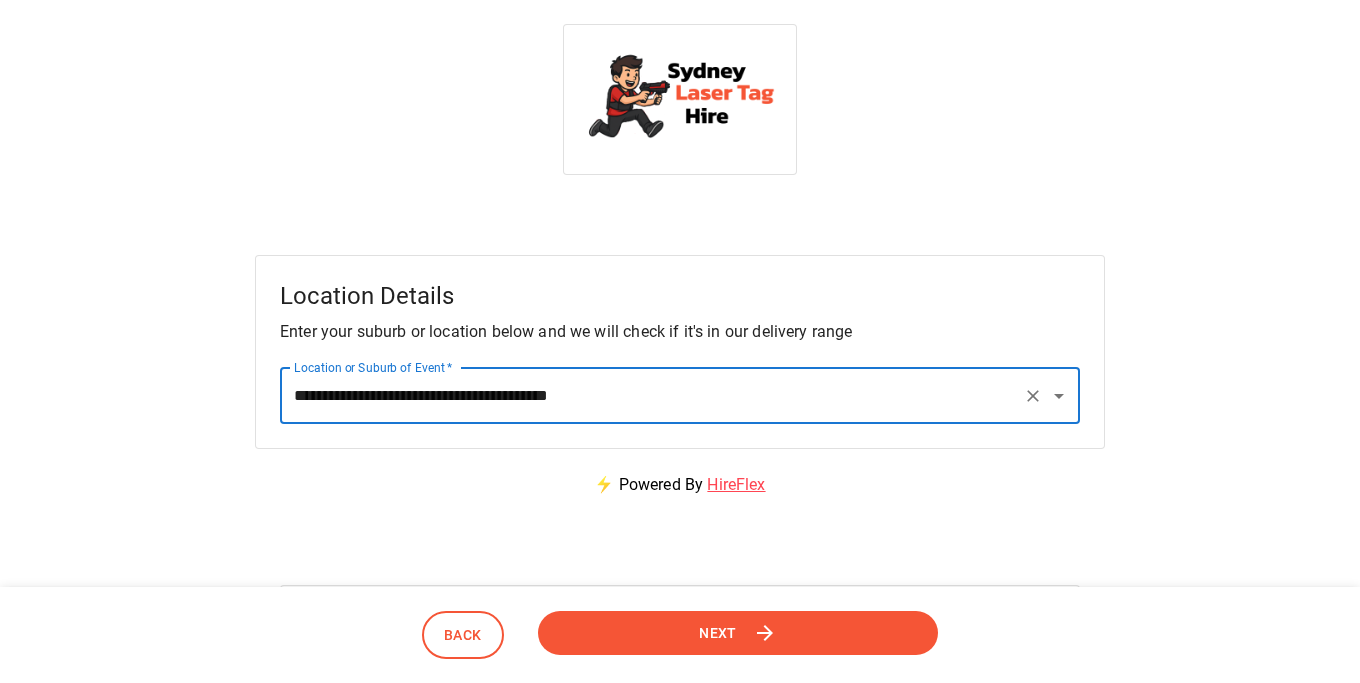 type on "[CREDIT_CARD_NUMBER]" 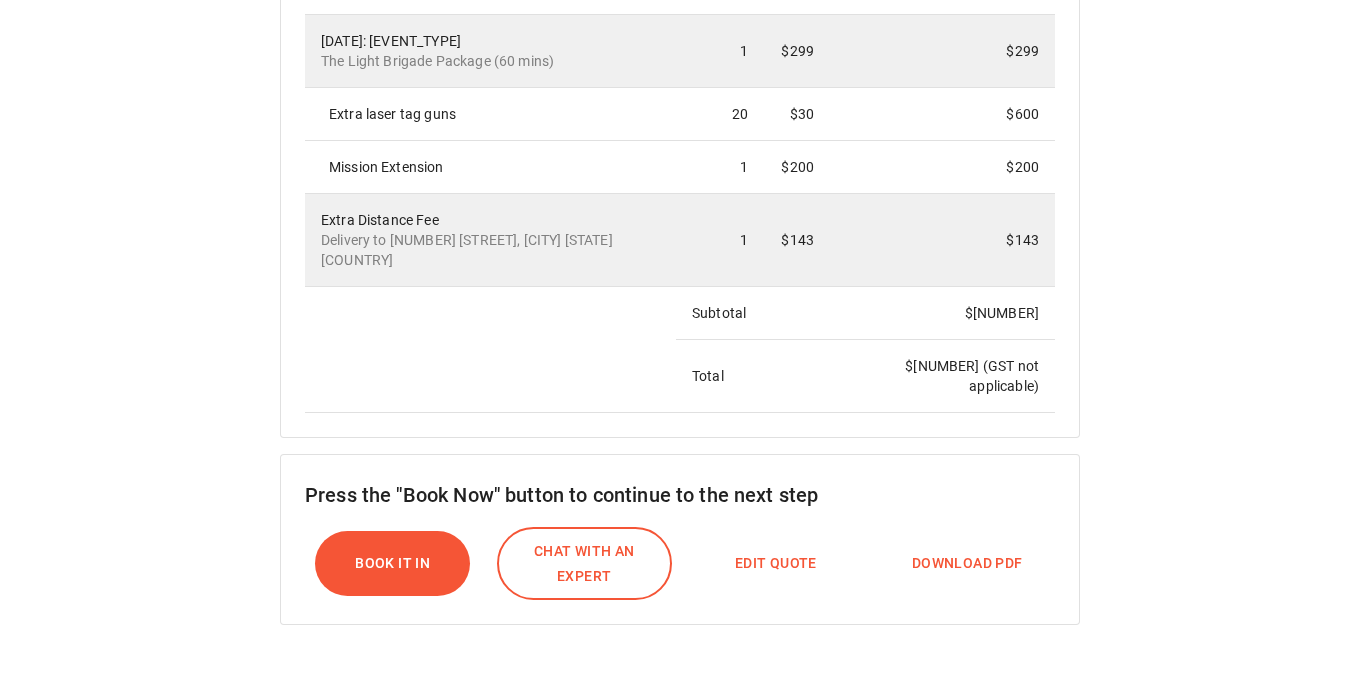 scroll, scrollTop: 932, scrollLeft: 0, axis: vertical 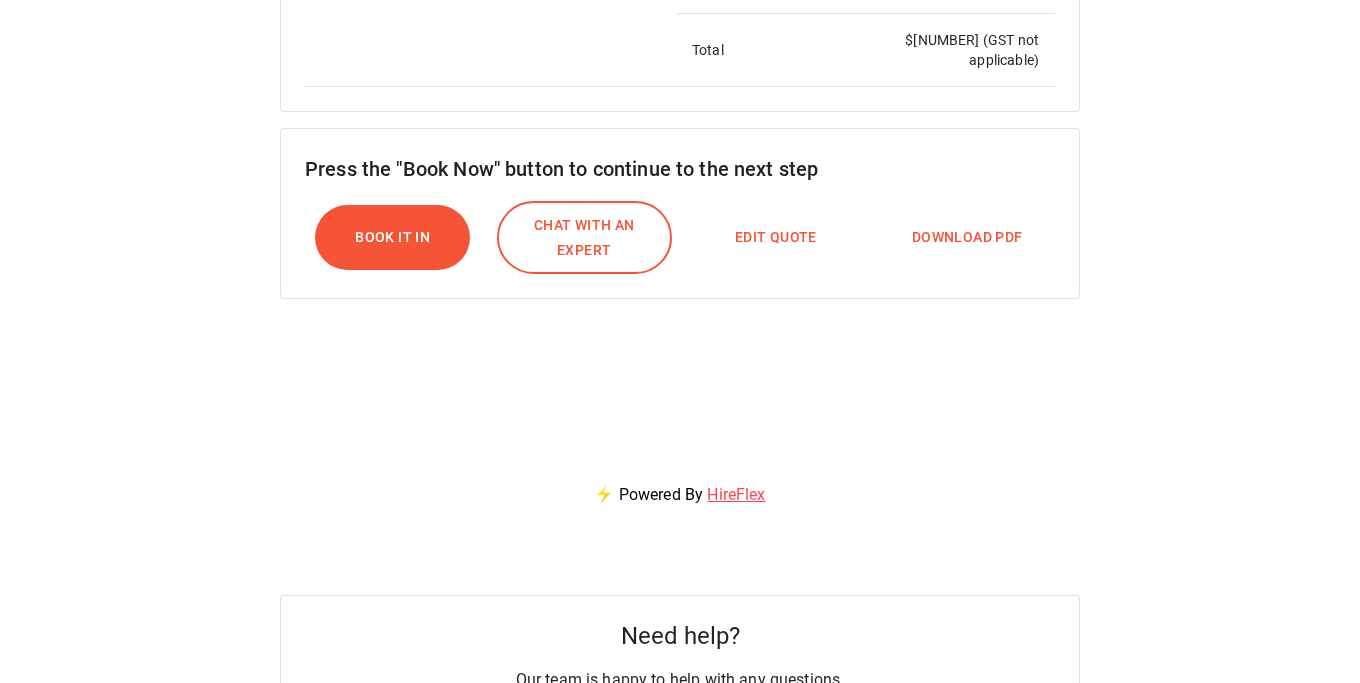click on "Download PDF" at bounding box center (967, 237) 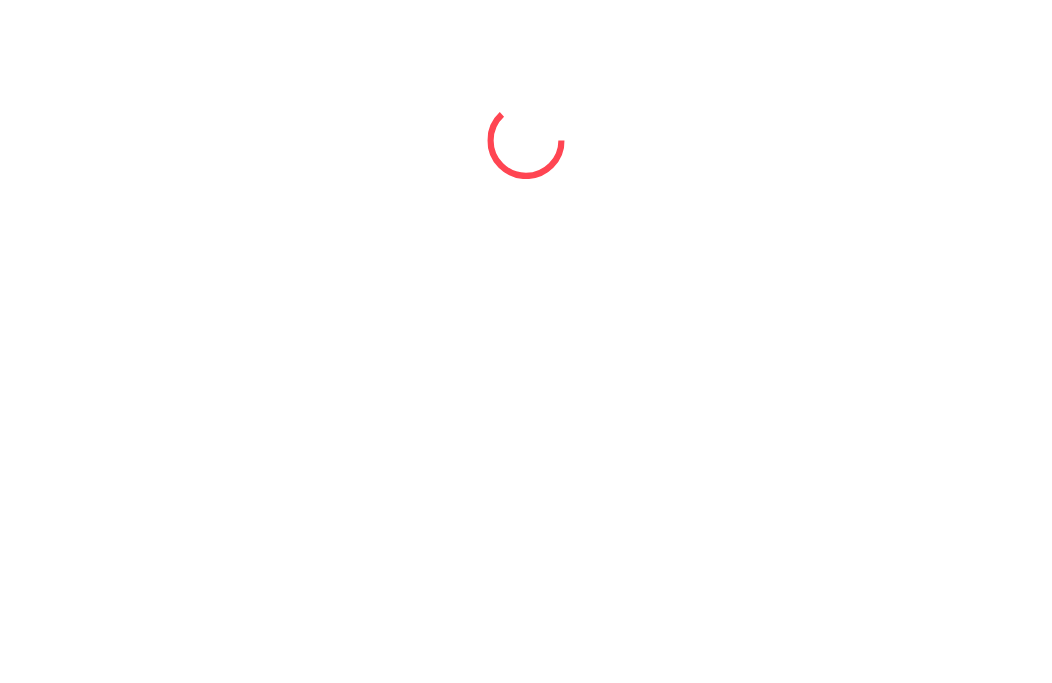 scroll, scrollTop: 0, scrollLeft: 0, axis: both 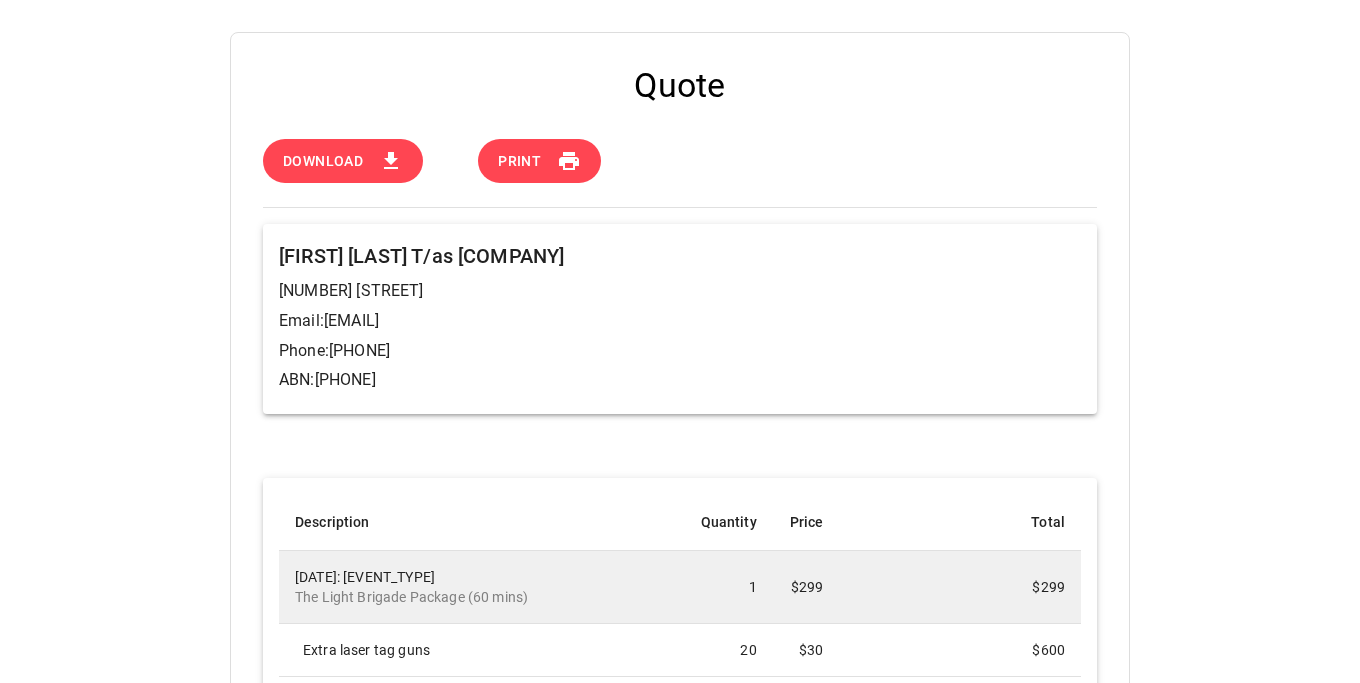click on "Download" at bounding box center (343, 161) 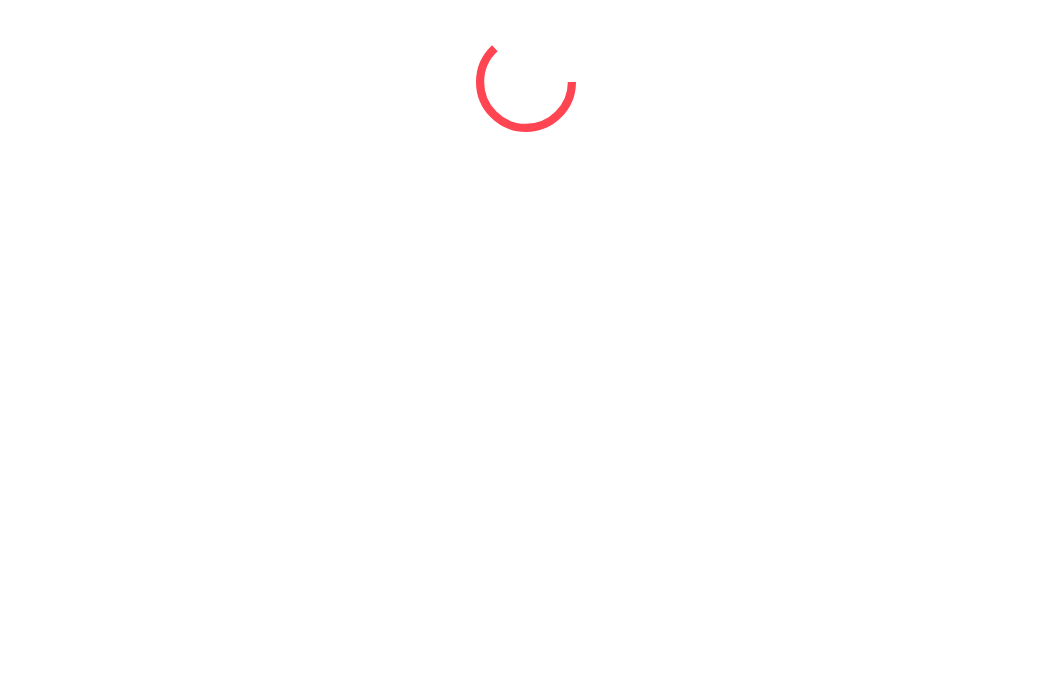 select on "*" 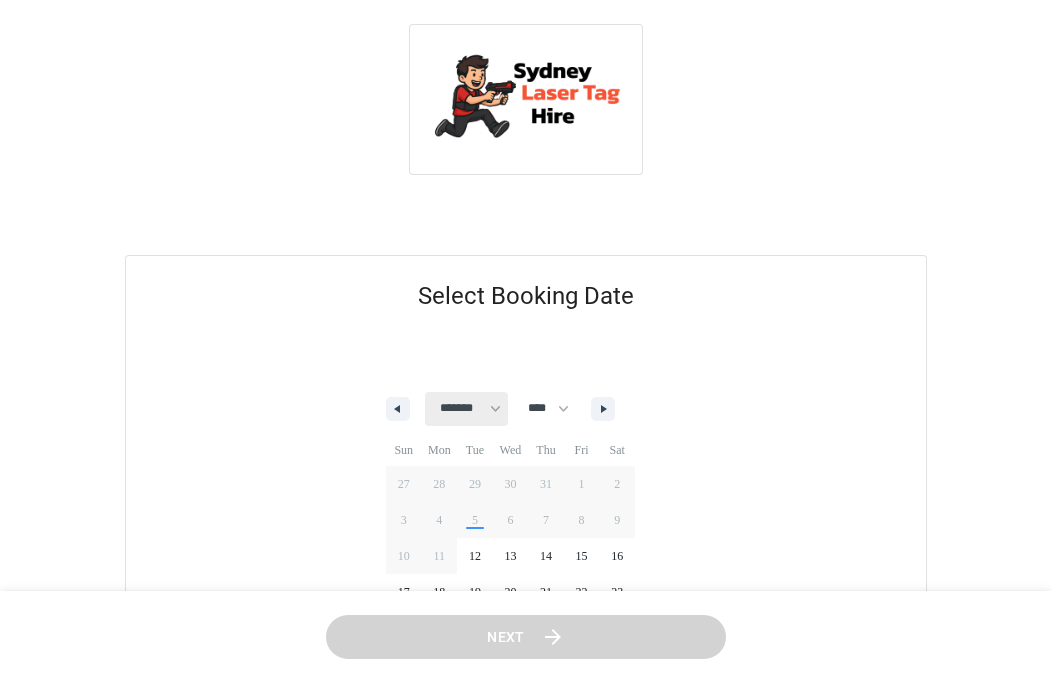 click on "[CREDIT_CARD_NUMBER]" at bounding box center (466, 409) 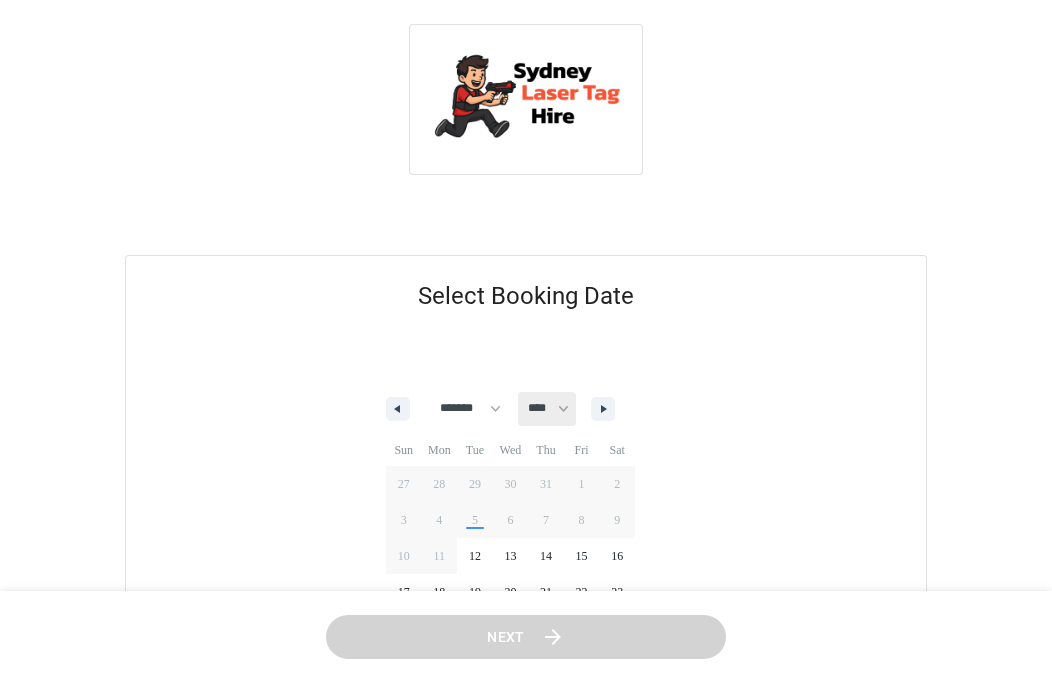 click on "[LAST_NAME]" at bounding box center [547, 409] 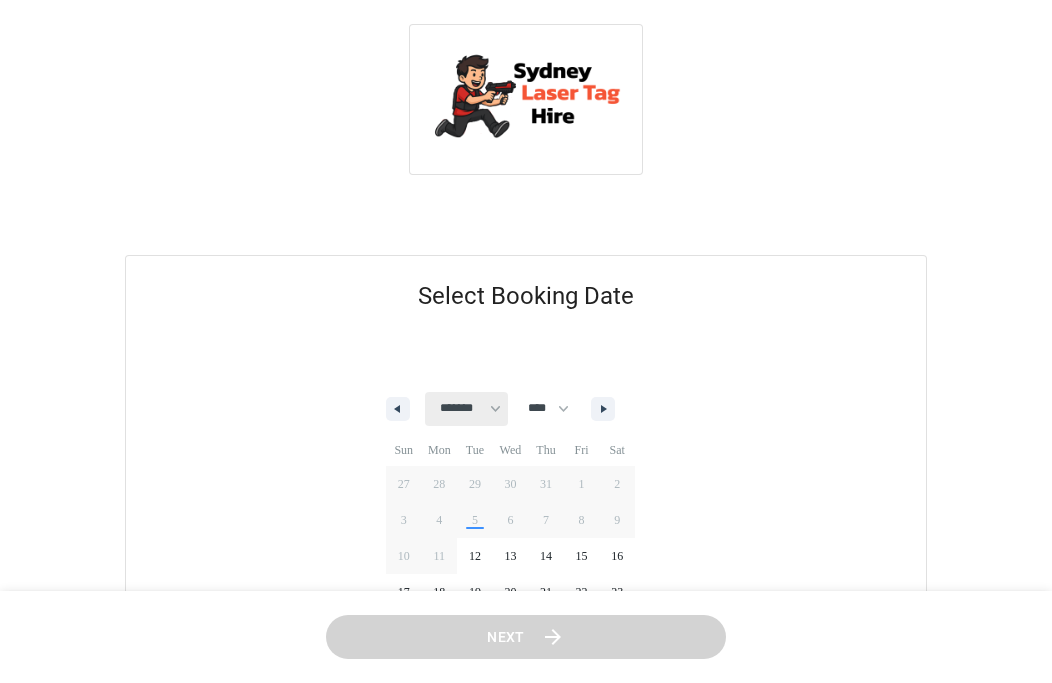 click on "[CREDIT_CARD_NUMBER]" at bounding box center [466, 409] 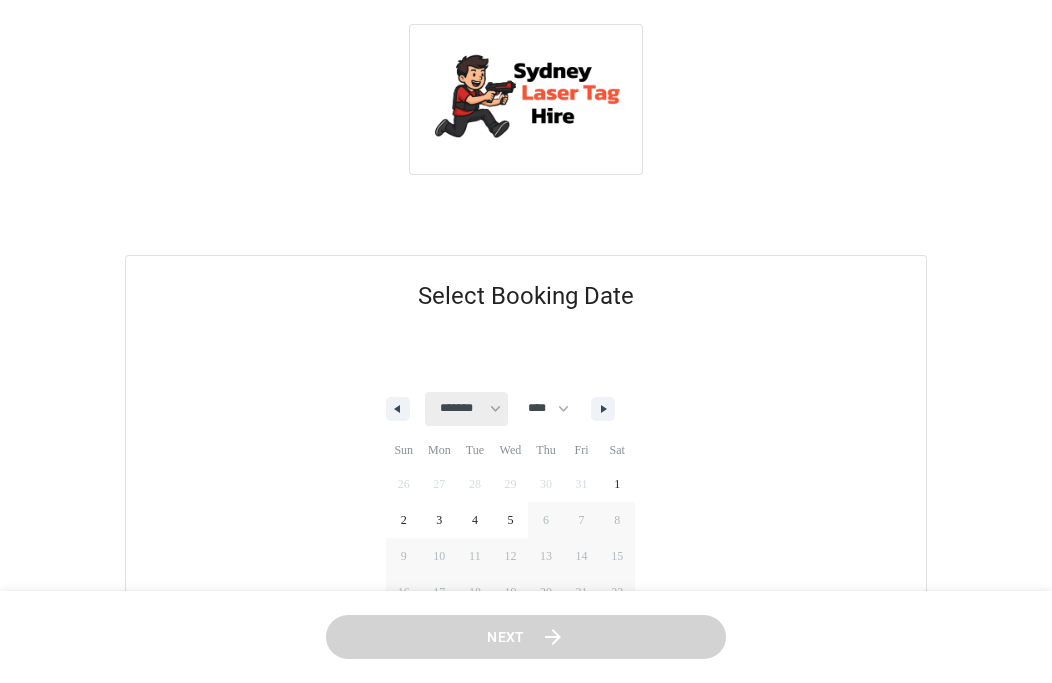 select on "*" 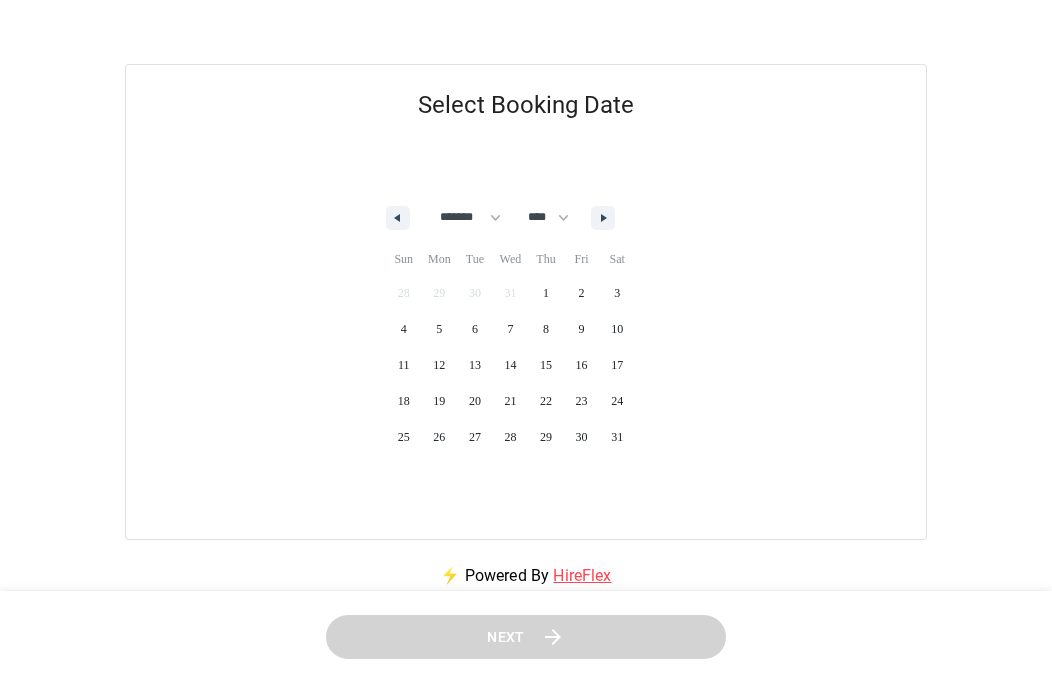 scroll, scrollTop: 363, scrollLeft: 0, axis: vertical 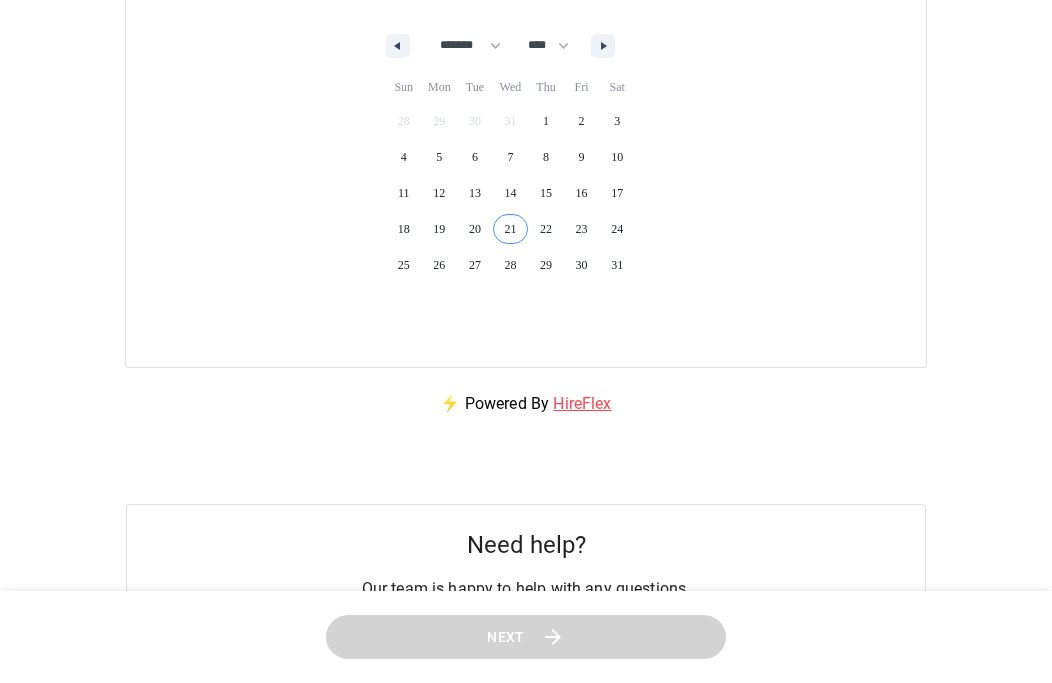 click on "21" at bounding box center (511, 229) 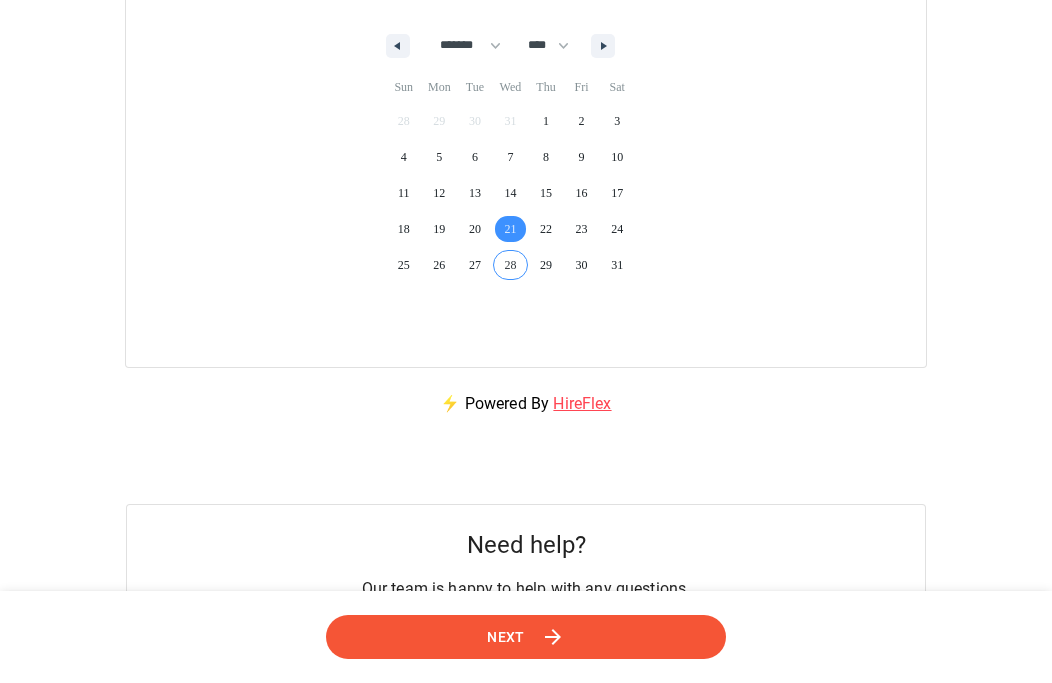 scroll, scrollTop: 364, scrollLeft: 0, axis: vertical 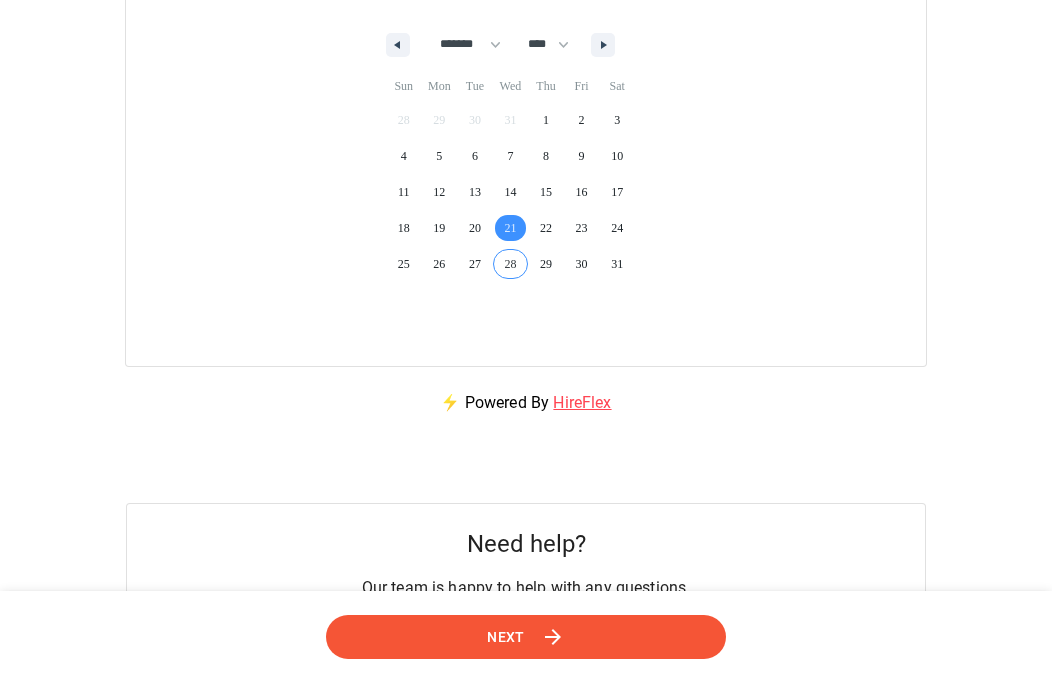 click on "Next" at bounding box center [526, 637] 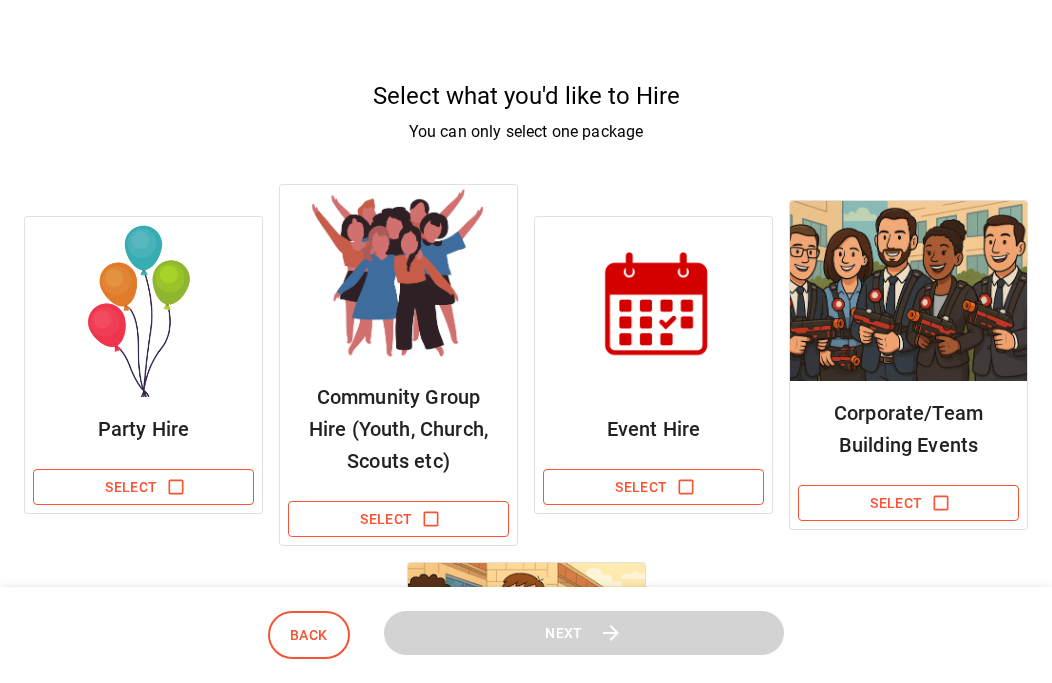 scroll, scrollTop: 242, scrollLeft: 0, axis: vertical 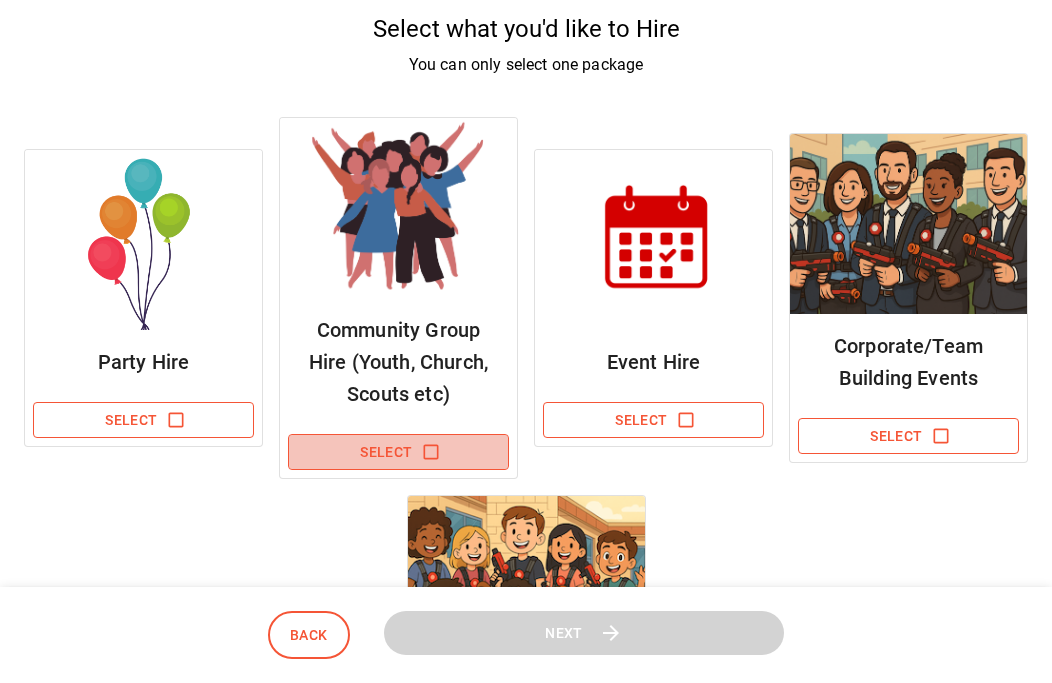 click on "Select" at bounding box center (398, 452) 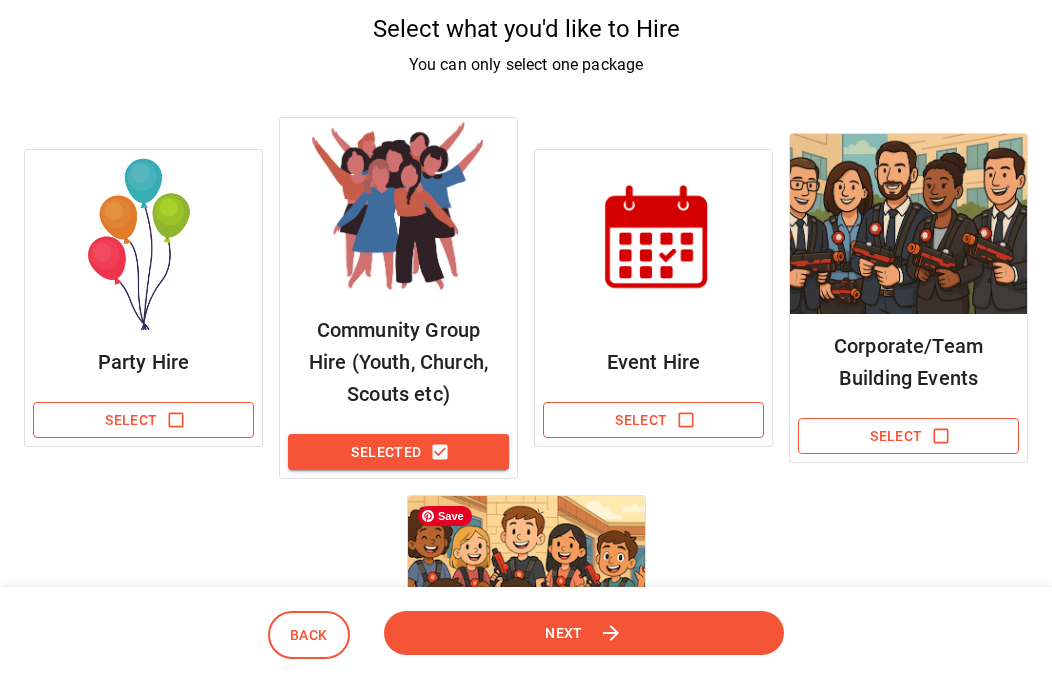 scroll, scrollTop: 400, scrollLeft: 0, axis: vertical 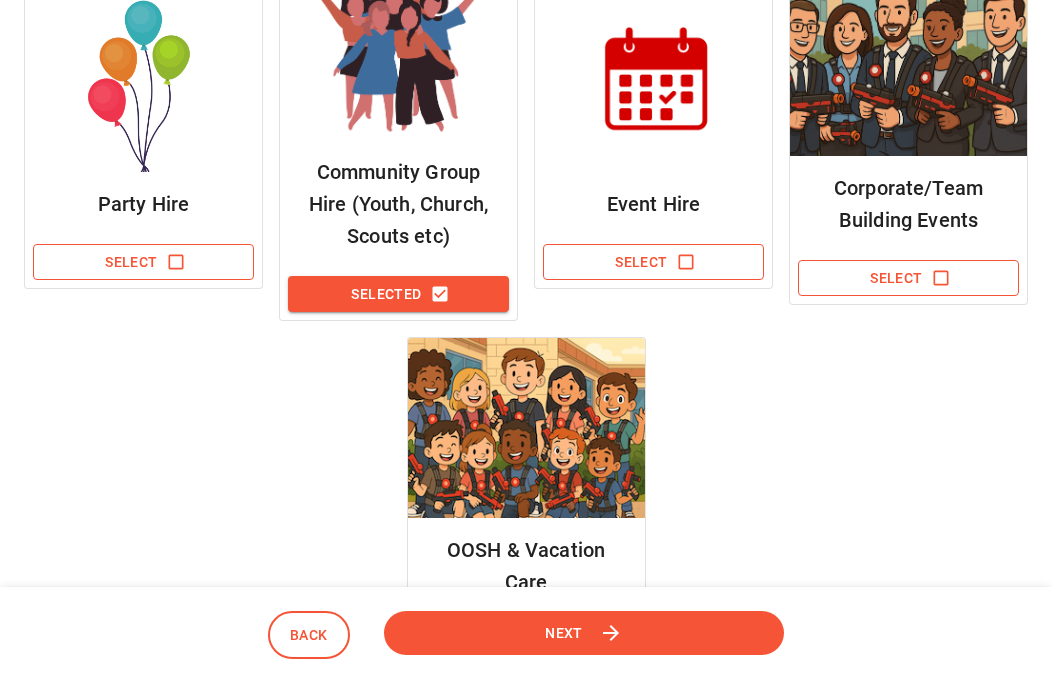 click 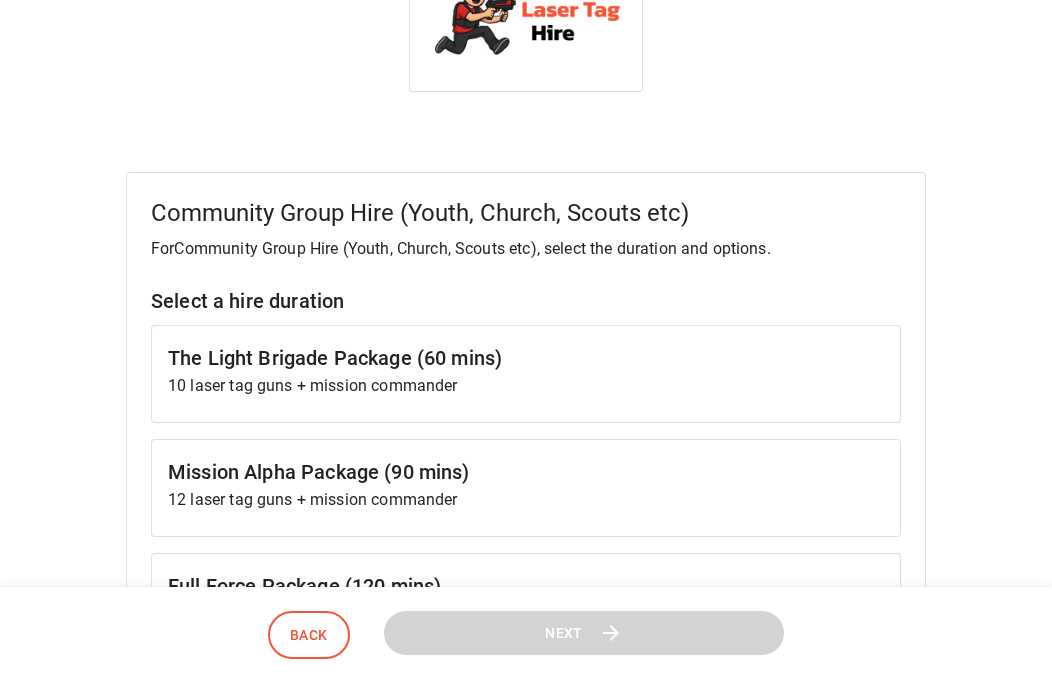 scroll, scrollTop: 86, scrollLeft: 0, axis: vertical 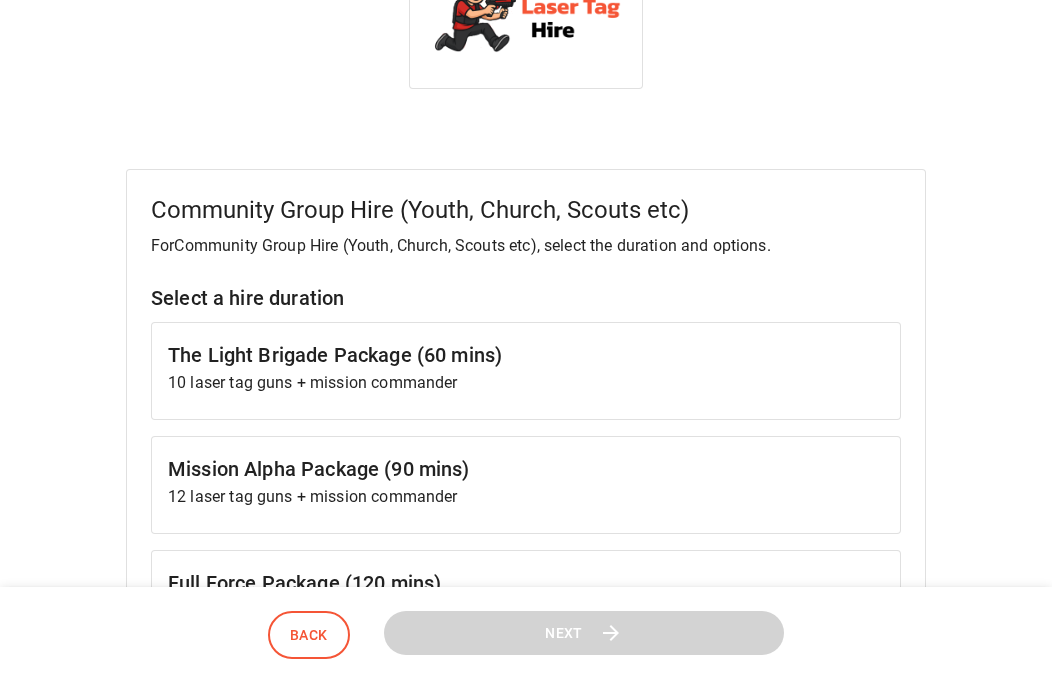 click on "10 laser tag guns + mission commander" at bounding box center (526, 383) 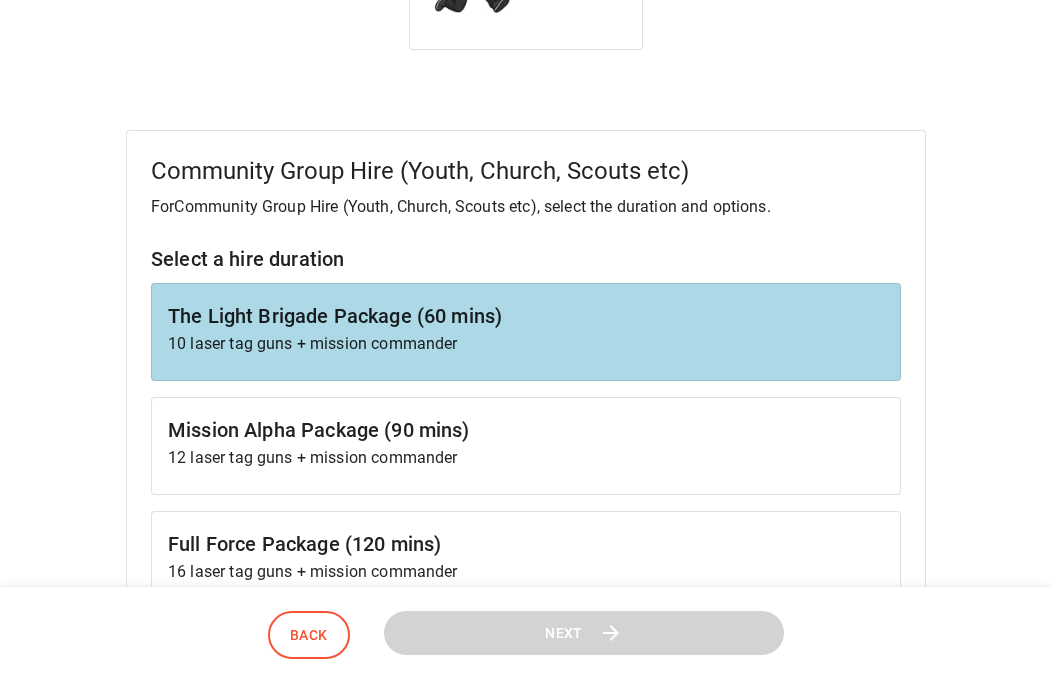 click on "12 laser tag guns + mission commander" at bounding box center [526, 458] 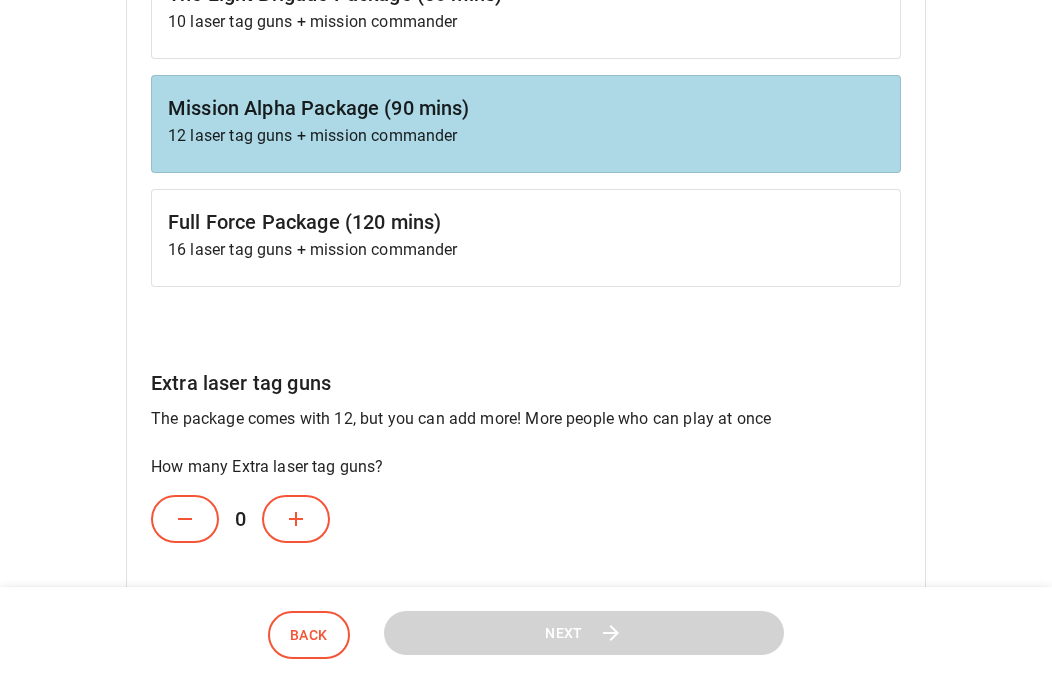 scroll, scrollTop: 602, scrollLeft: 0, axis: vertical 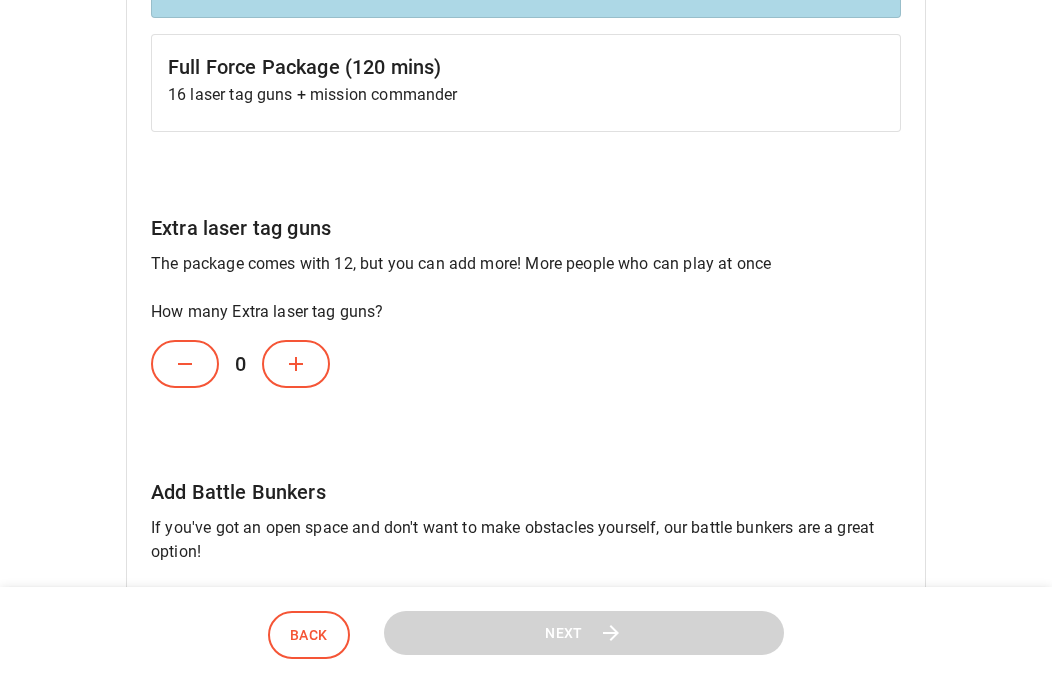click 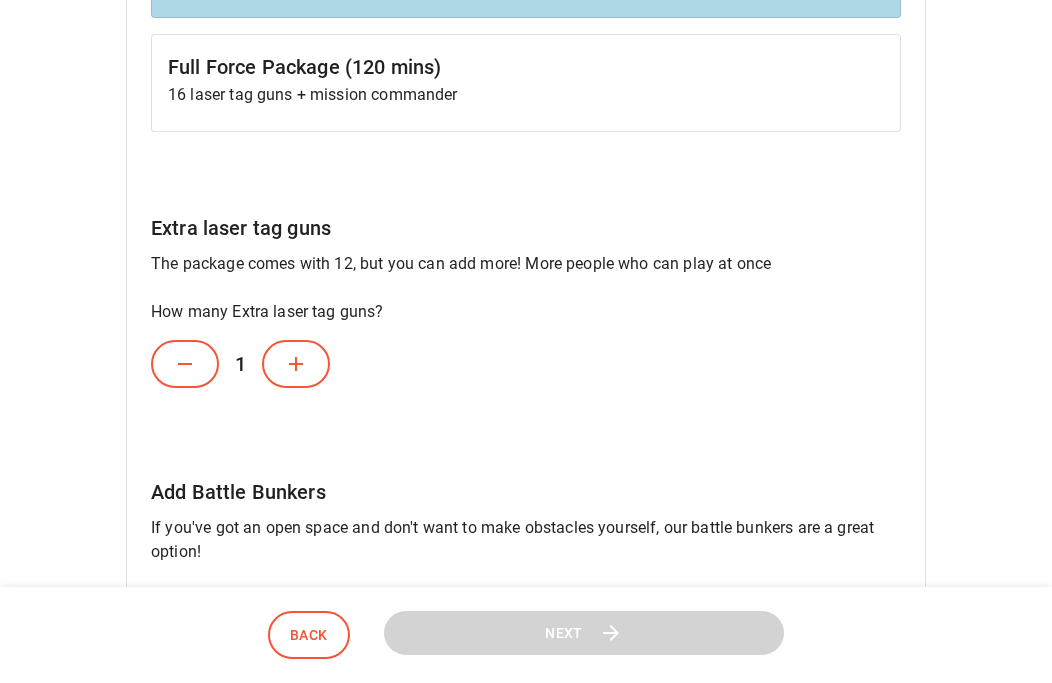 click 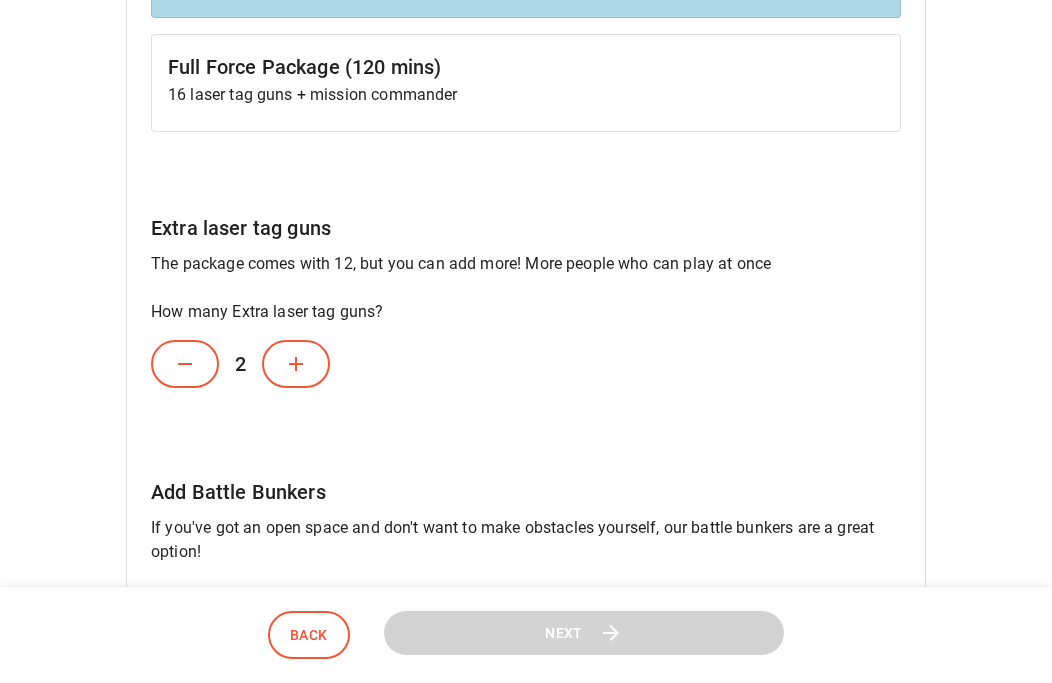 click 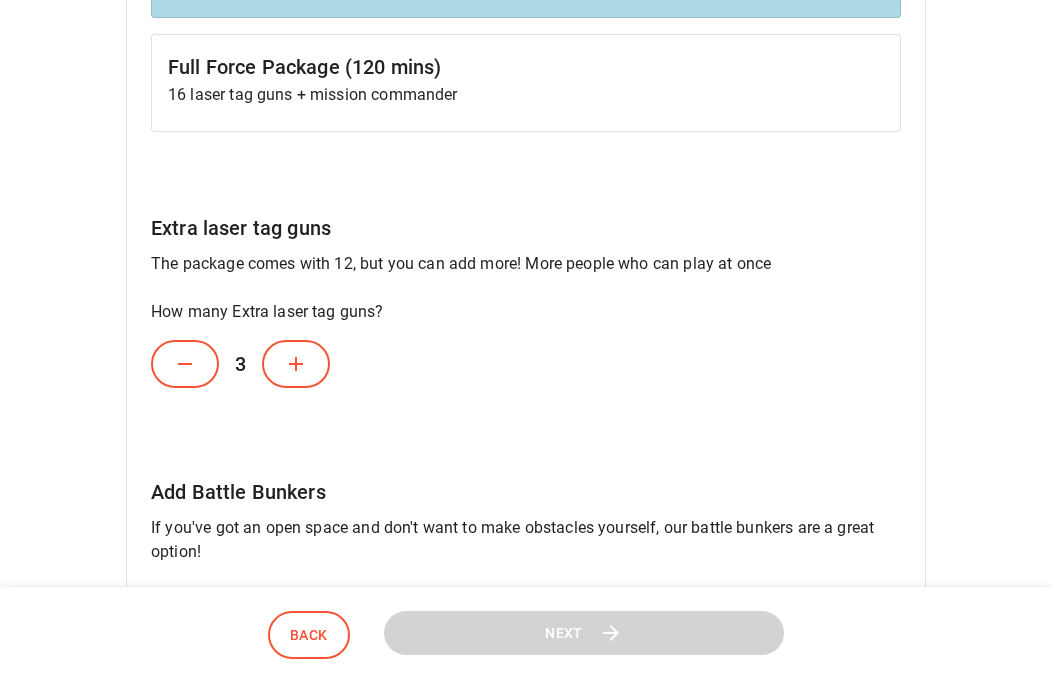 click 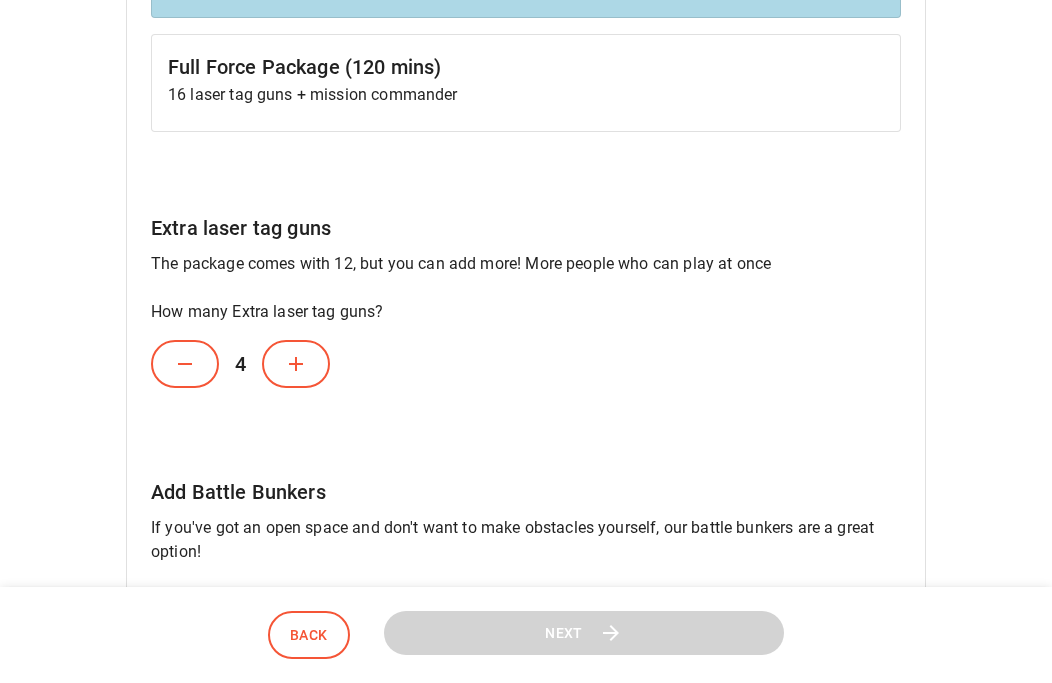 click 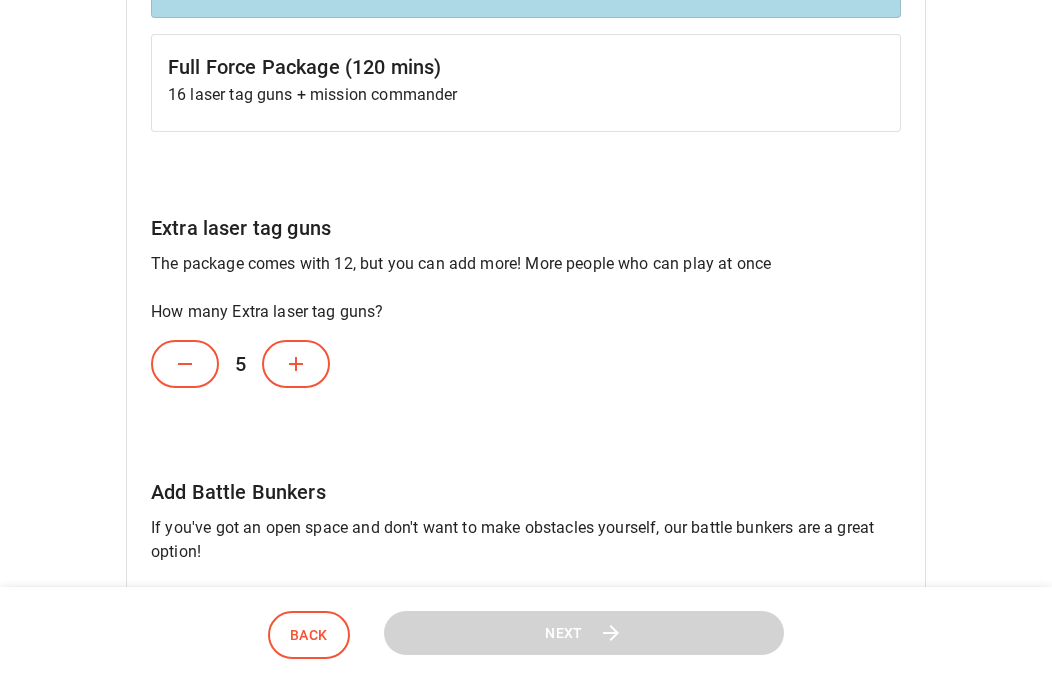 click 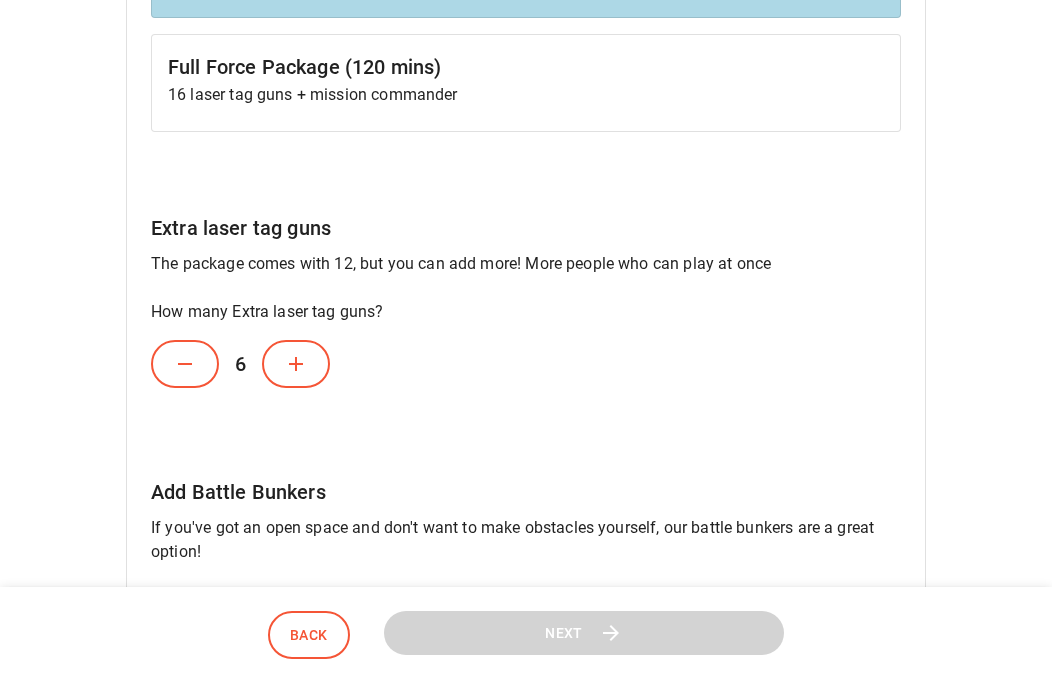 click 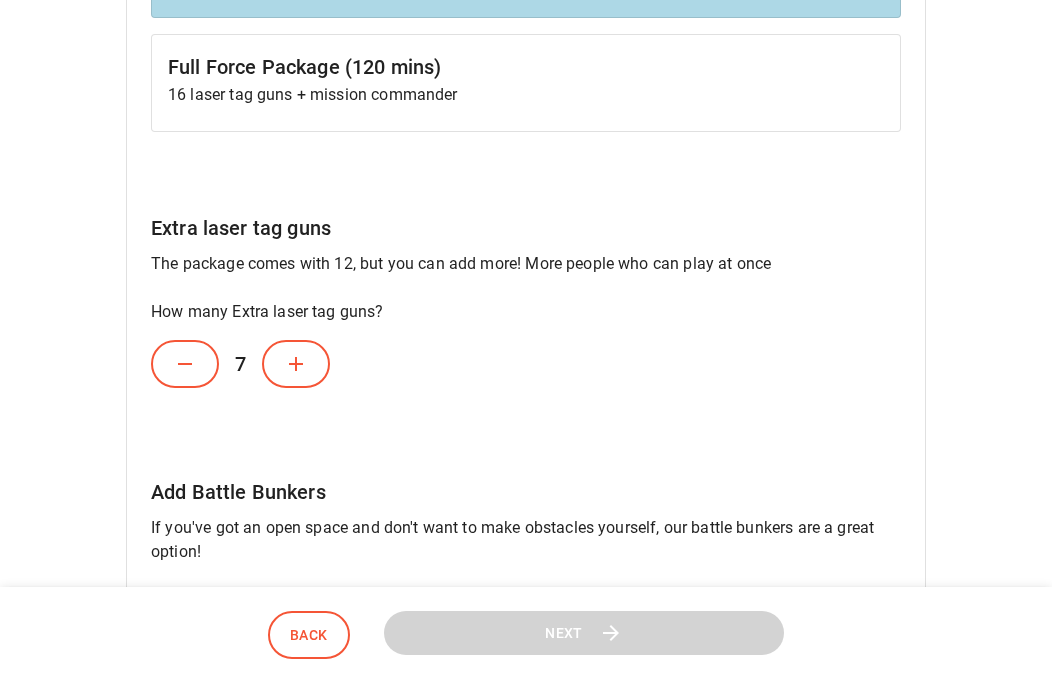 click 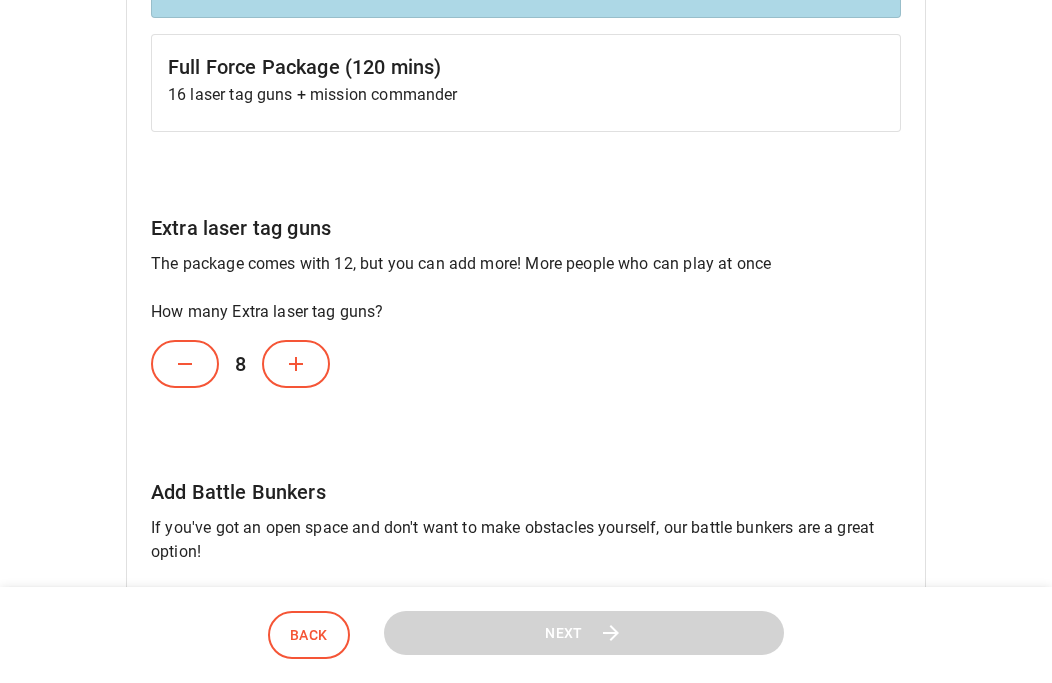 click 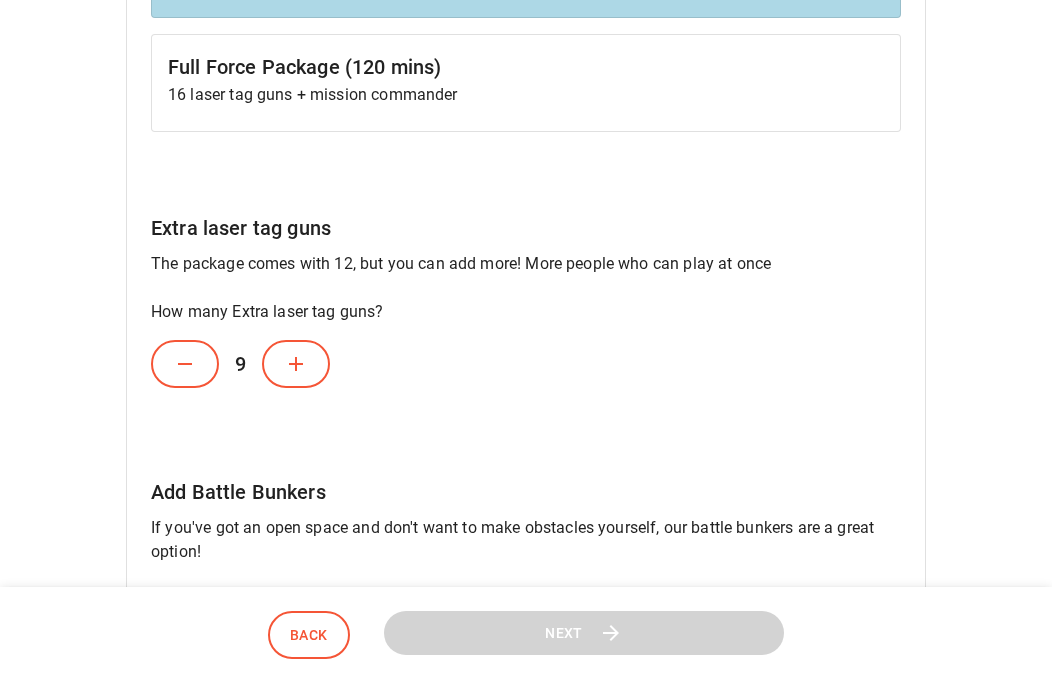 click 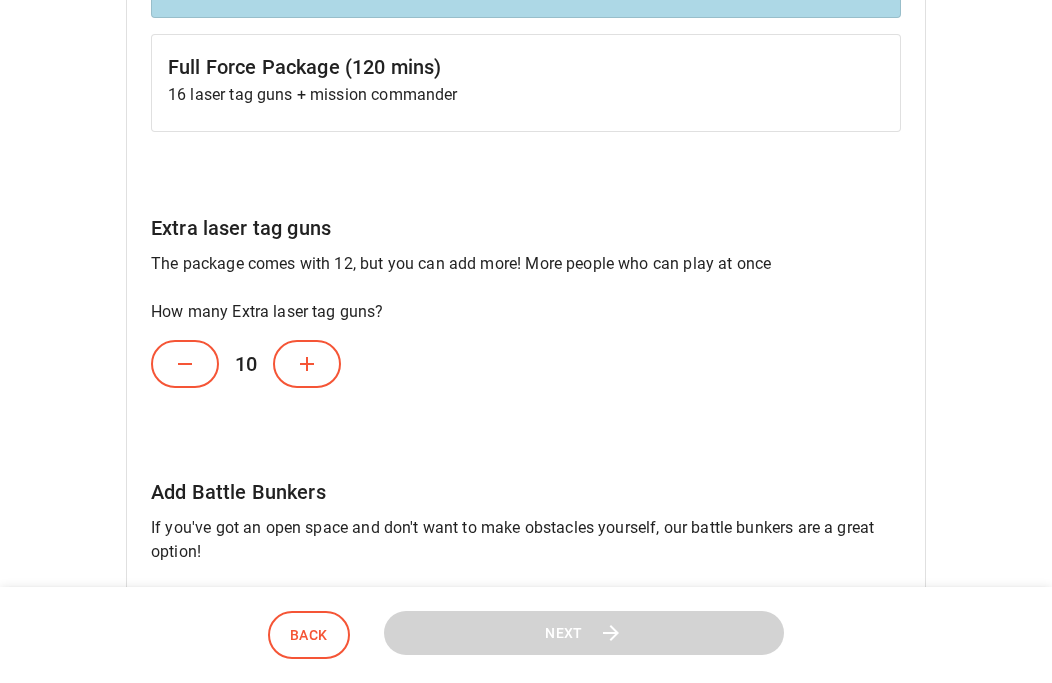 click 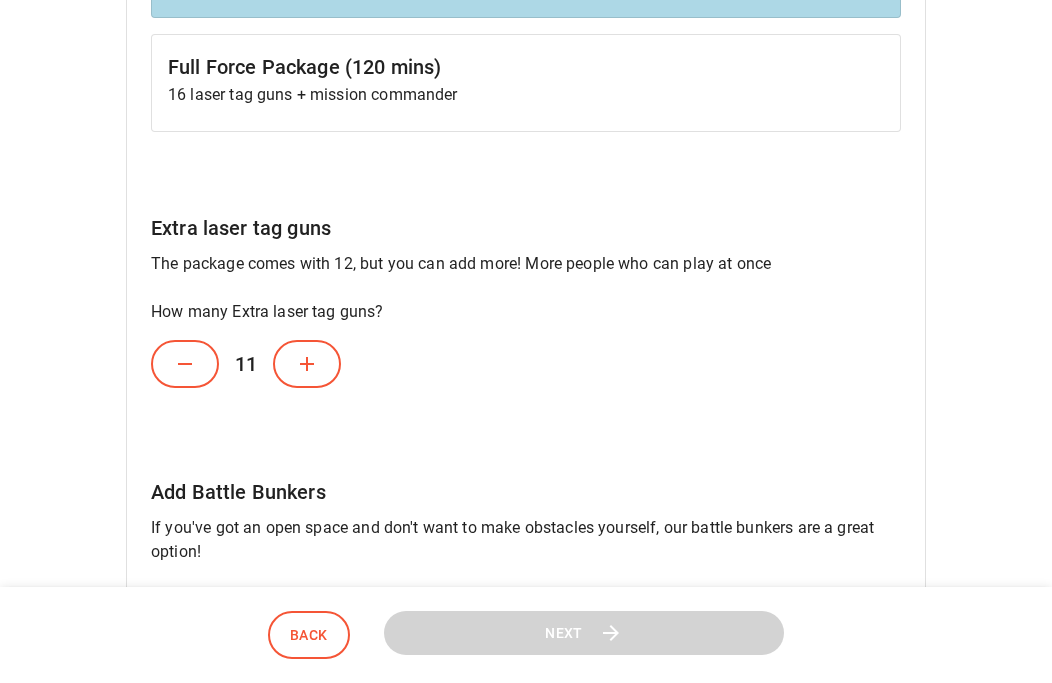 click 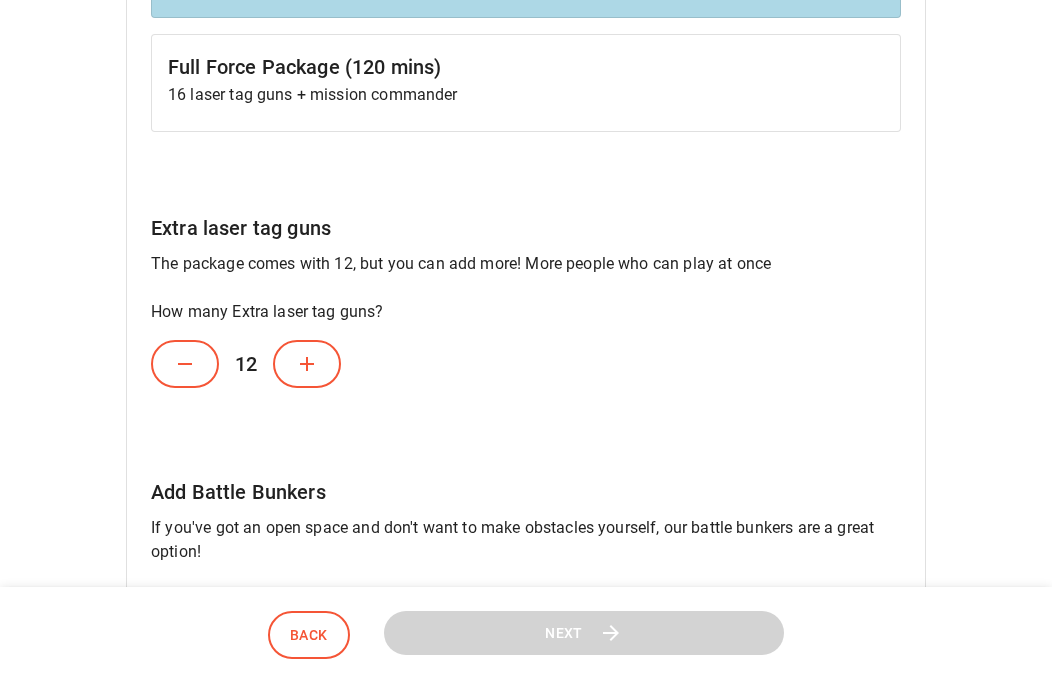 click 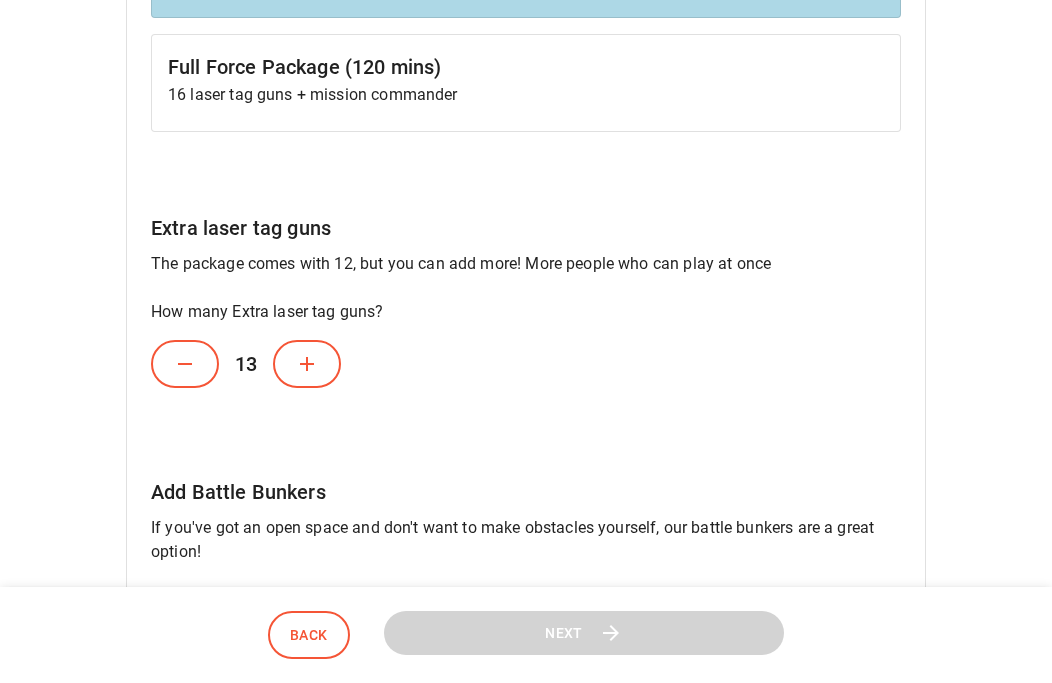 click 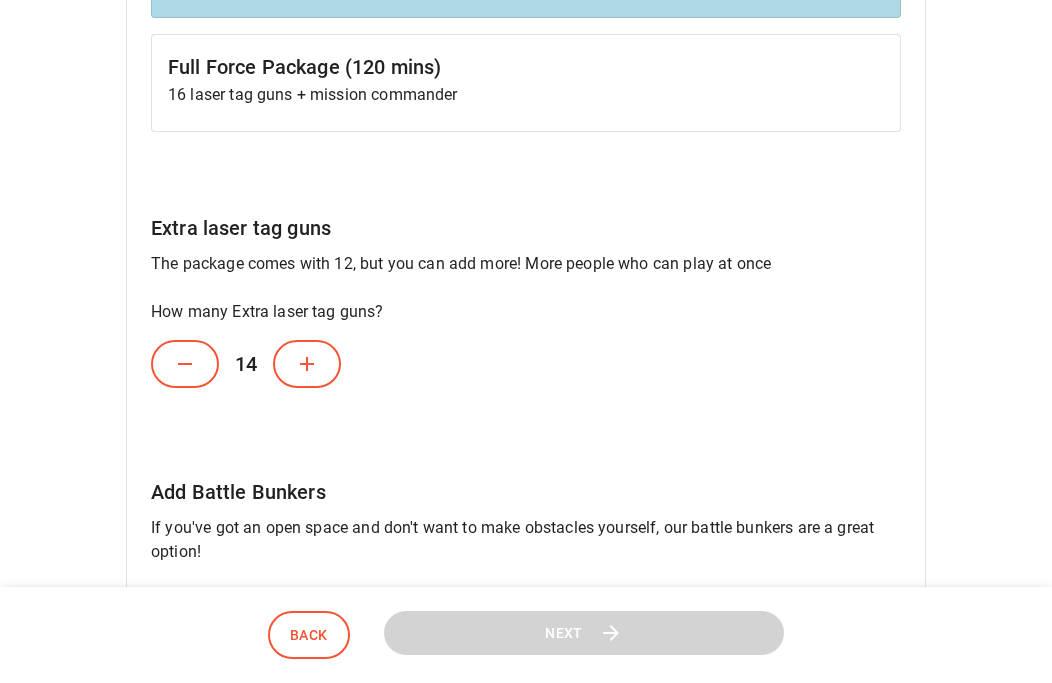 click 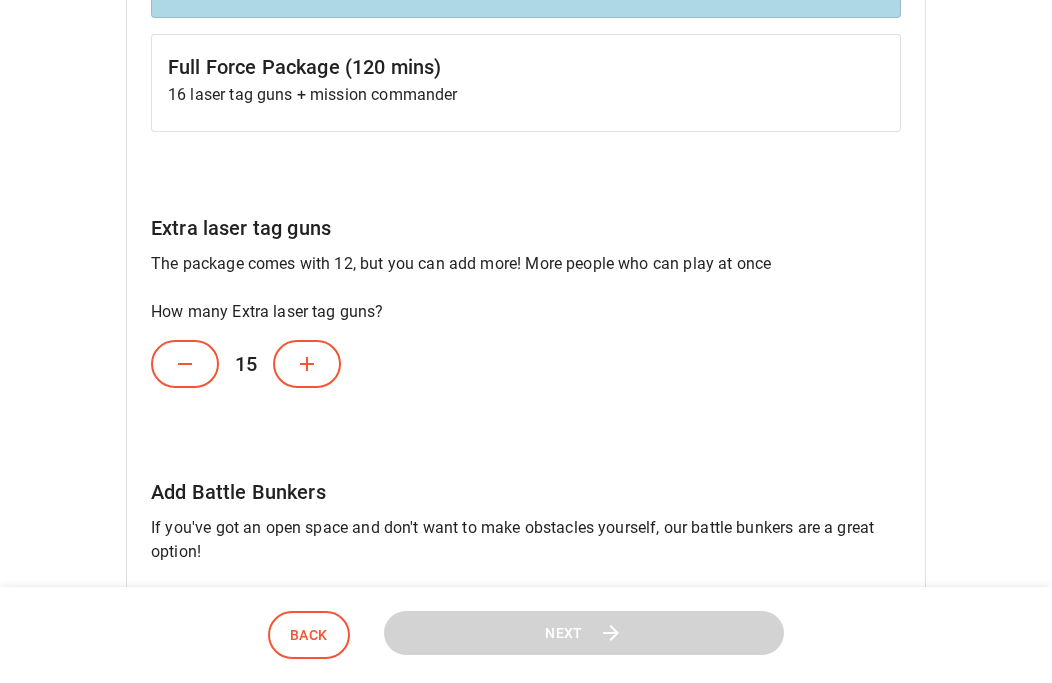 click 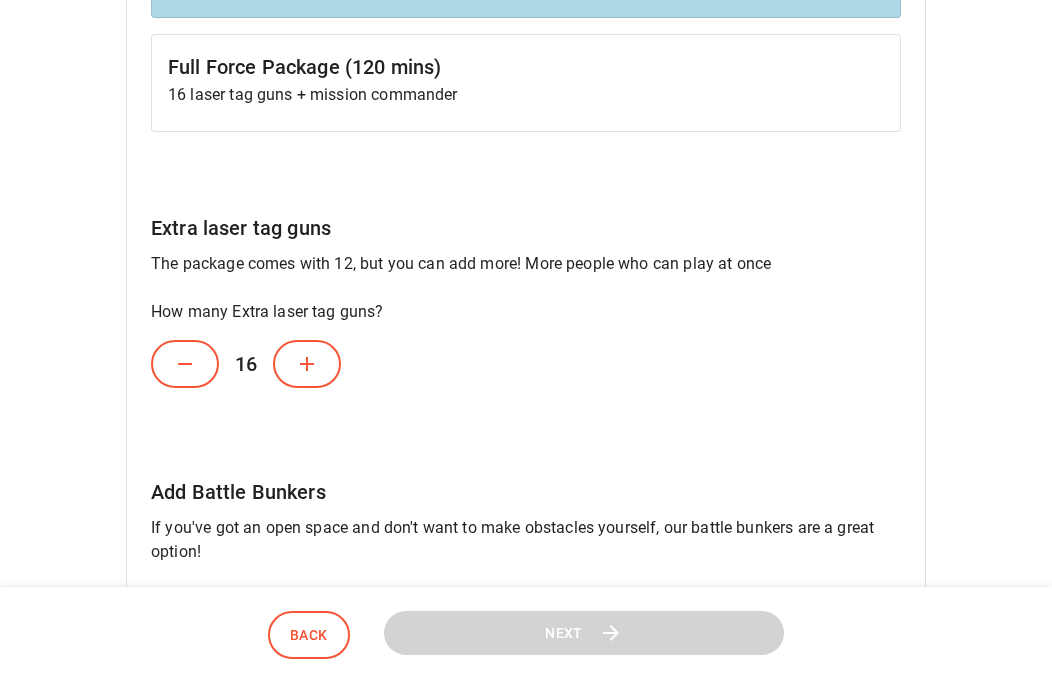 click 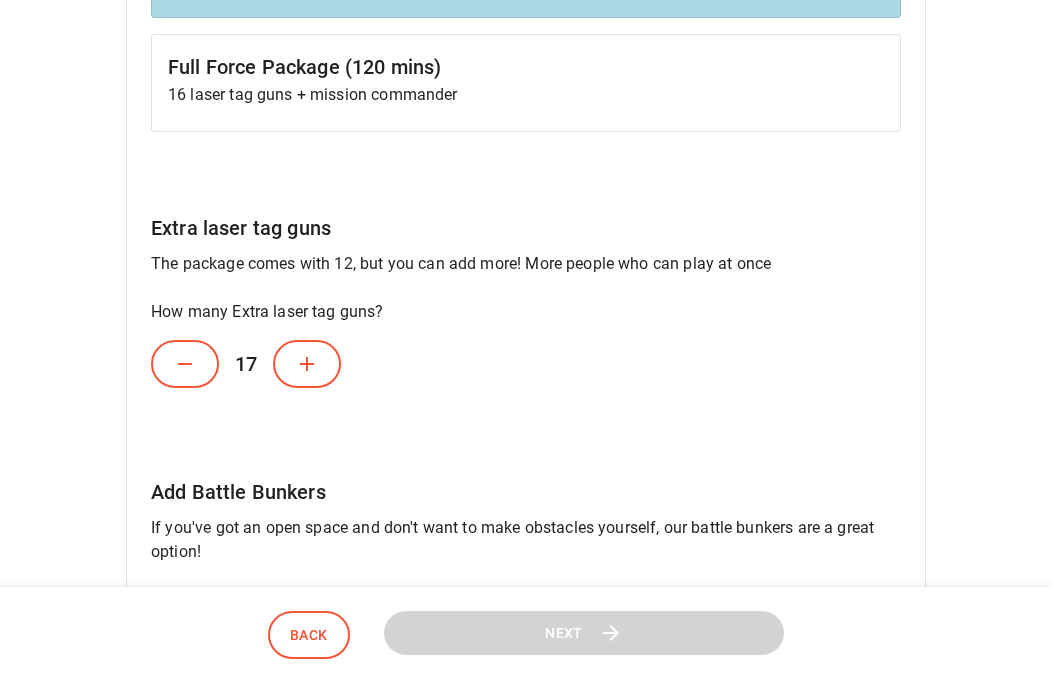 click 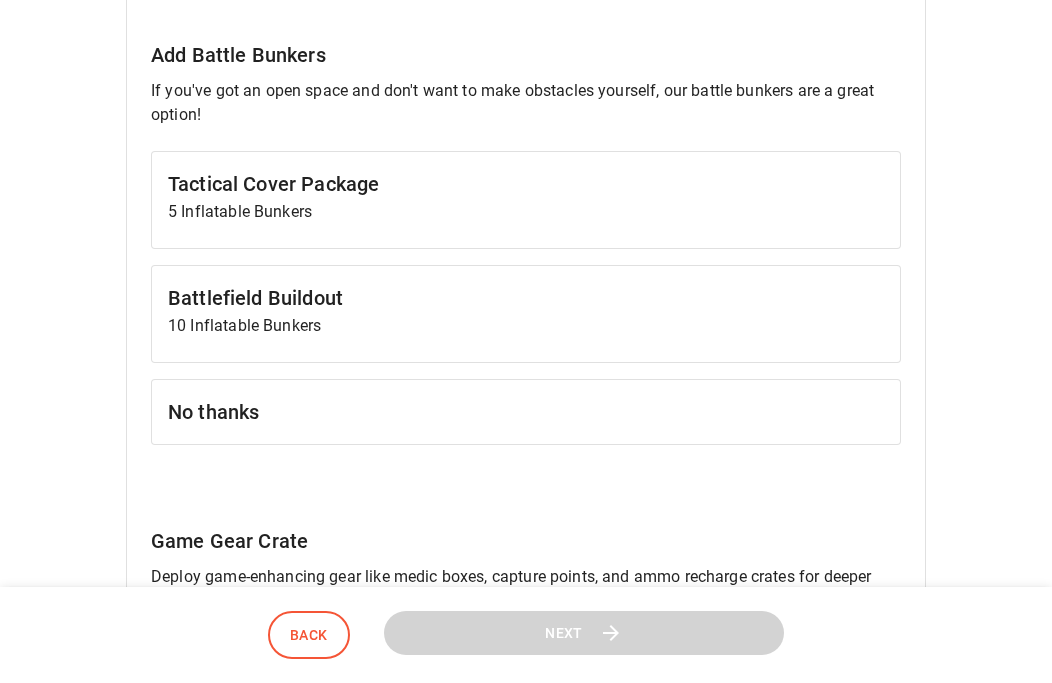 click on "No thanks" at bounding box center (526, 412) 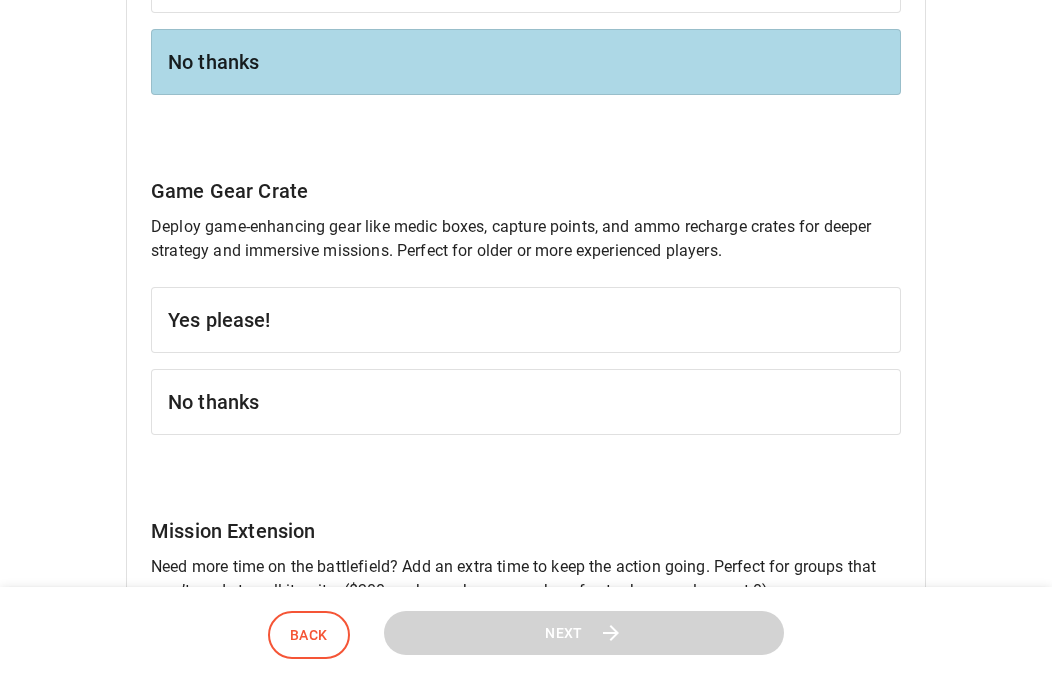 click on "No thanks" at bounding box center [526, 402] 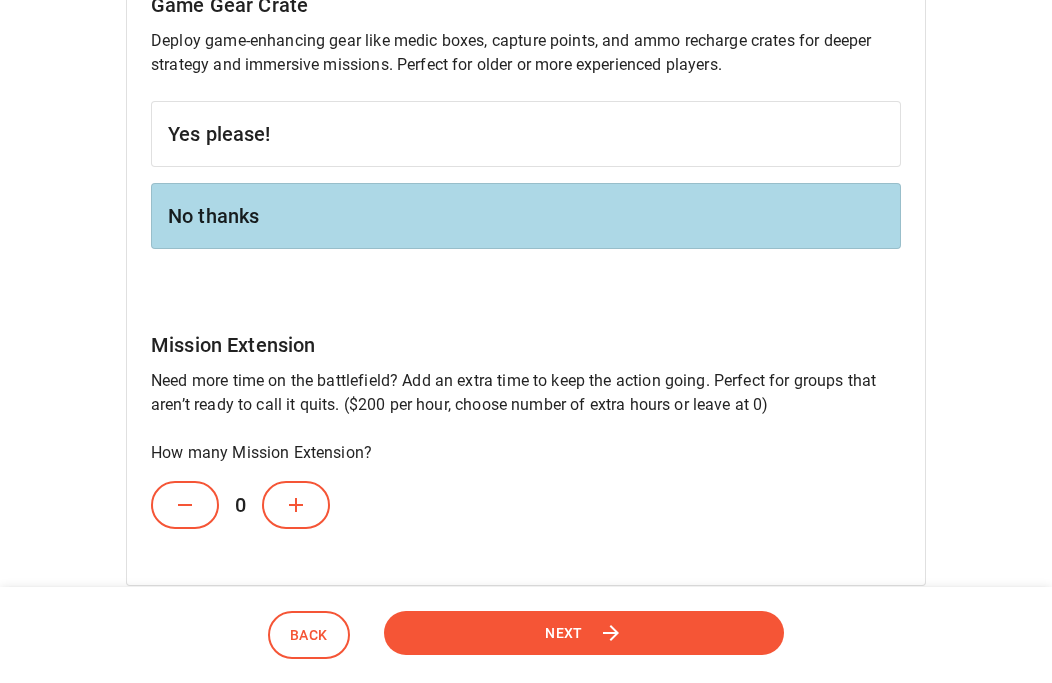 scroll, scrollTop: 1770, scrollLeft: 0, axis: vertical 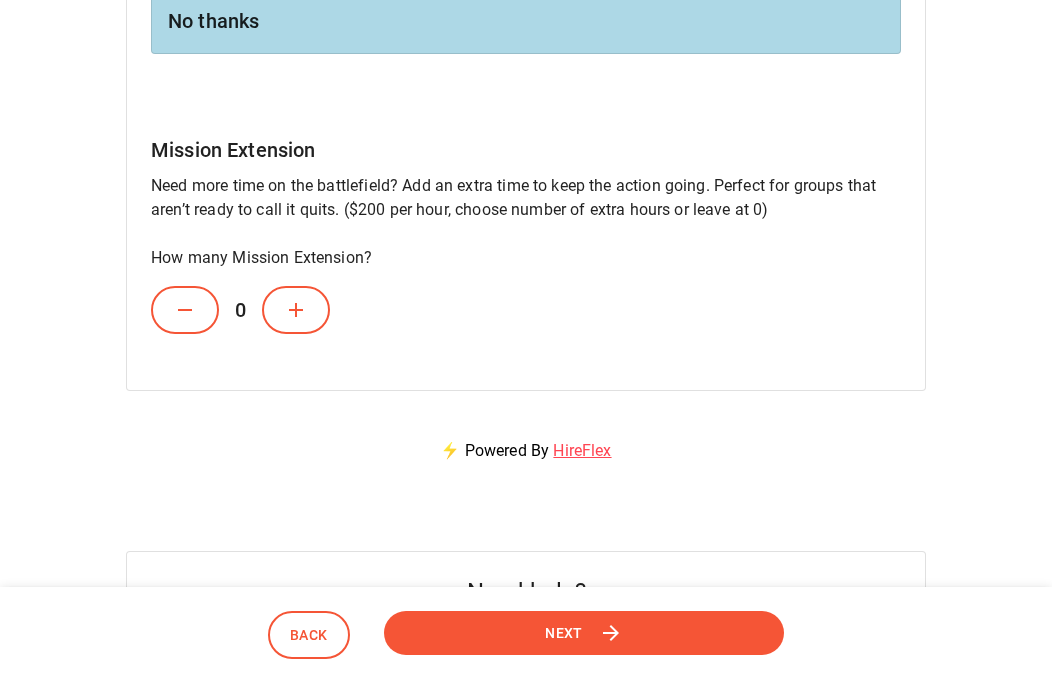 click on "Next" at bounding box center (564, 633) 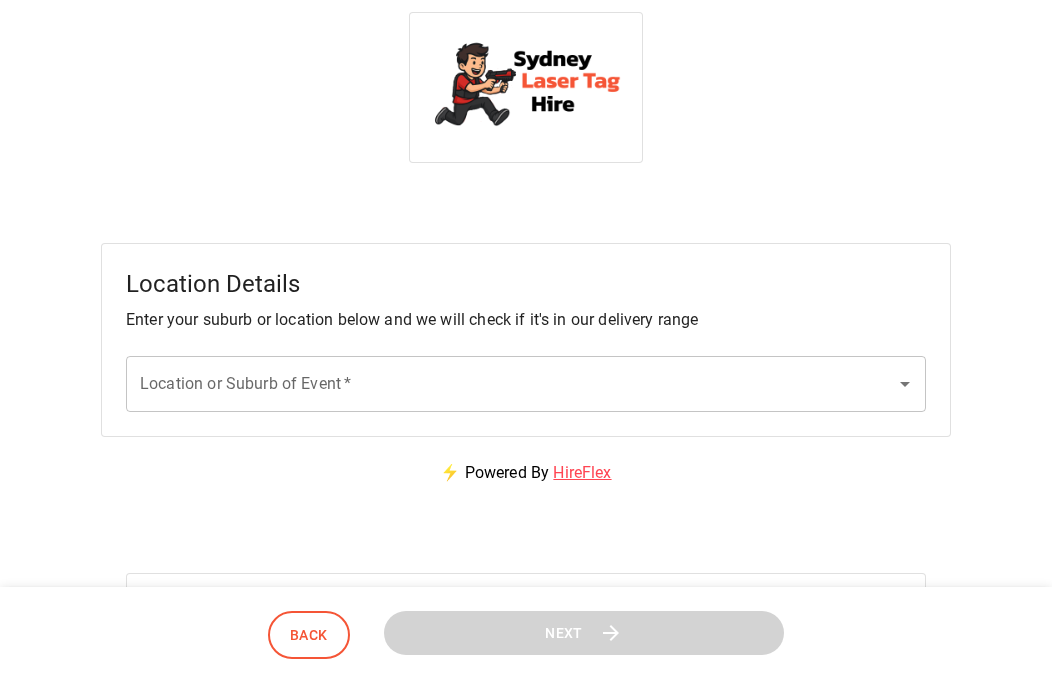 scroll, scrollTop: 0, scrollLeft: 0, axis: both 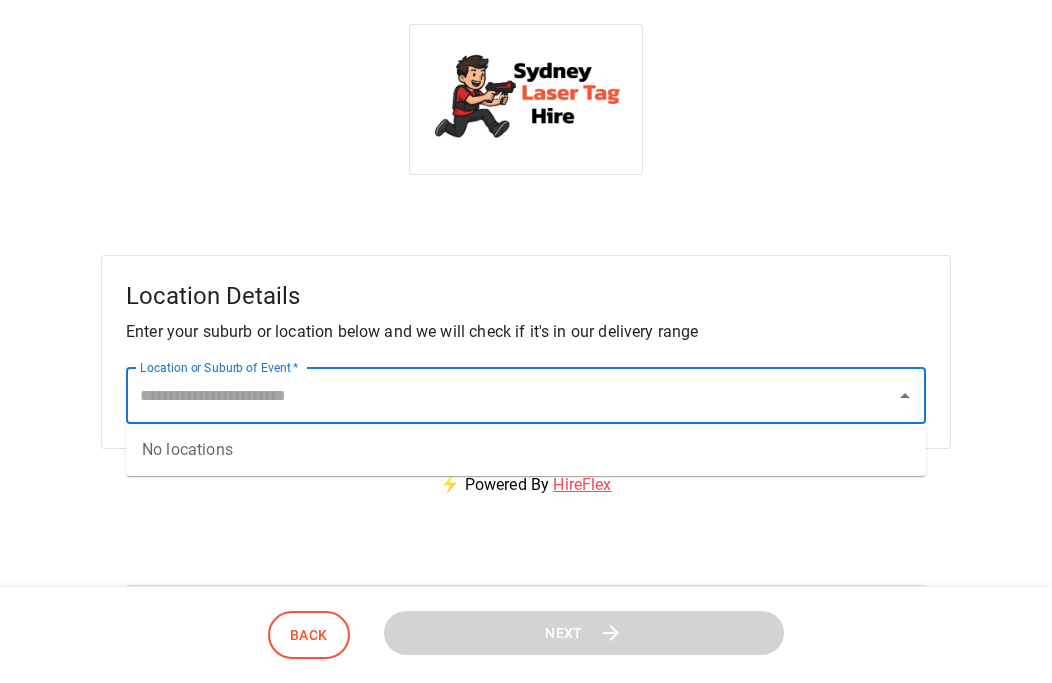 click on "Location or Suburb of Event   *" at bounding box center [511, 396] 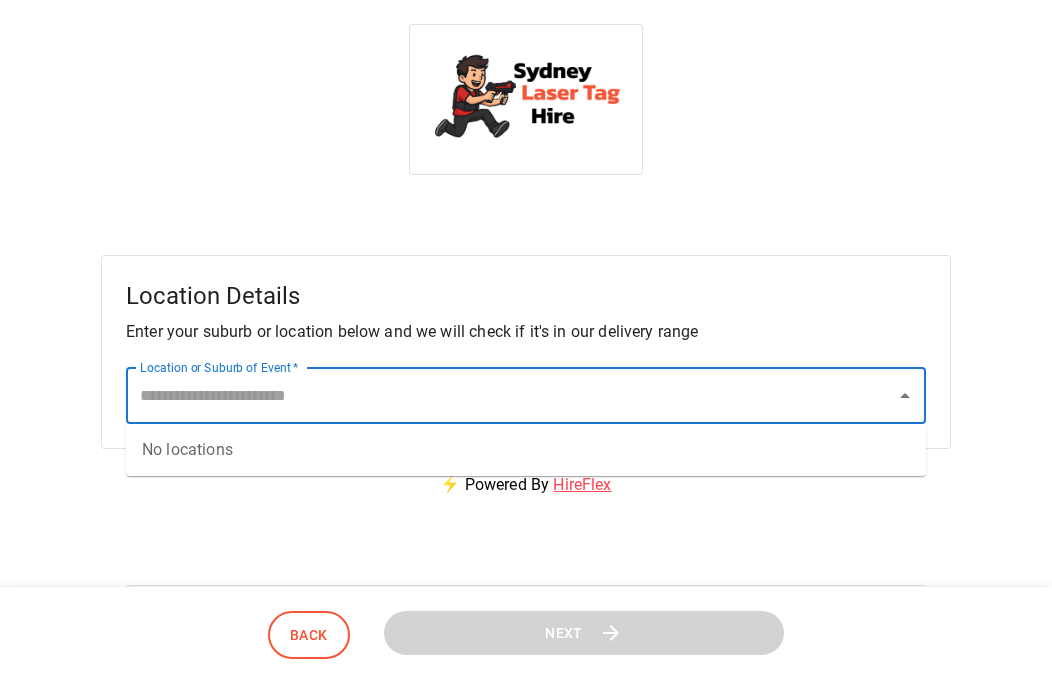 paste on "**********" 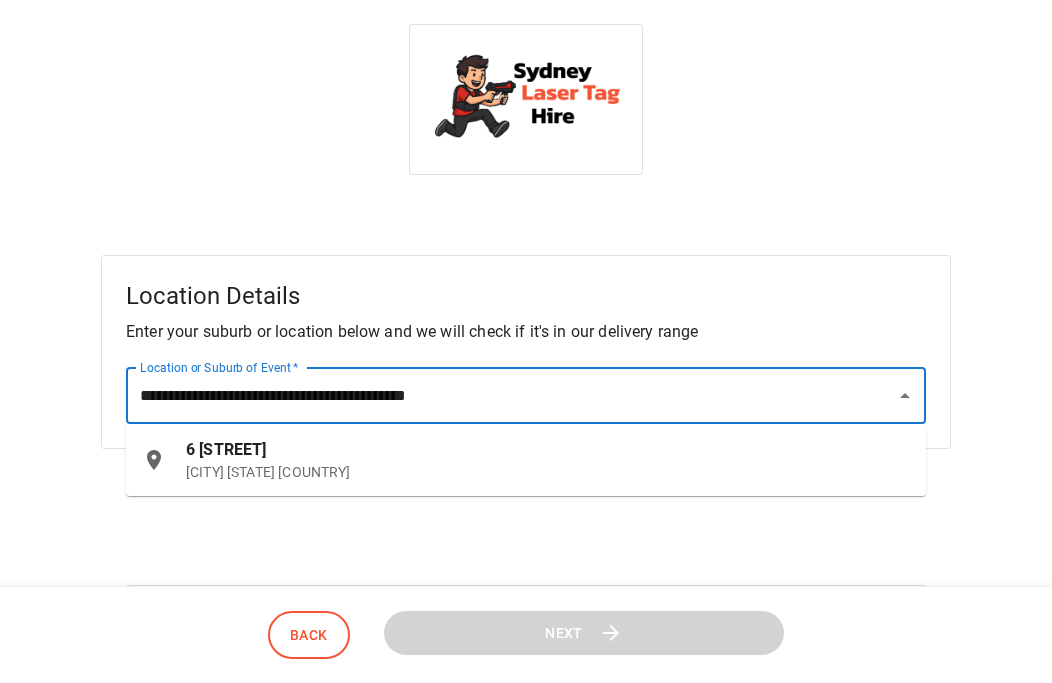 click on "[NUMBER] [STREET] [CITY] [STATE] [COUNTRY]" at bounding box center [548, 460] 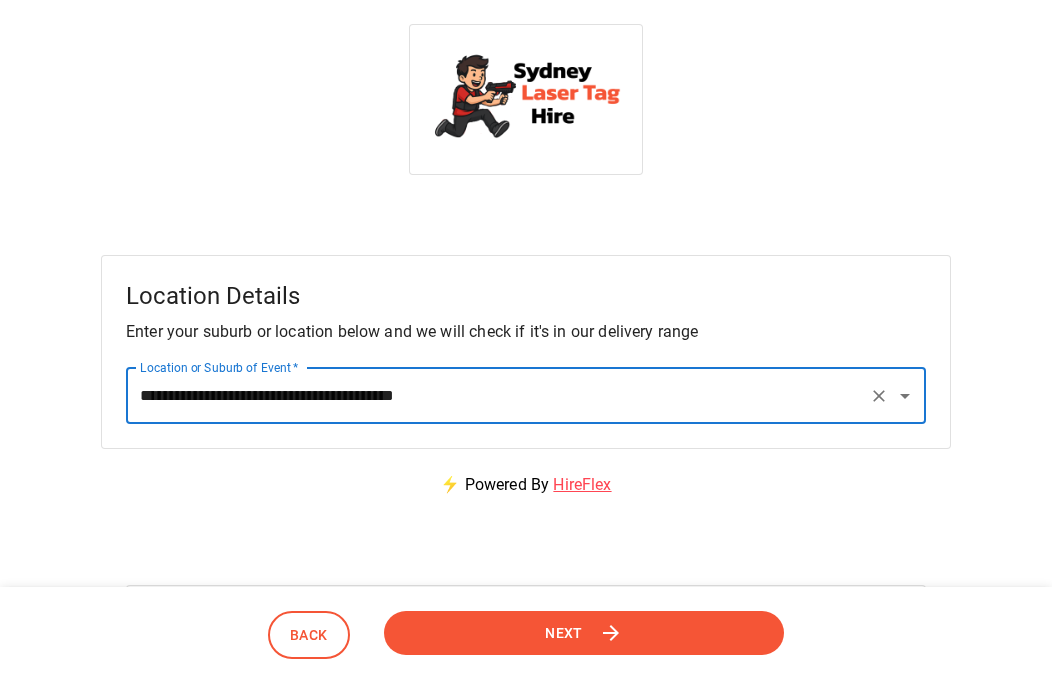 type on "[CREDIT_CARD_NUMBER]" 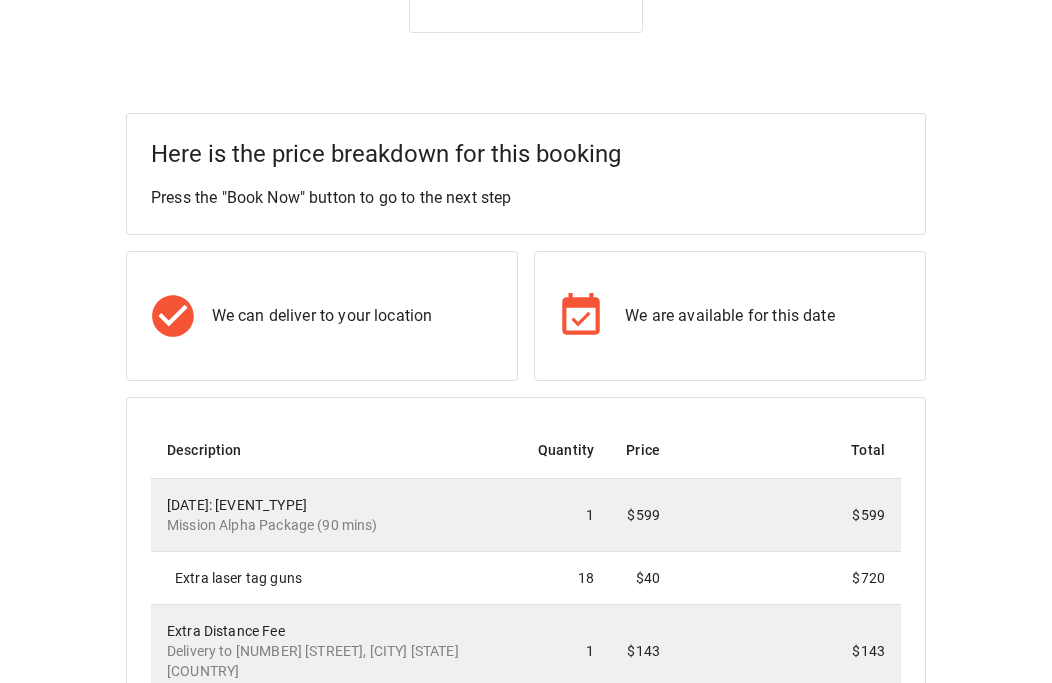 scroll, scrollTop: 0, scrollLeft: 0, axis: both 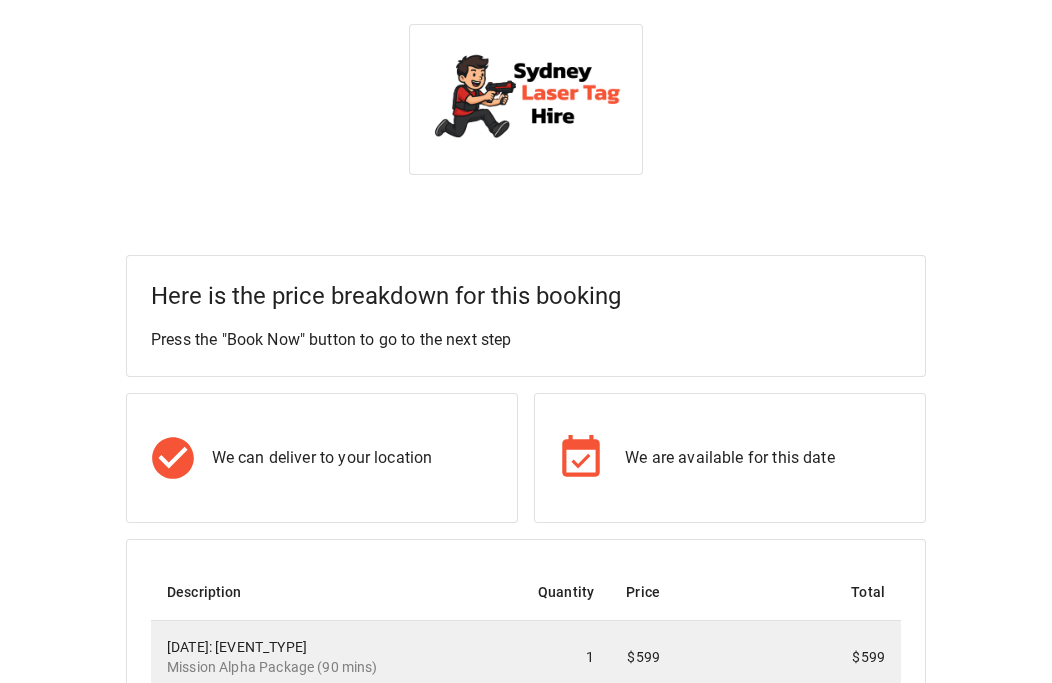 click at bounding box center [526, 97] 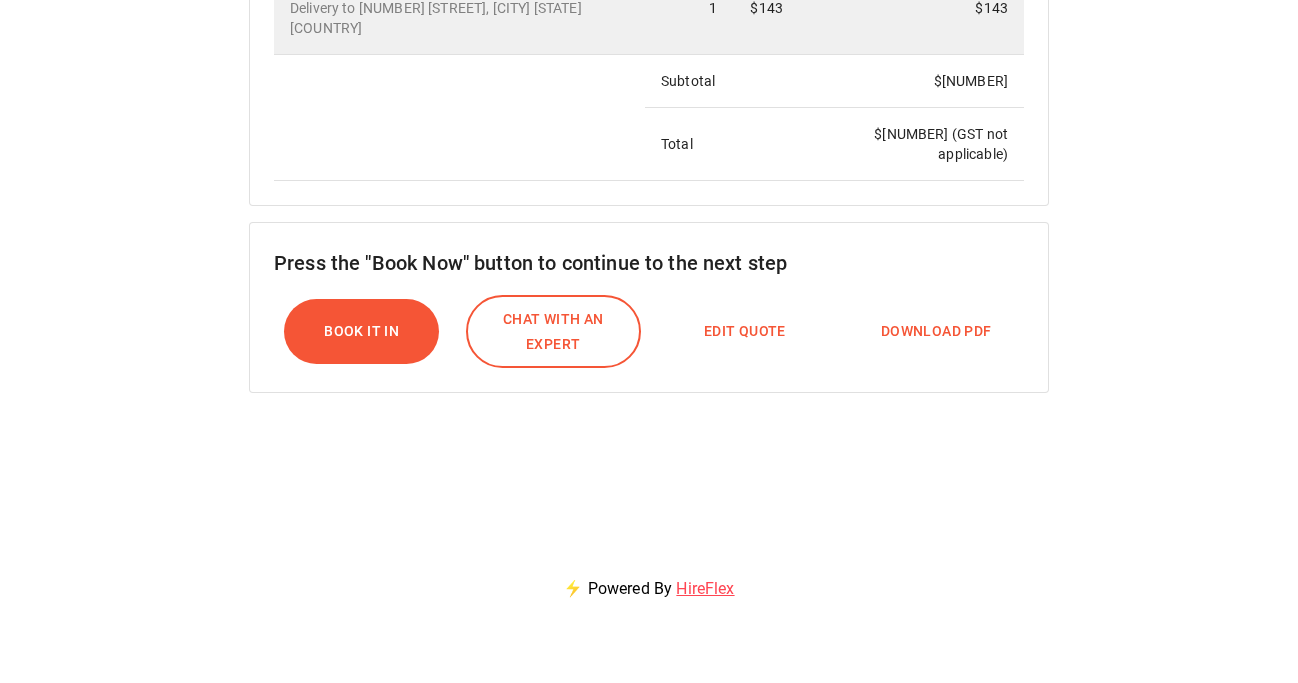 scroll, scrollTop: 519, scrollLeft: 0, axis: vertical 